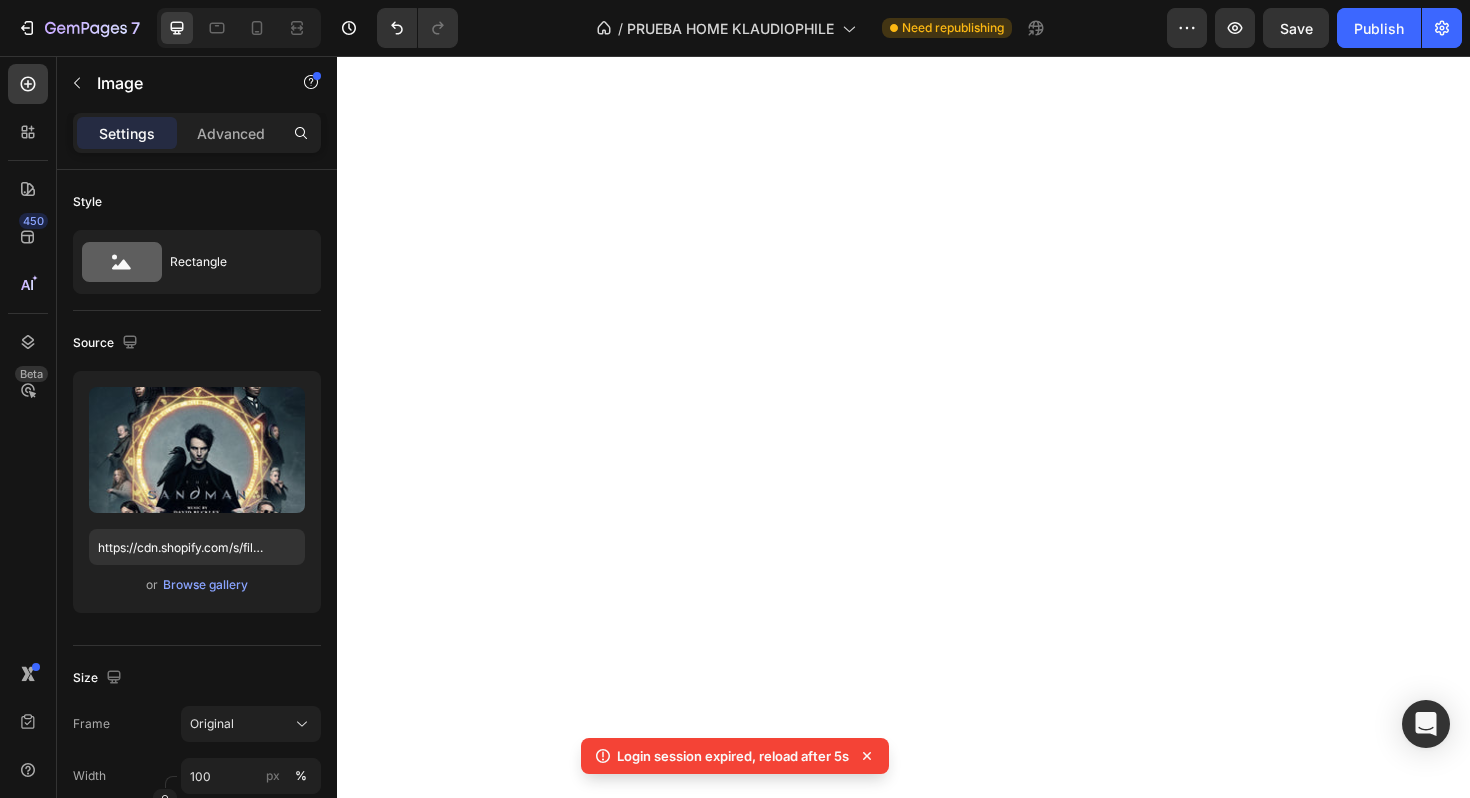 scroll, scrollTop: 0, scrollLeft: 0, axis: both 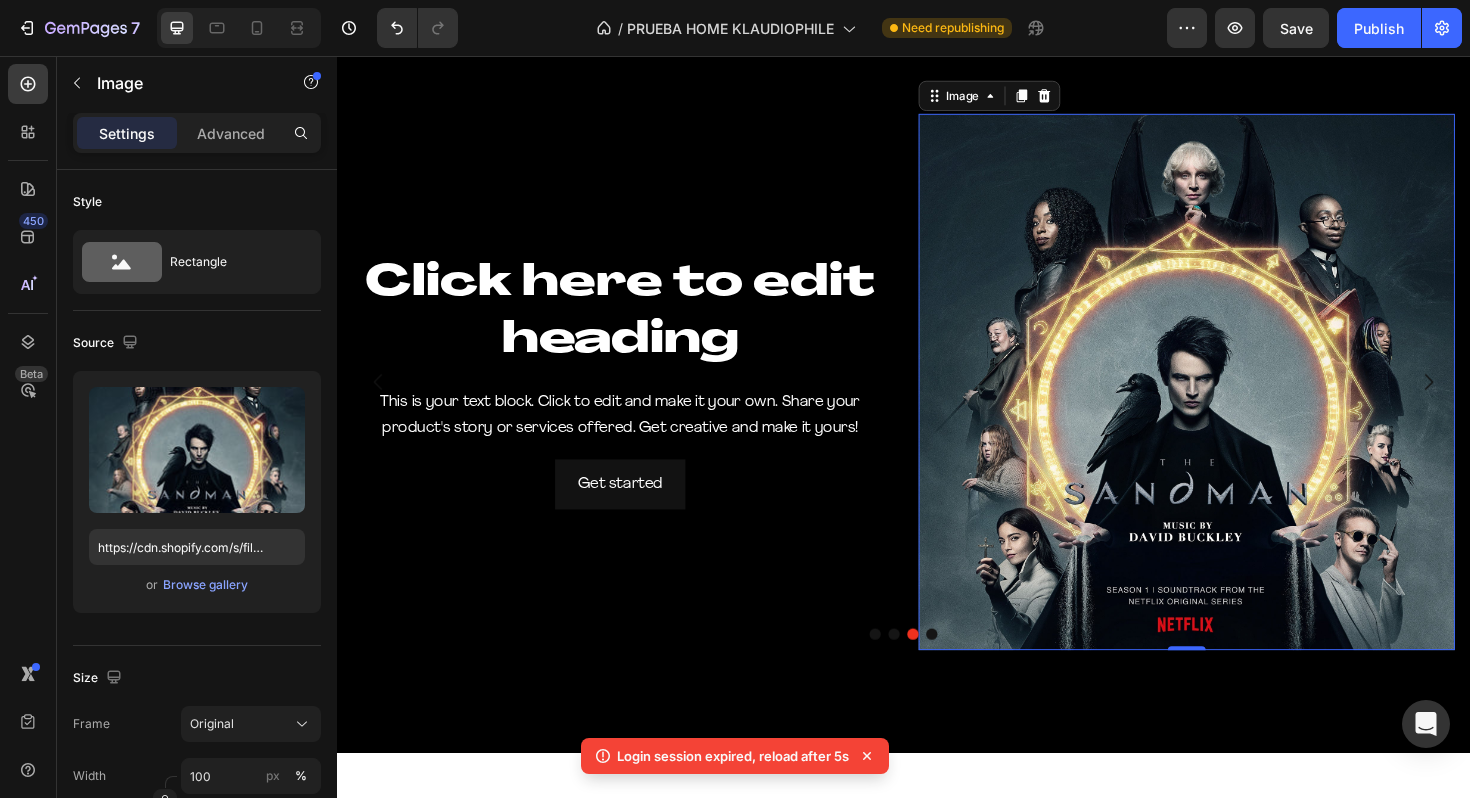 click at bounding box center [1237, 401] 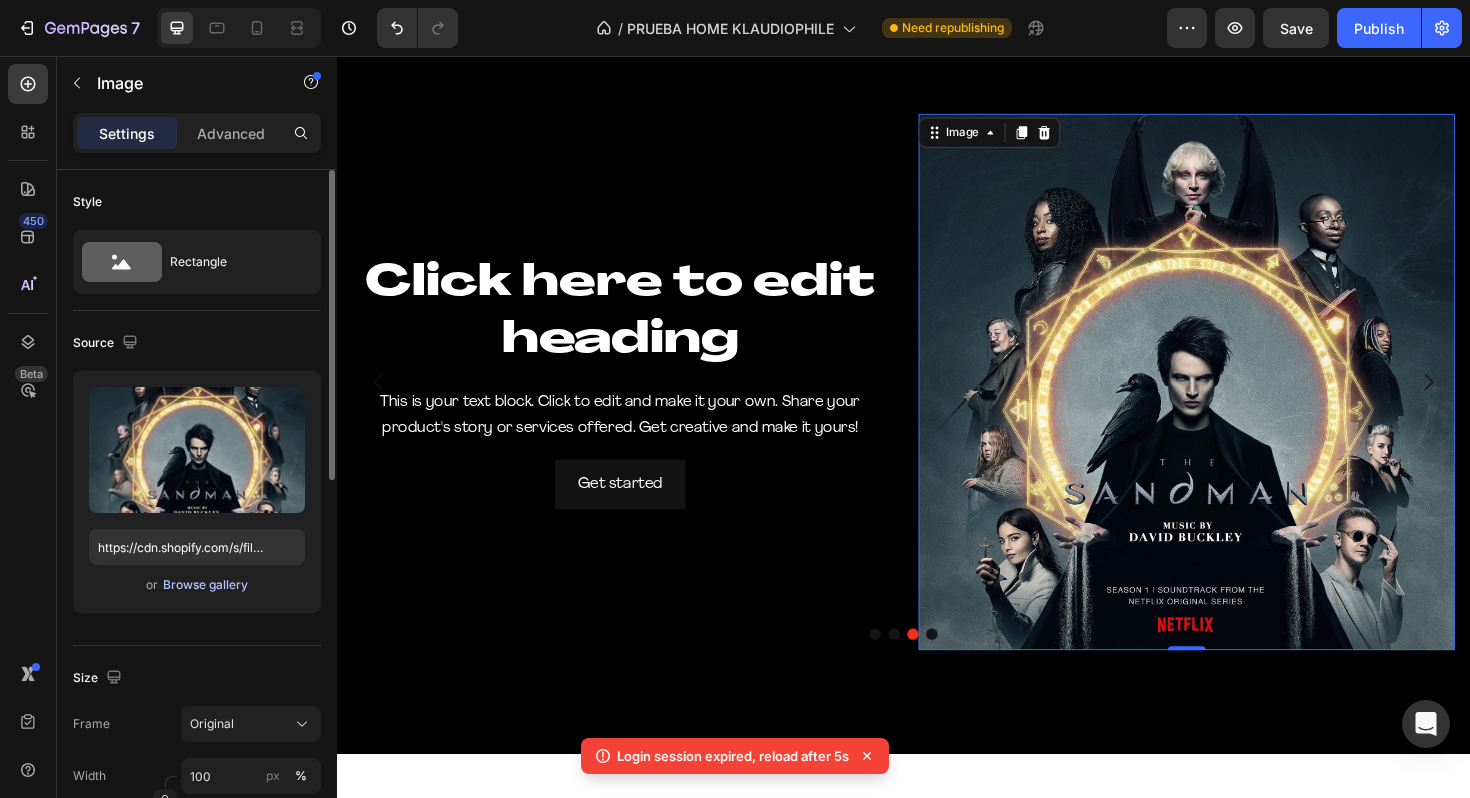scroll, scrollTop: 56, scrollLeft: 0, axis: vertical 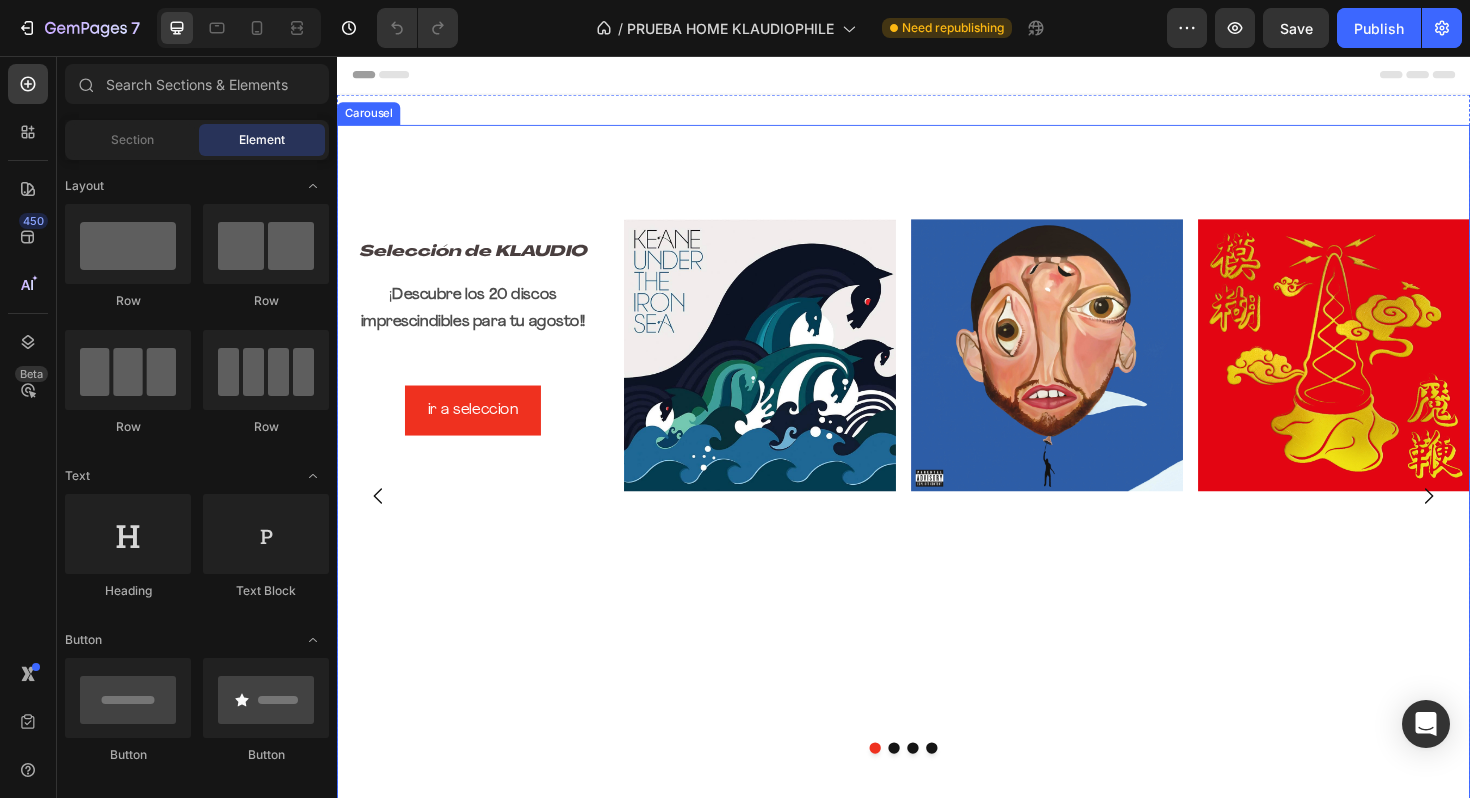 click at bounding box center [927, 789] 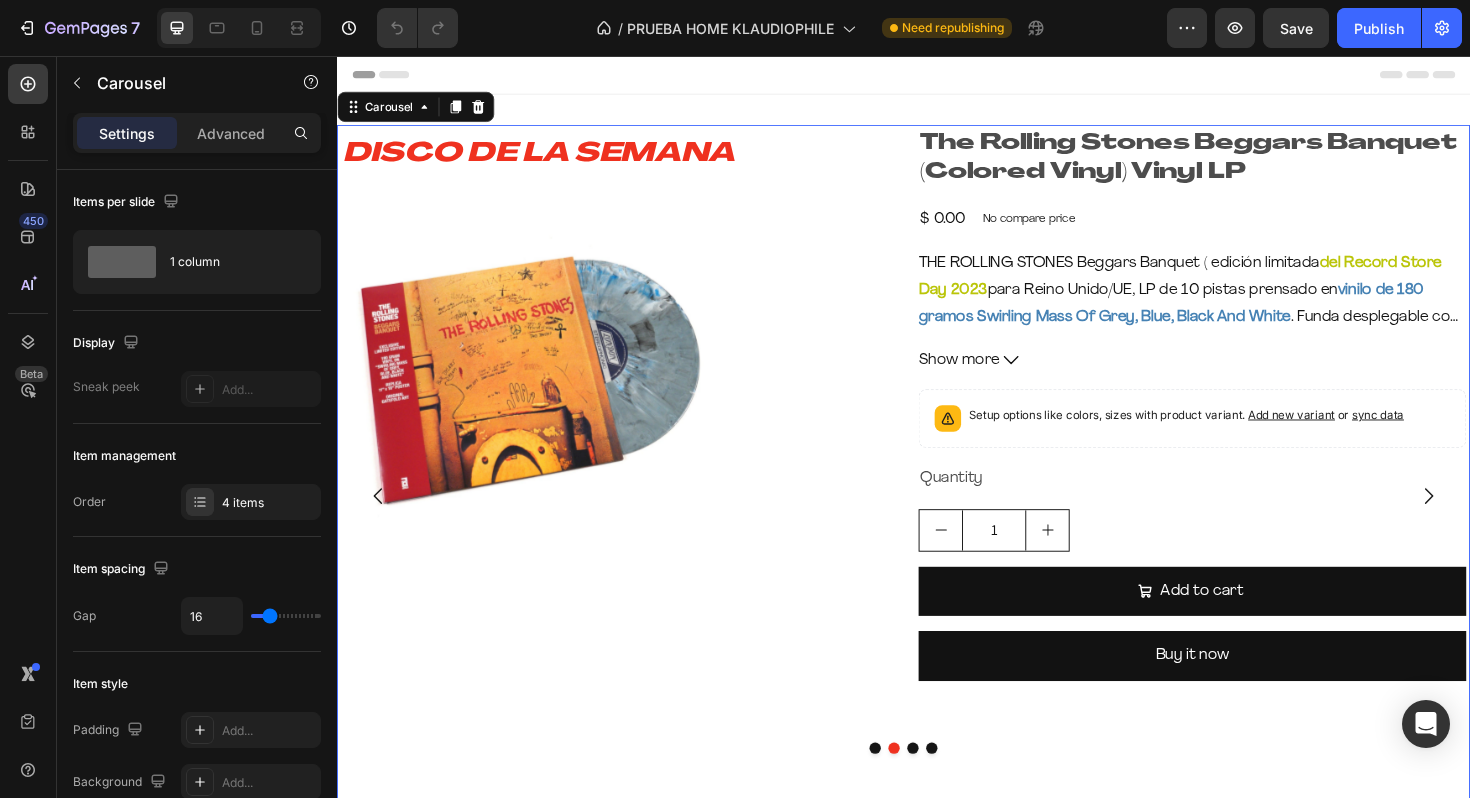 click at bounding box center (947, 789) 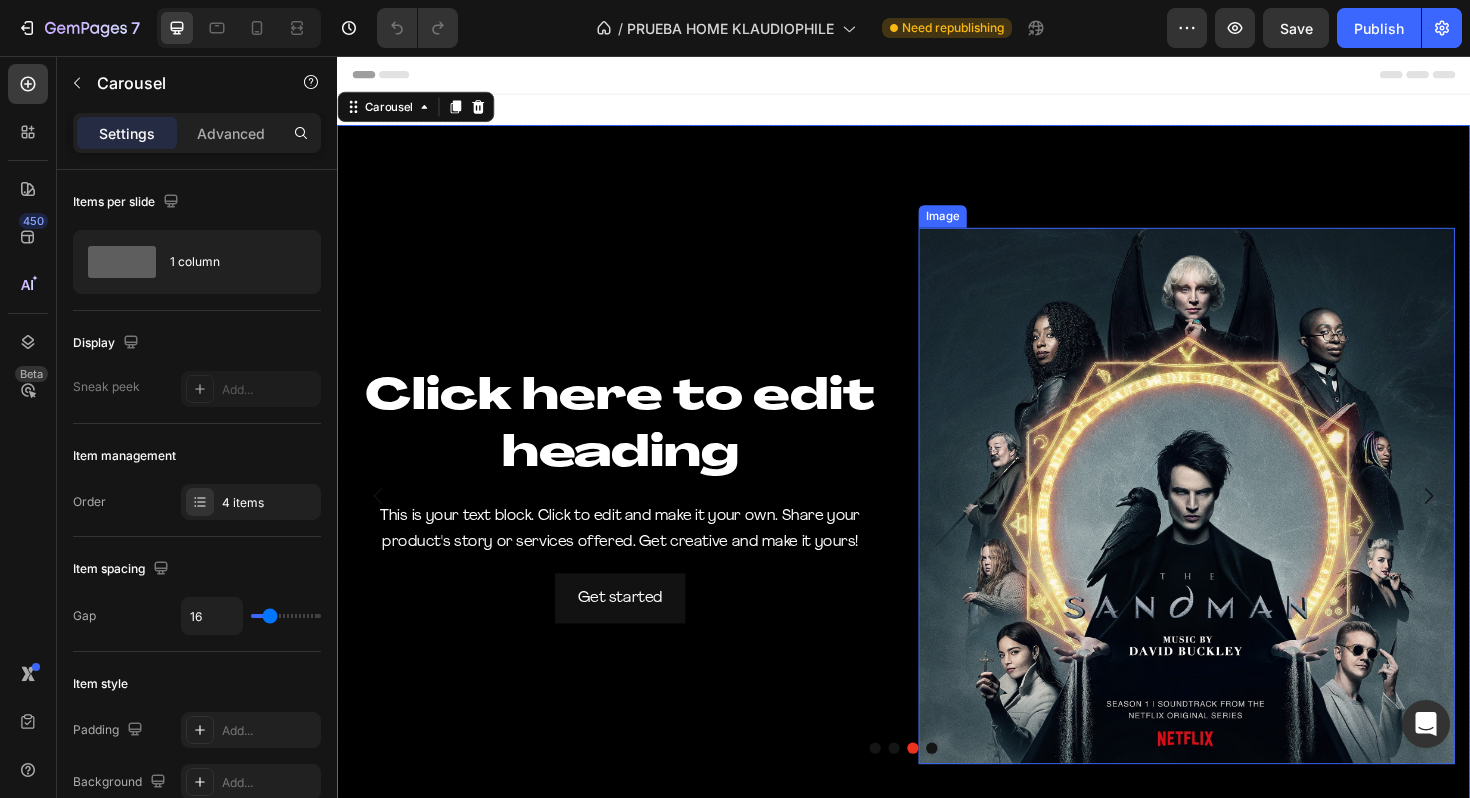 click at bounding box center (1237, 522) 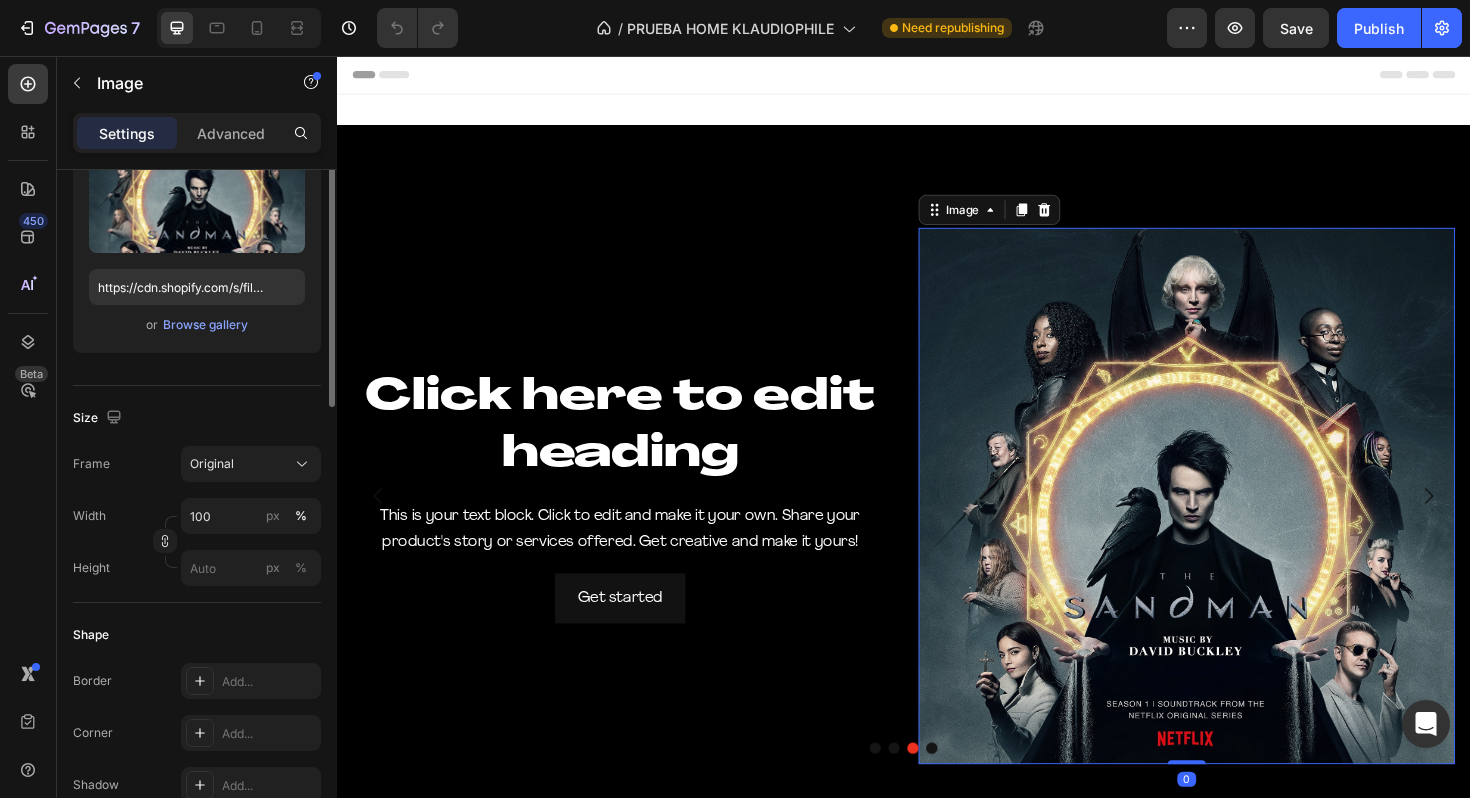 scroll, scrollTop: 326, scrollLeft: 0, axis: vertical 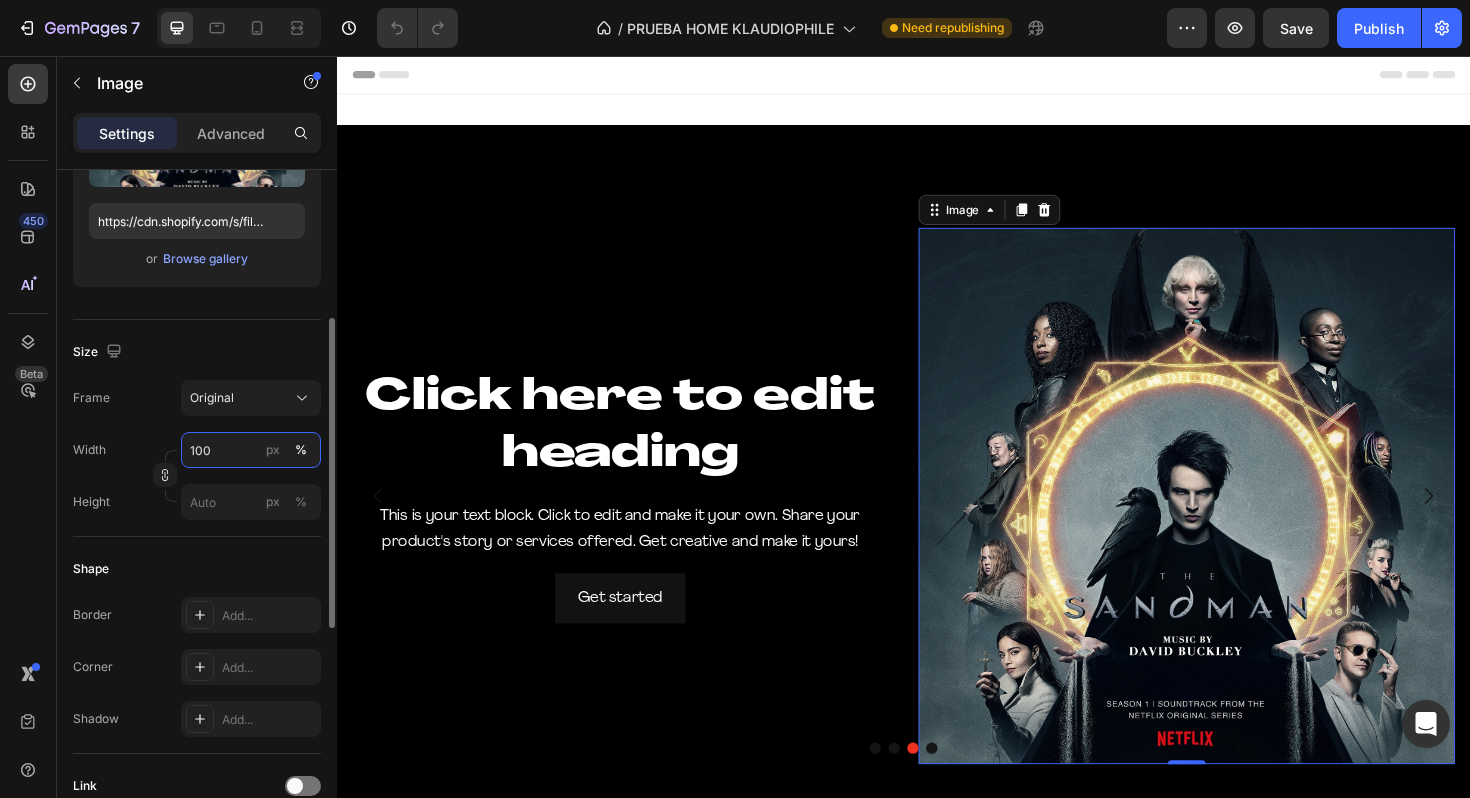 click on "100" at bounding box center (251, 450) 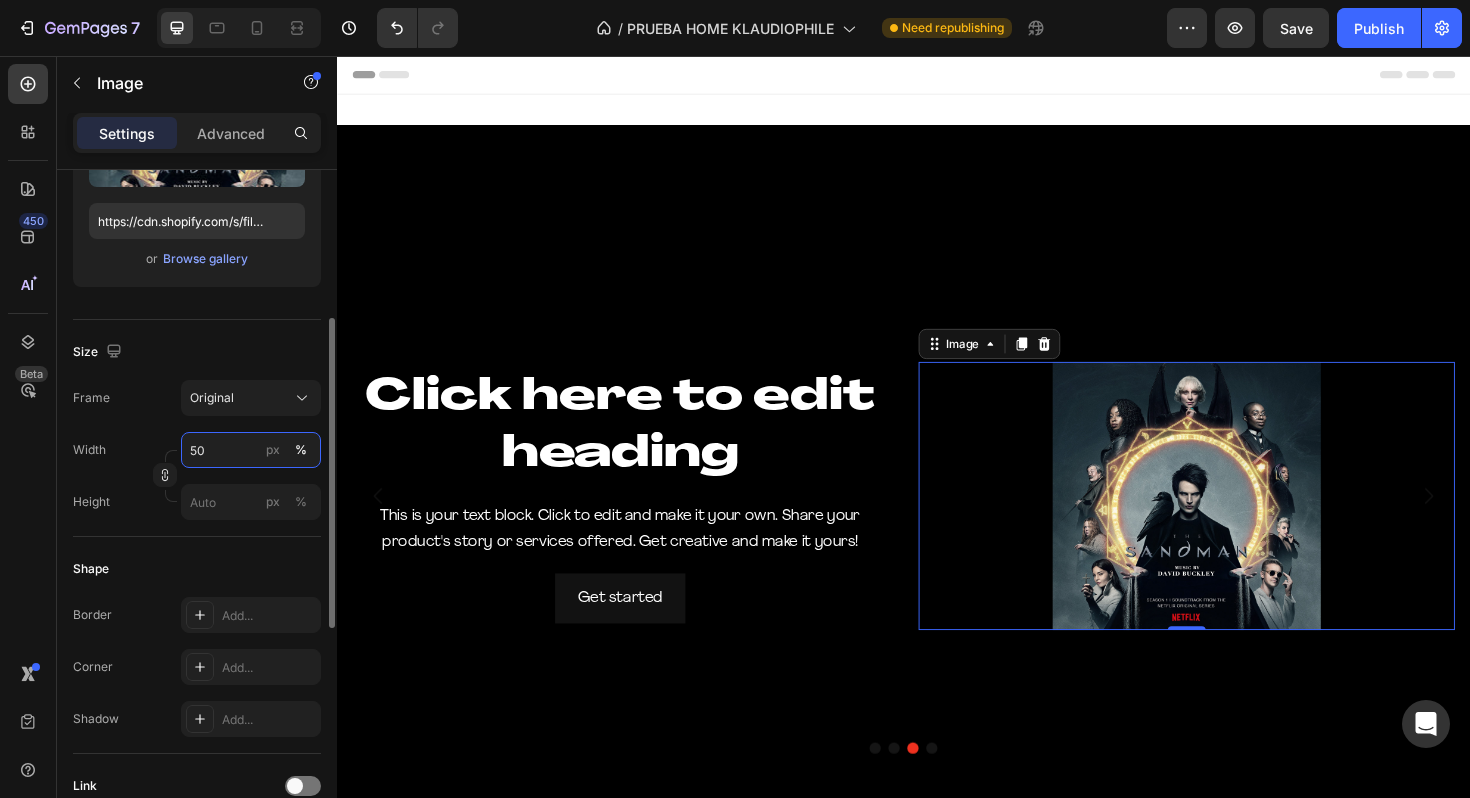 type on "5" 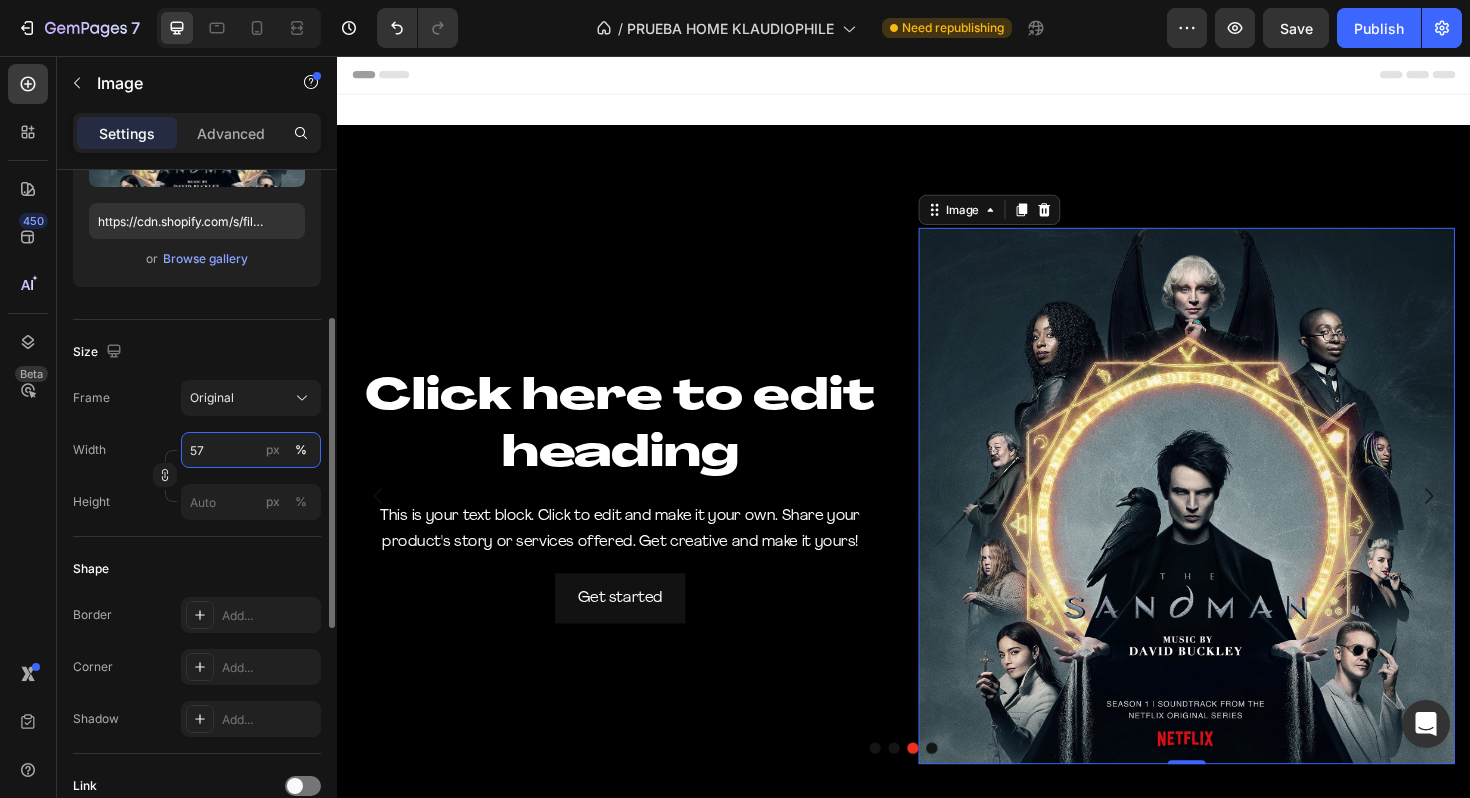 type on "5" 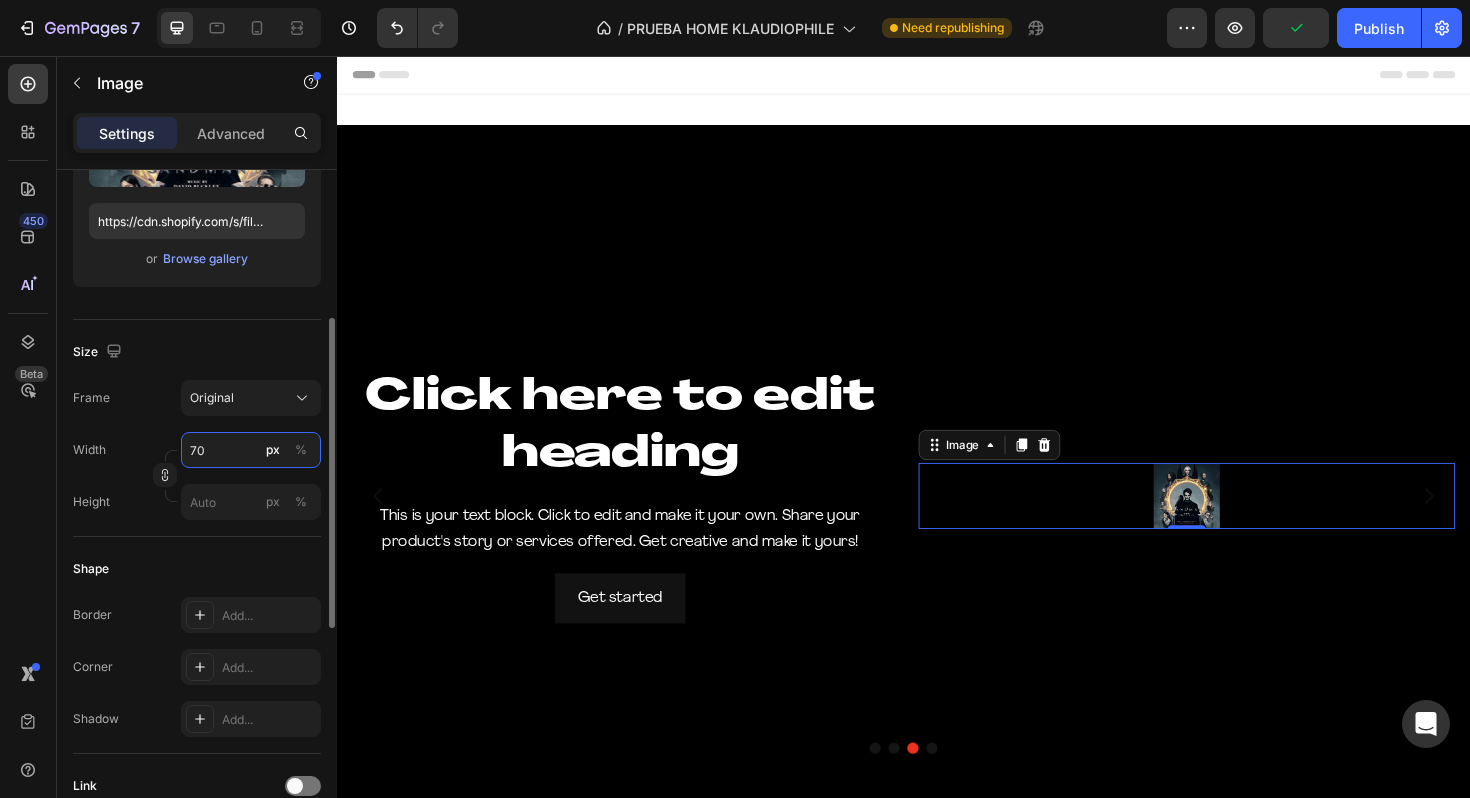 type on "7" 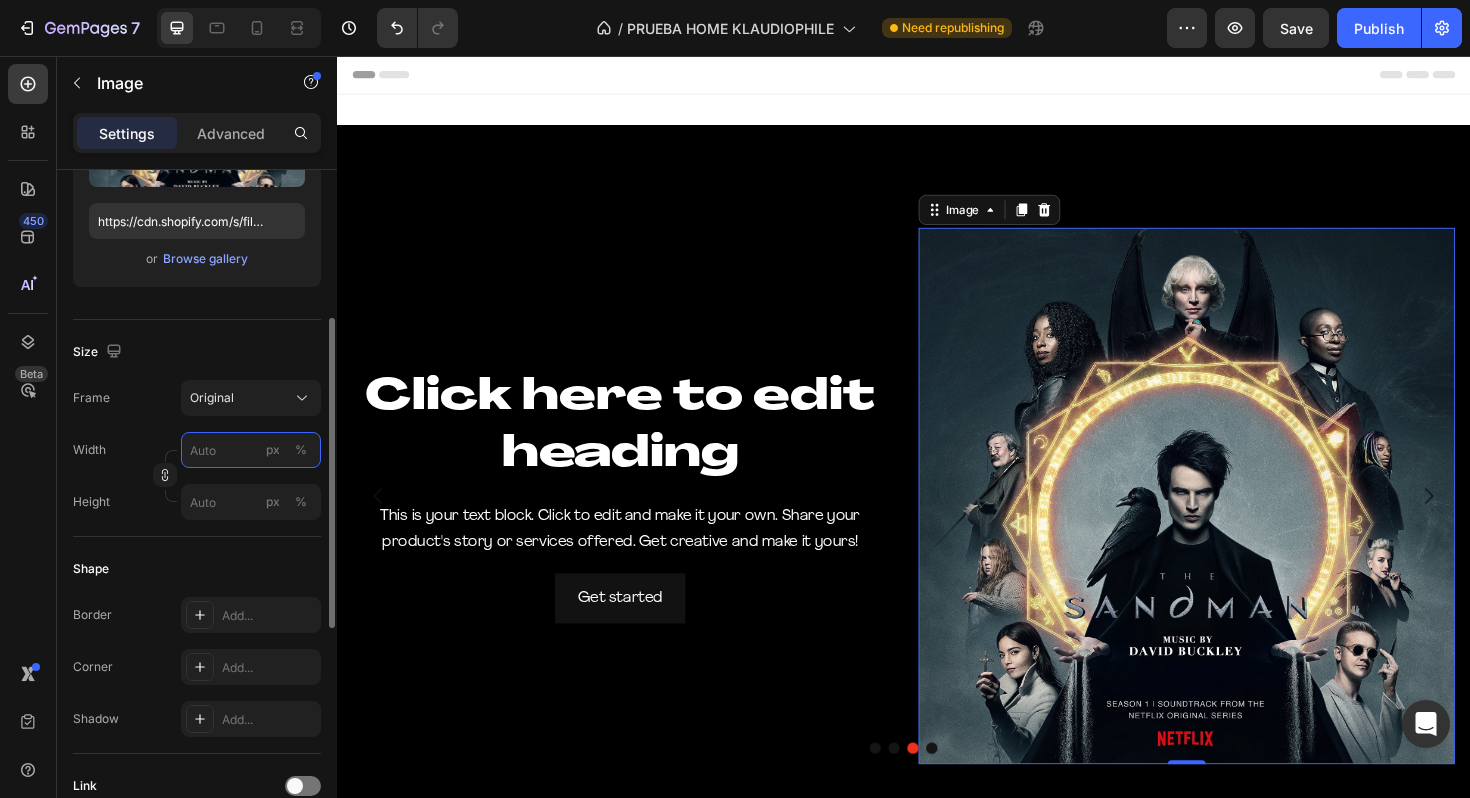 type on "7" 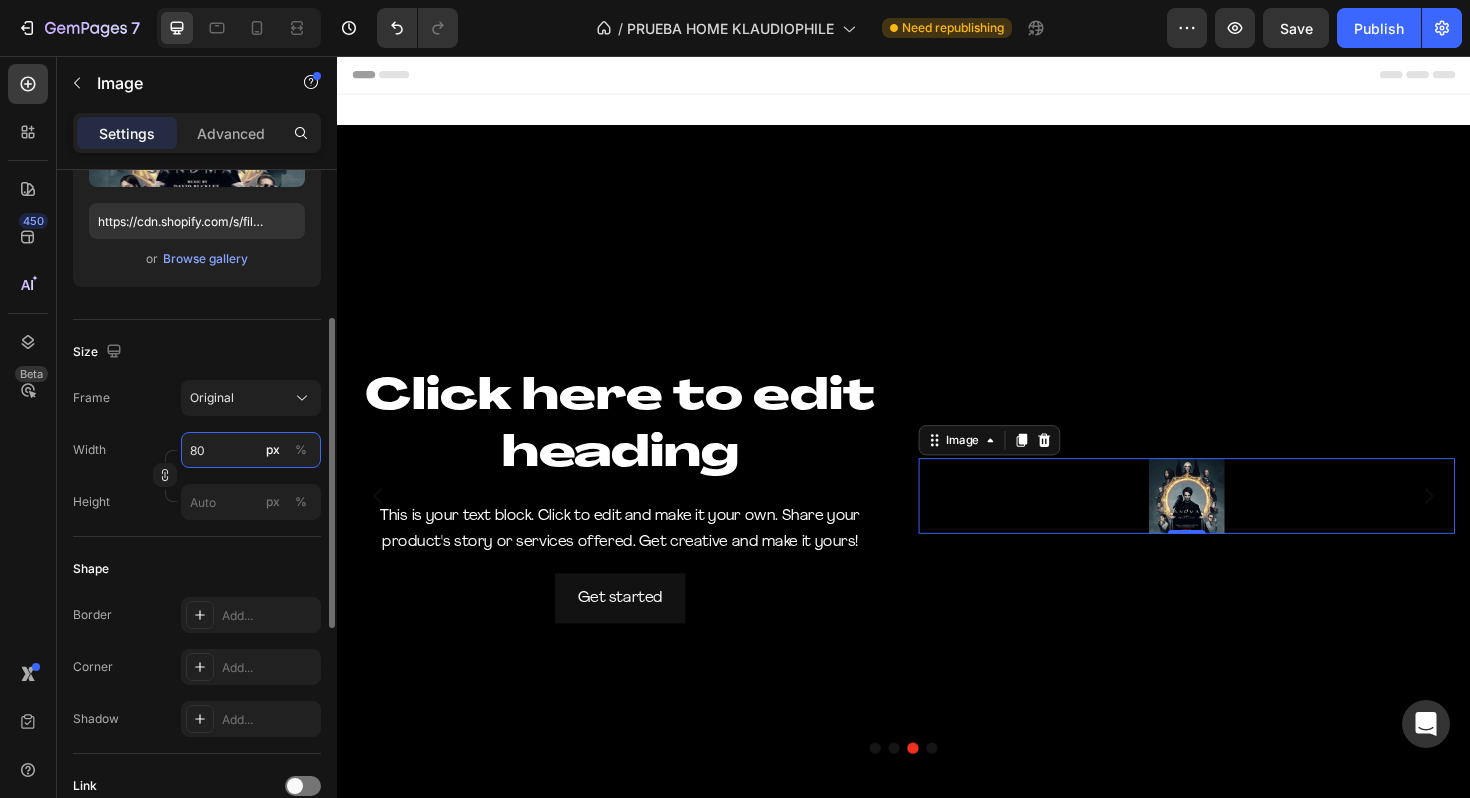 type on "8" 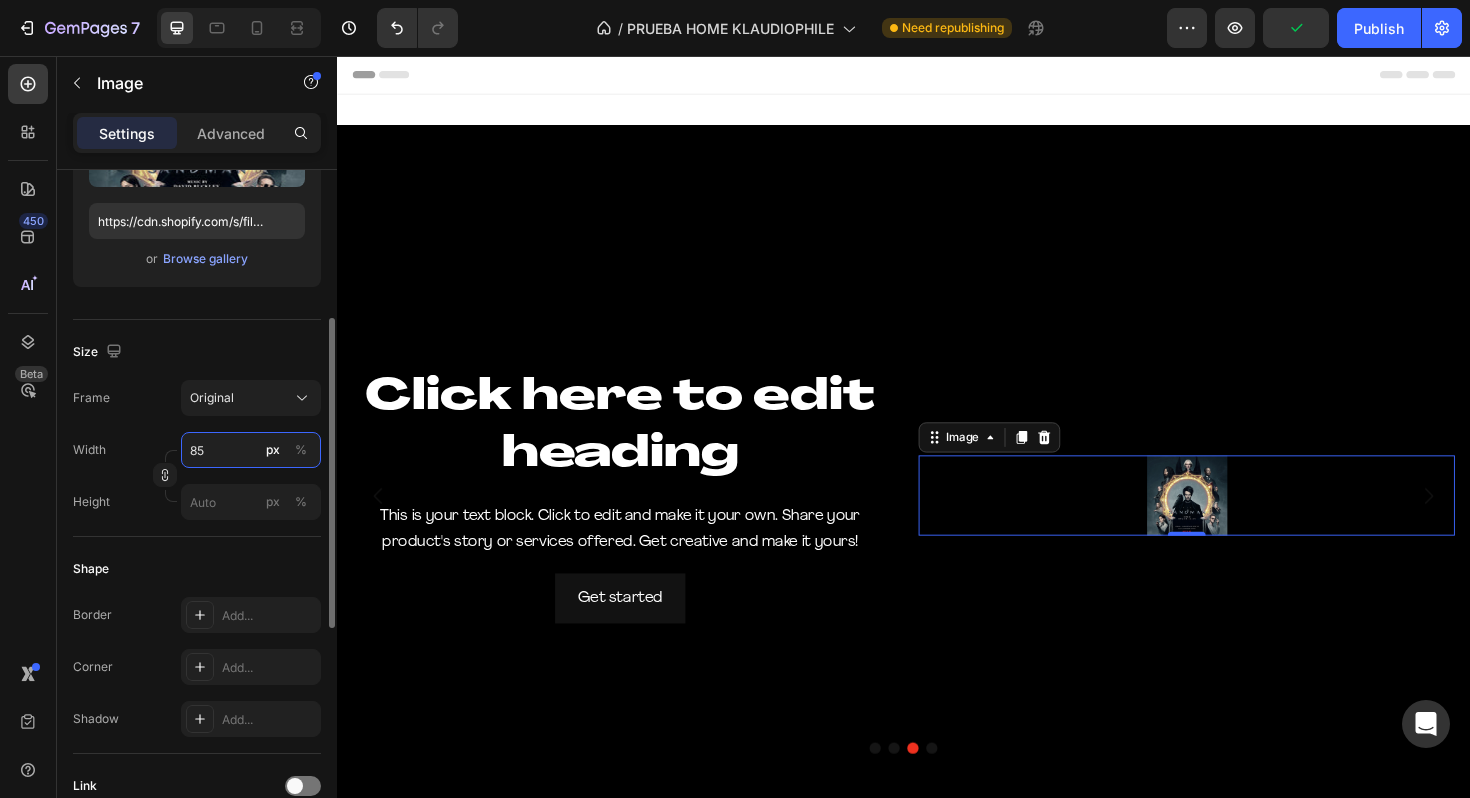 type on "8" 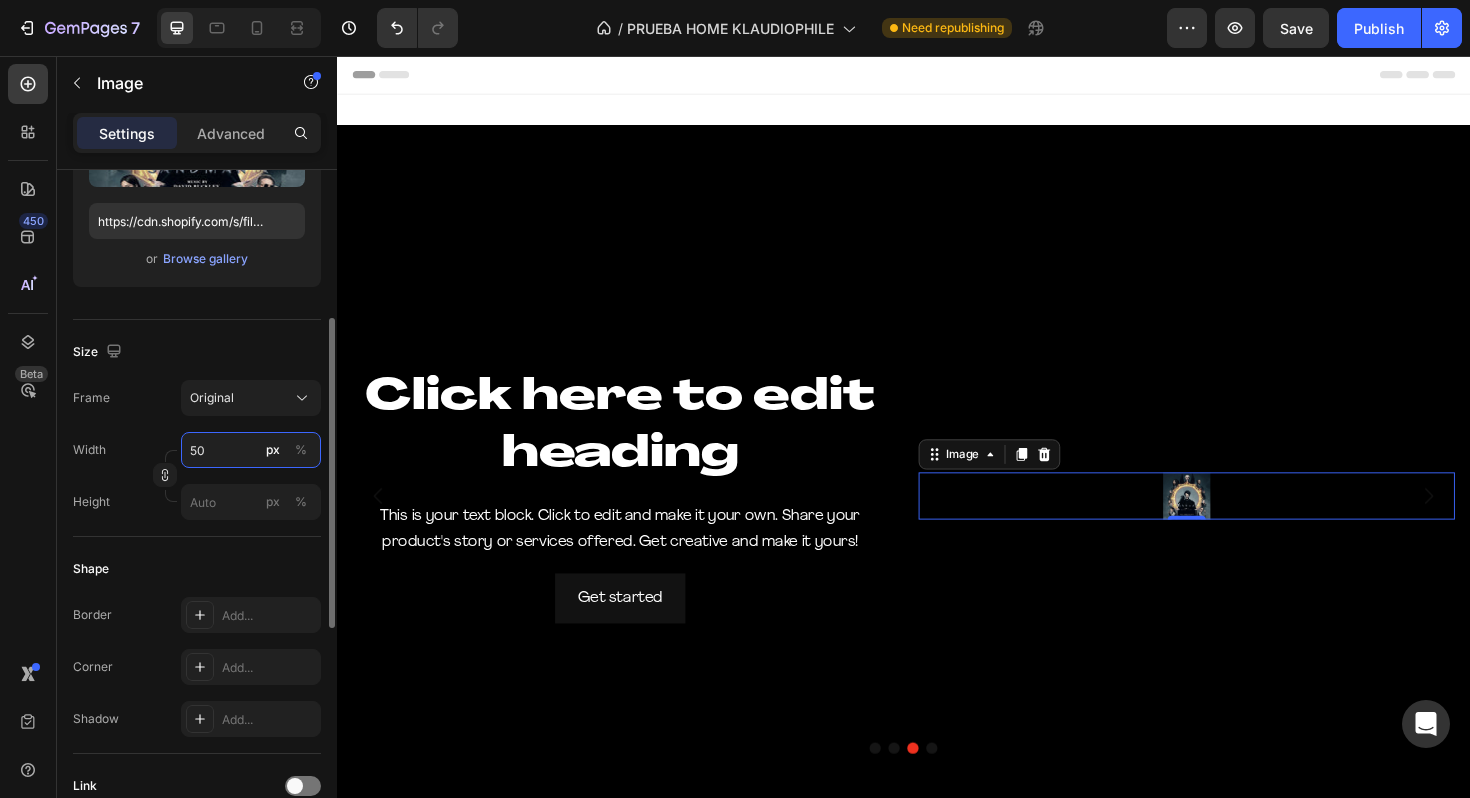 type on "5" 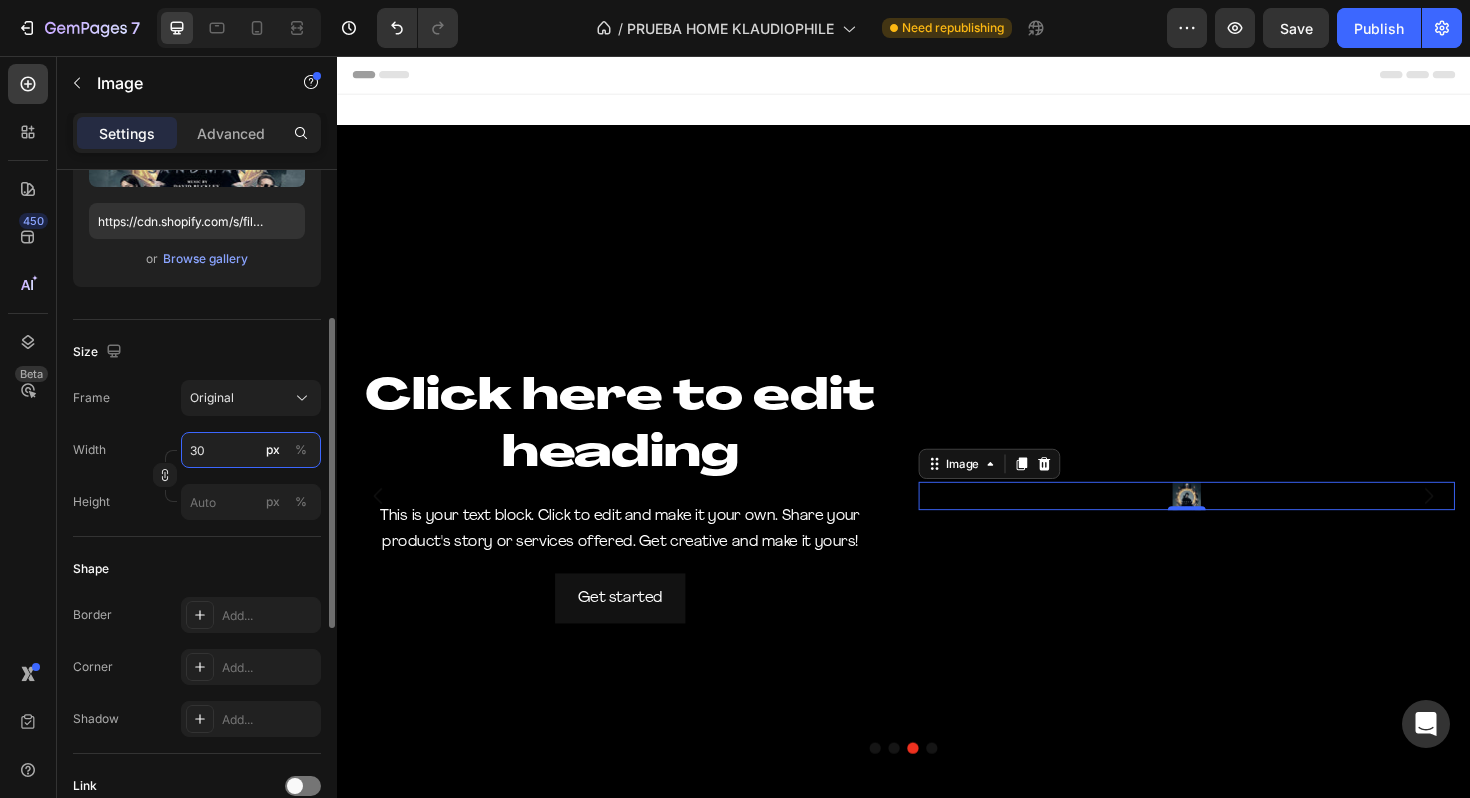 type on "3" 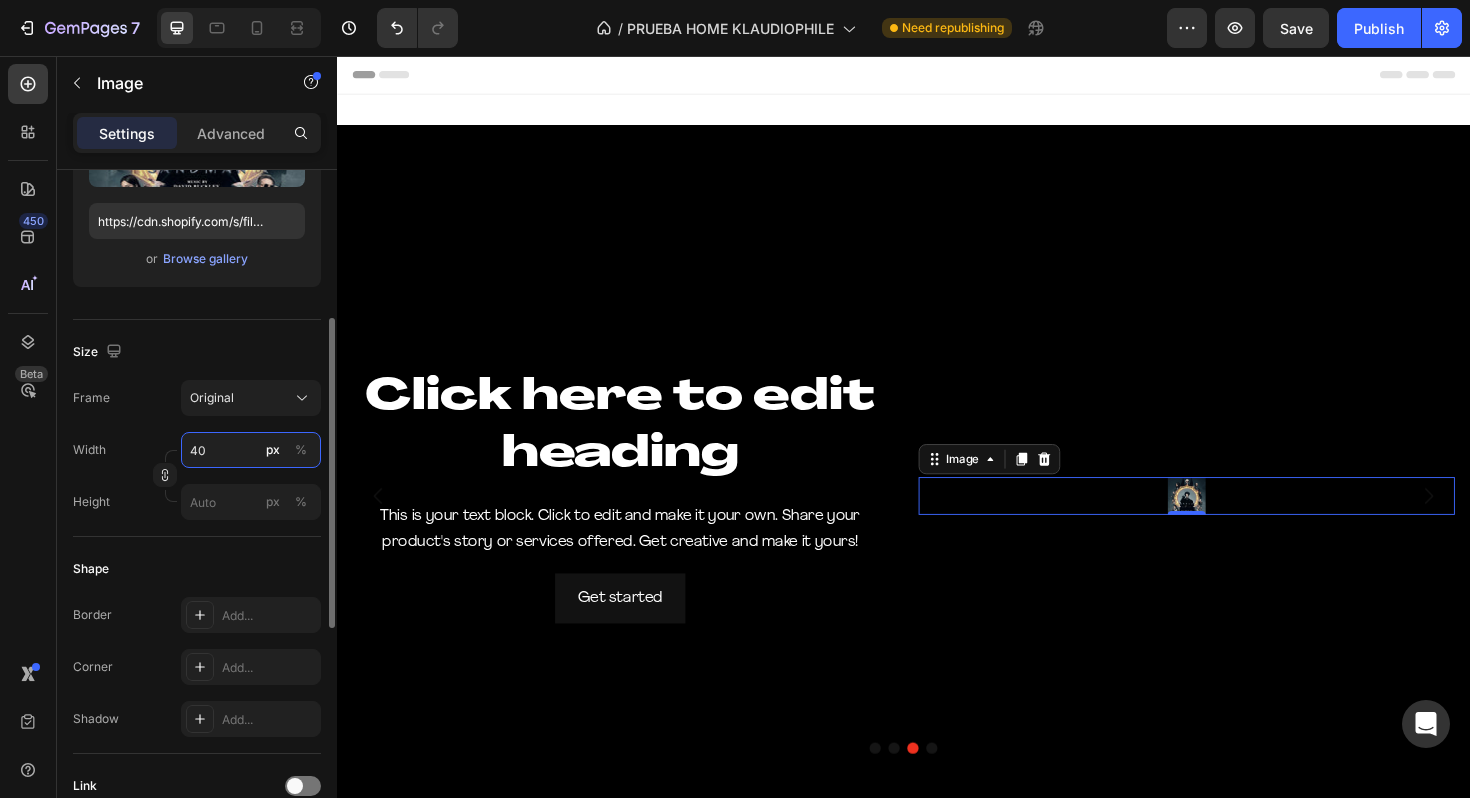 type on "400" 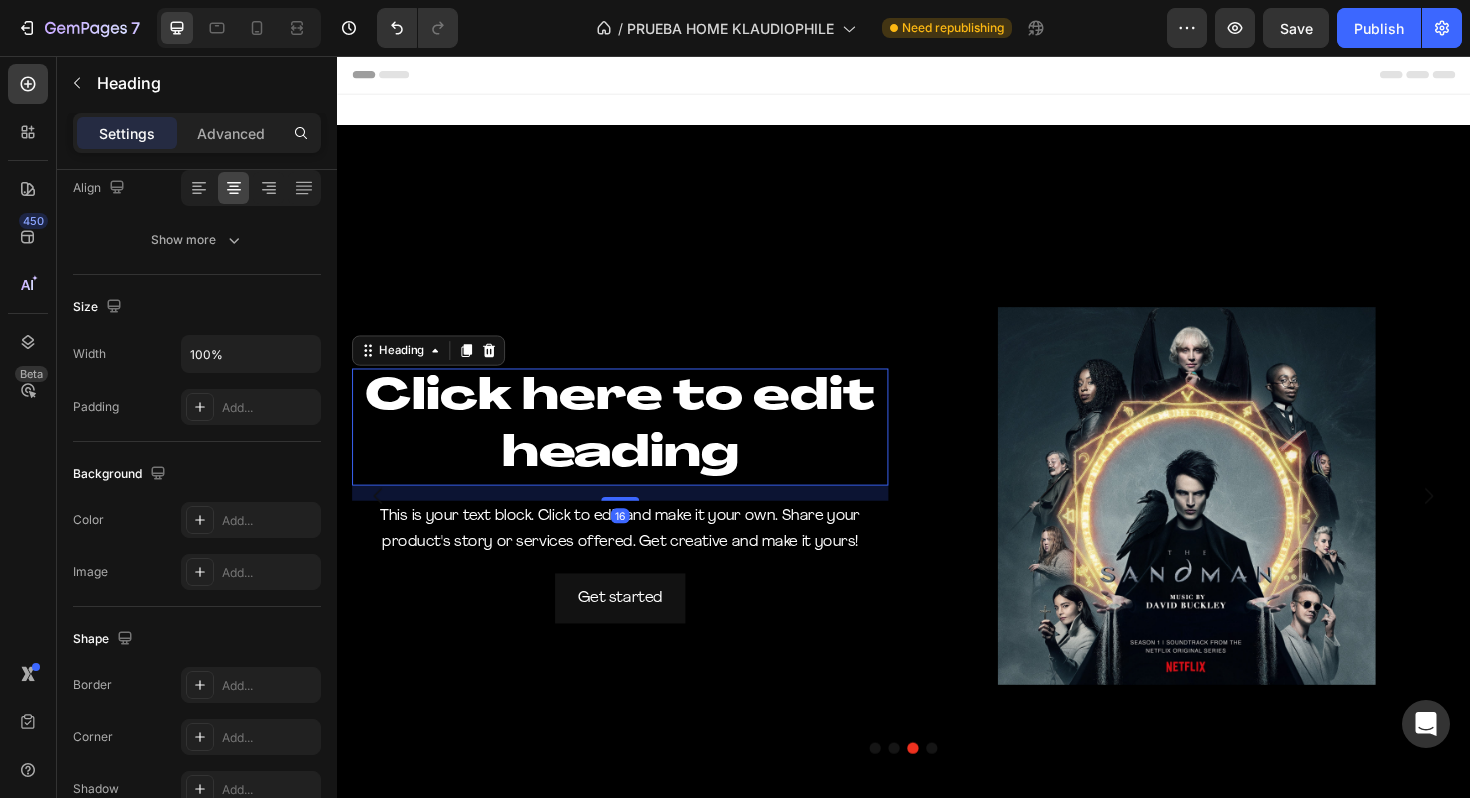 click on "Click here to edit heading" at bounding box center [637, 449] 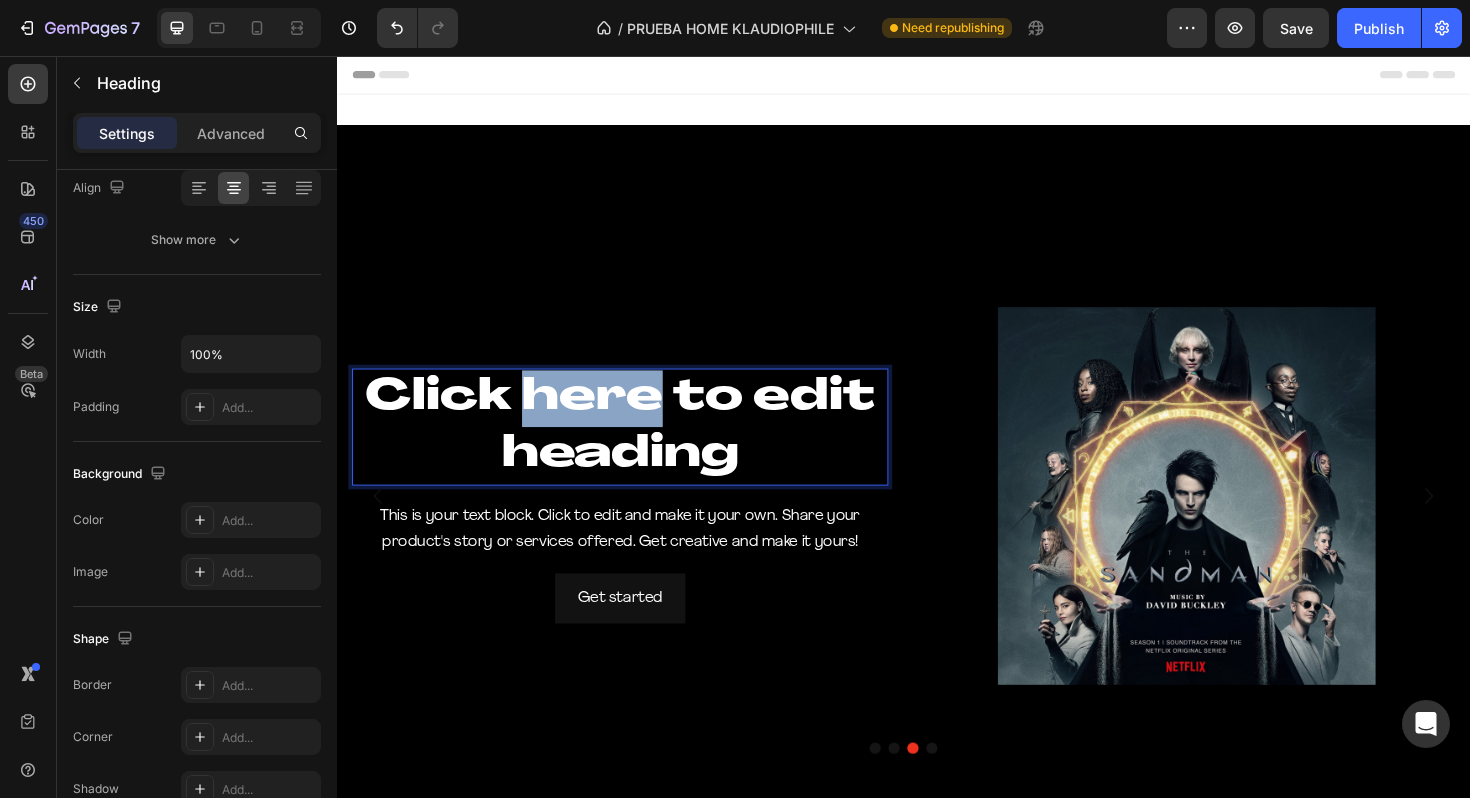 scroll, scrollTop: 0, scrollLeft: 0, axis: both 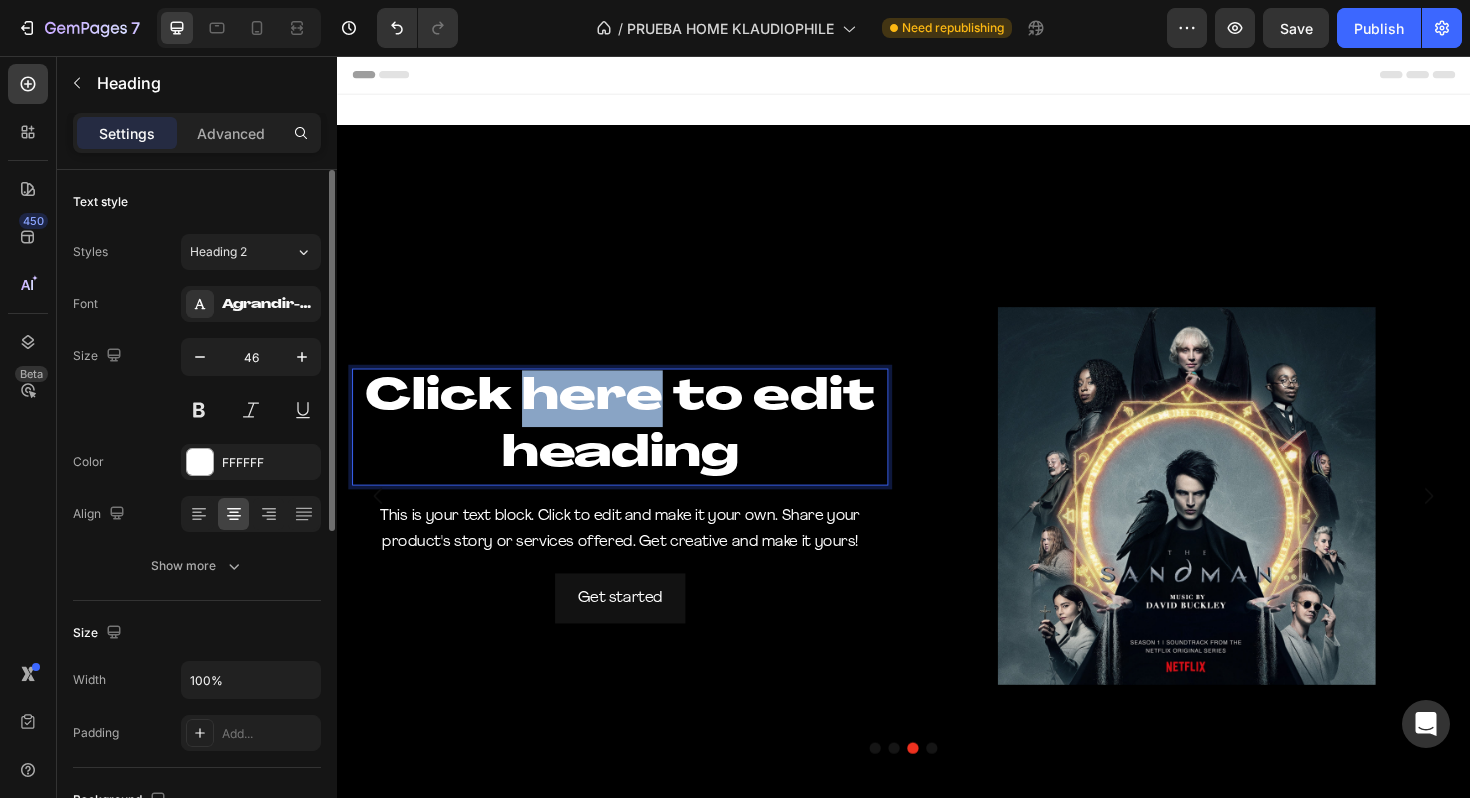 click on "Click here to edit heading" at bounding box center (637, 449) 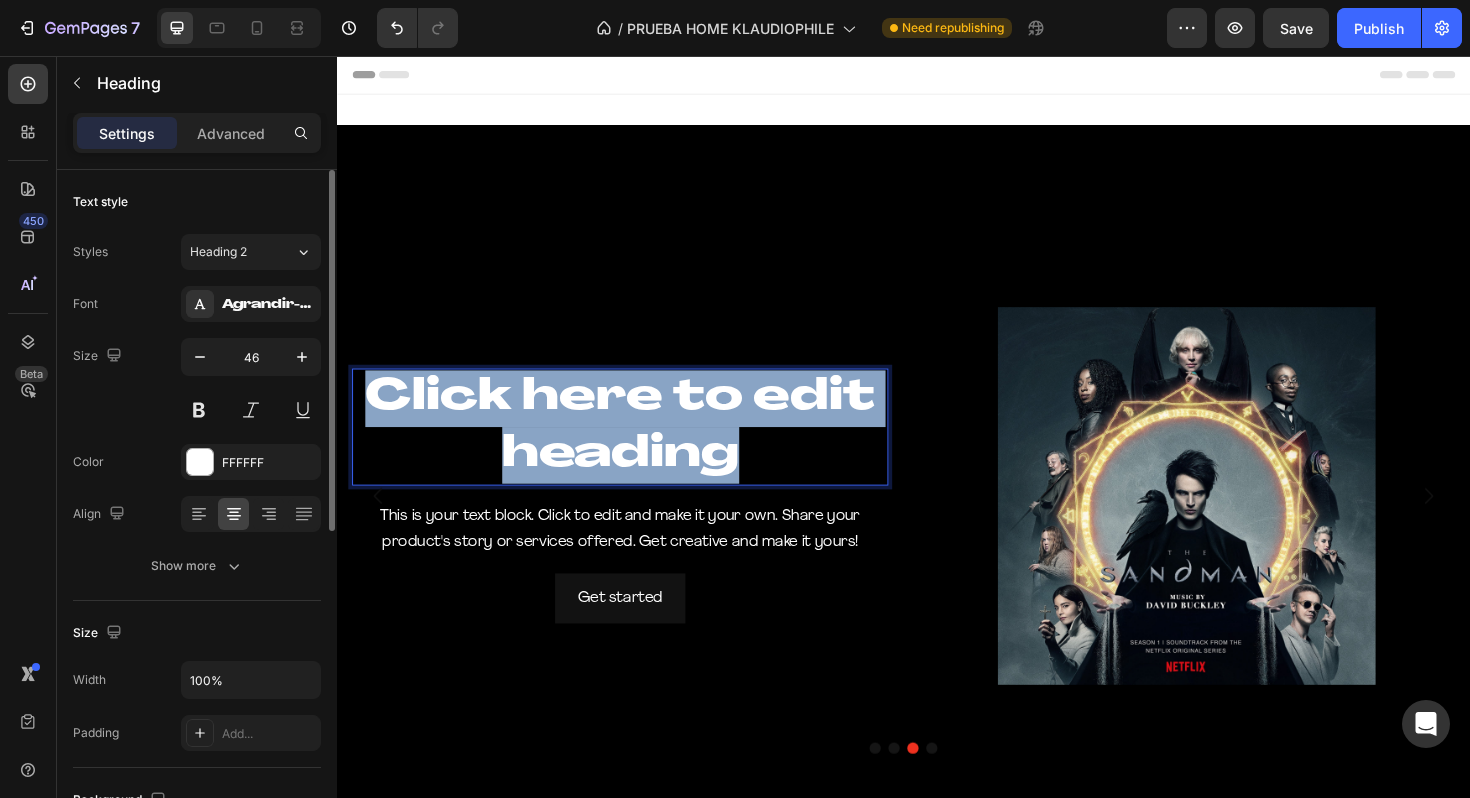 click on "Click here to edit heading" at bounding box center [637, 449] 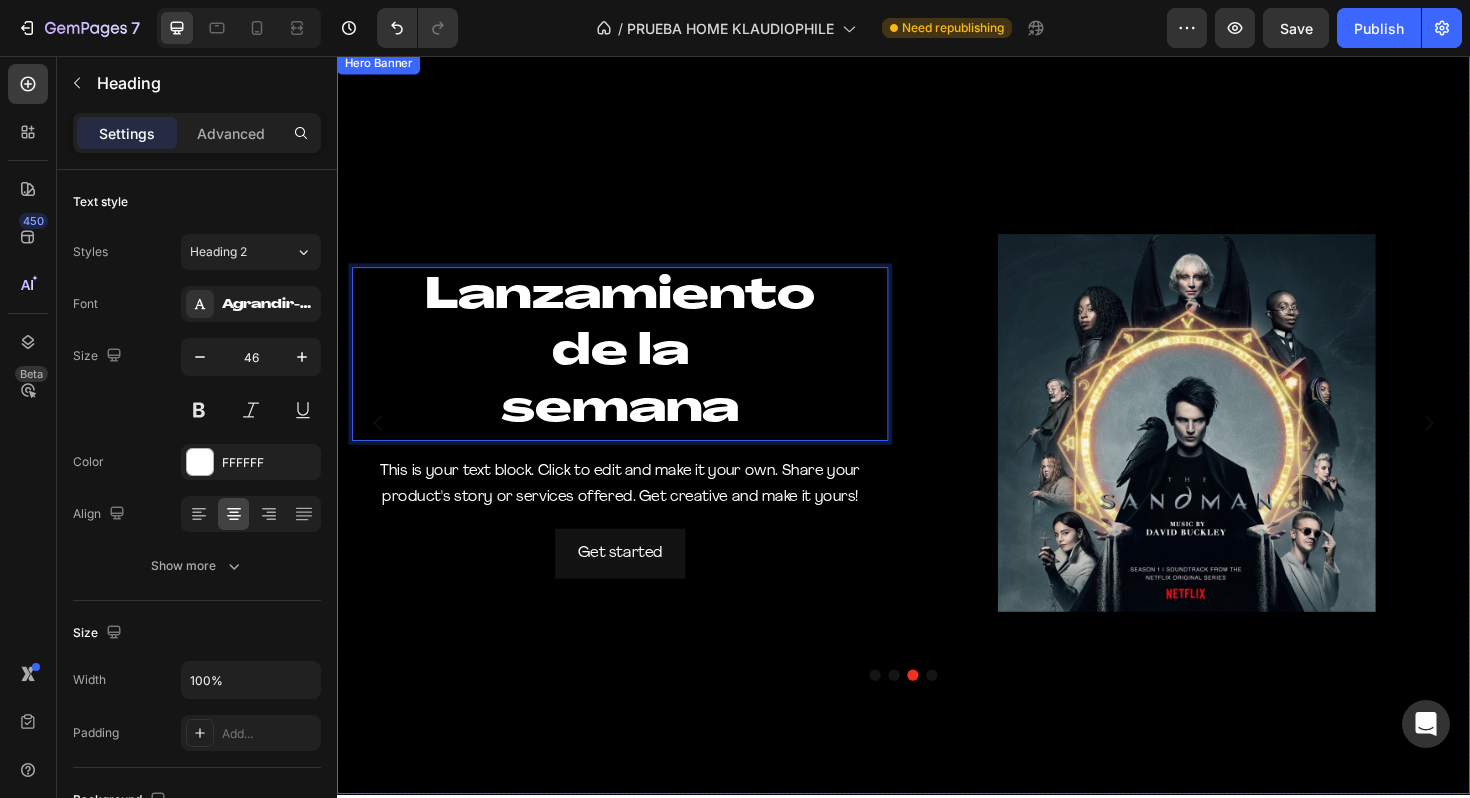 scroll, scrollTop: 400, scrollLeft: 0, axis: vertical 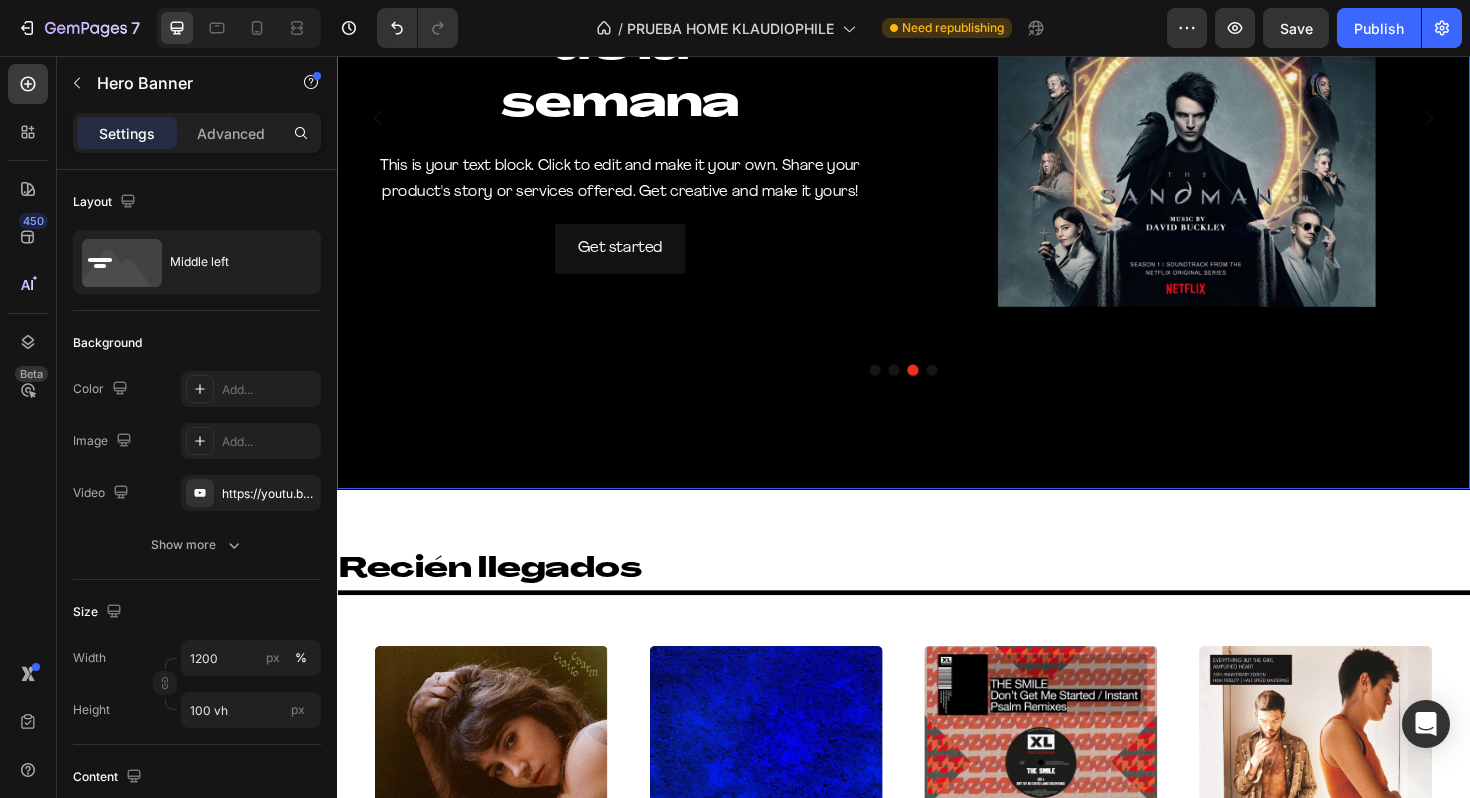 click at bounding box center [937, 122] 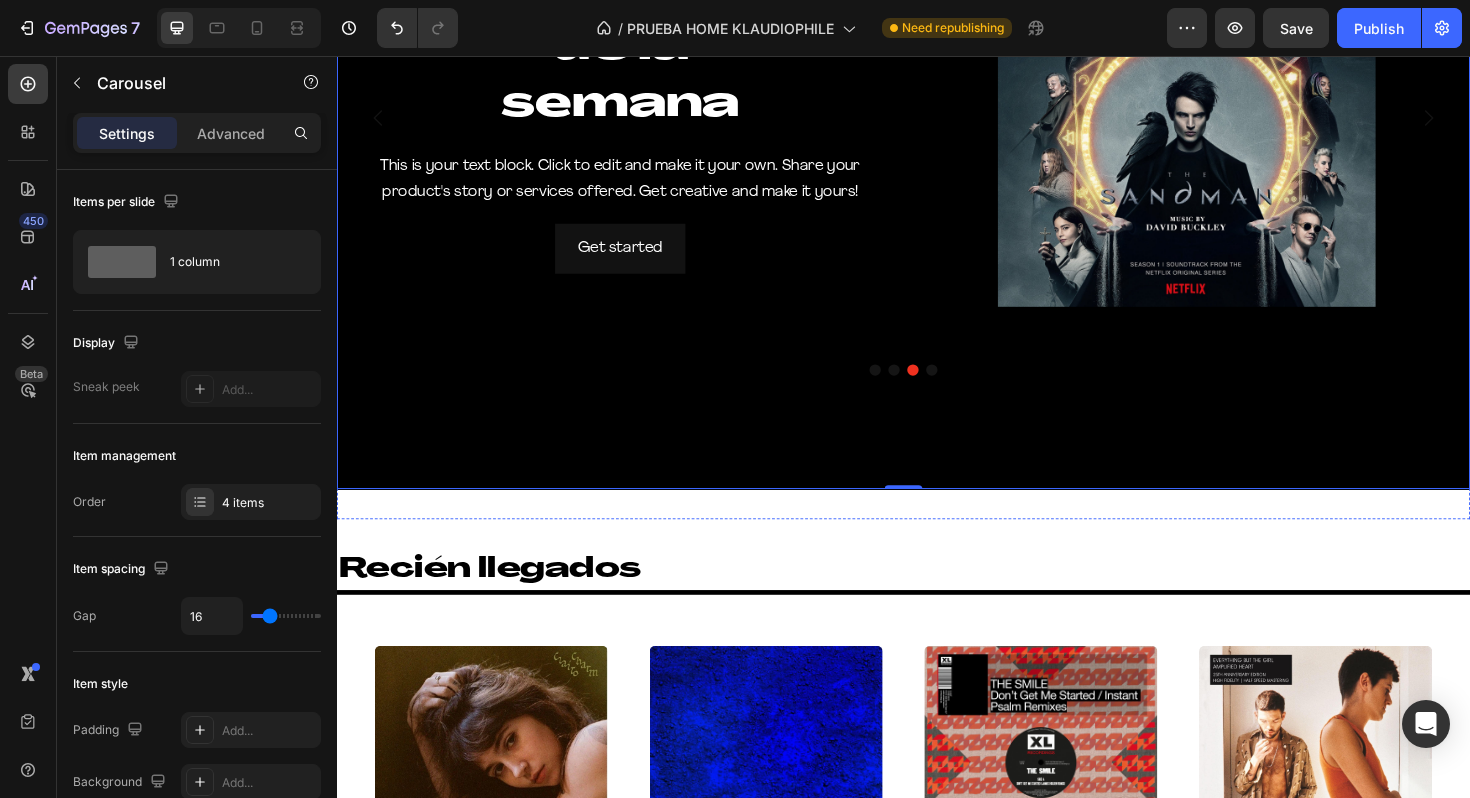 click at bounding box center [967, 389] 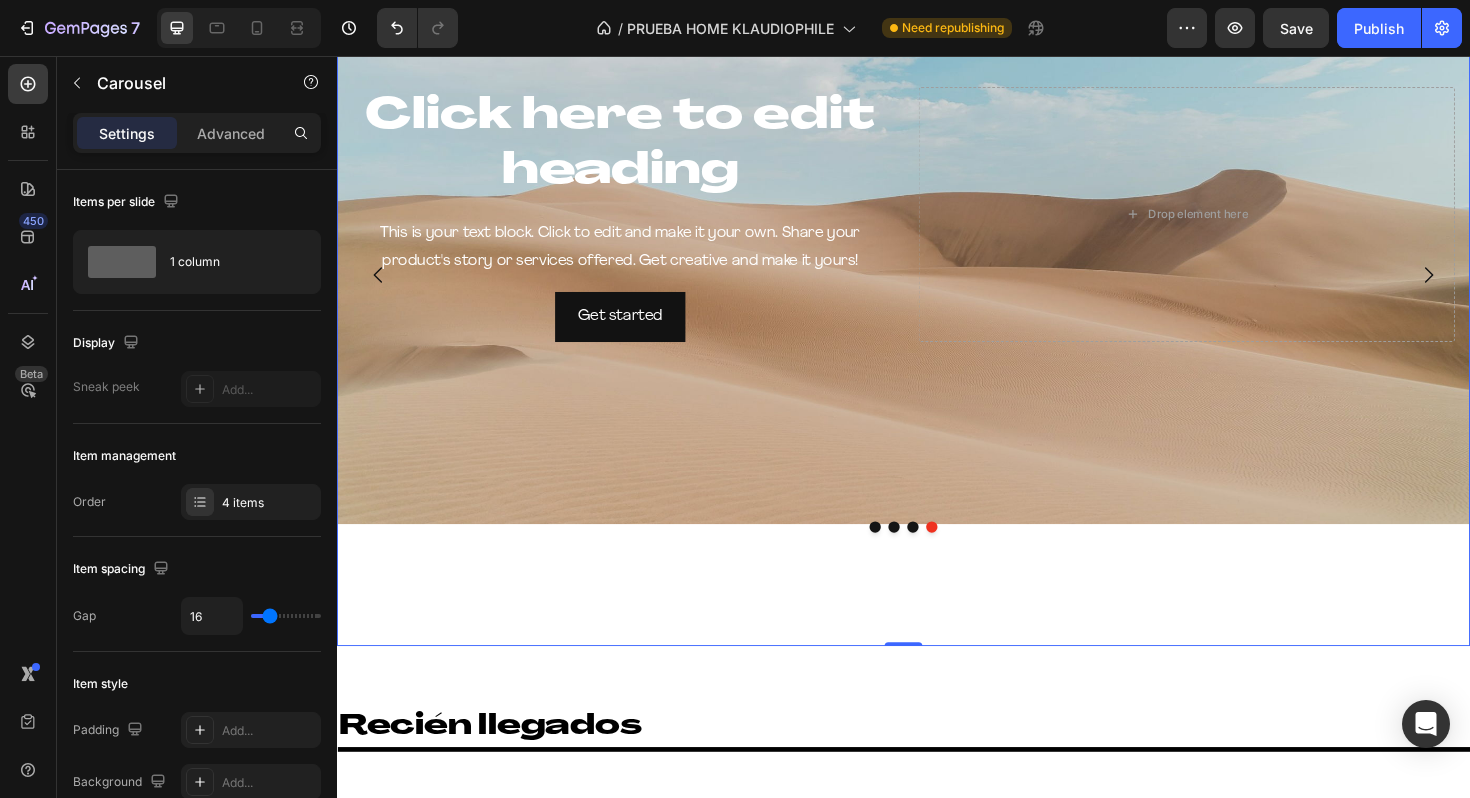 scroll, scrollTop: 253, scrollLeft: 0, axis: vertical 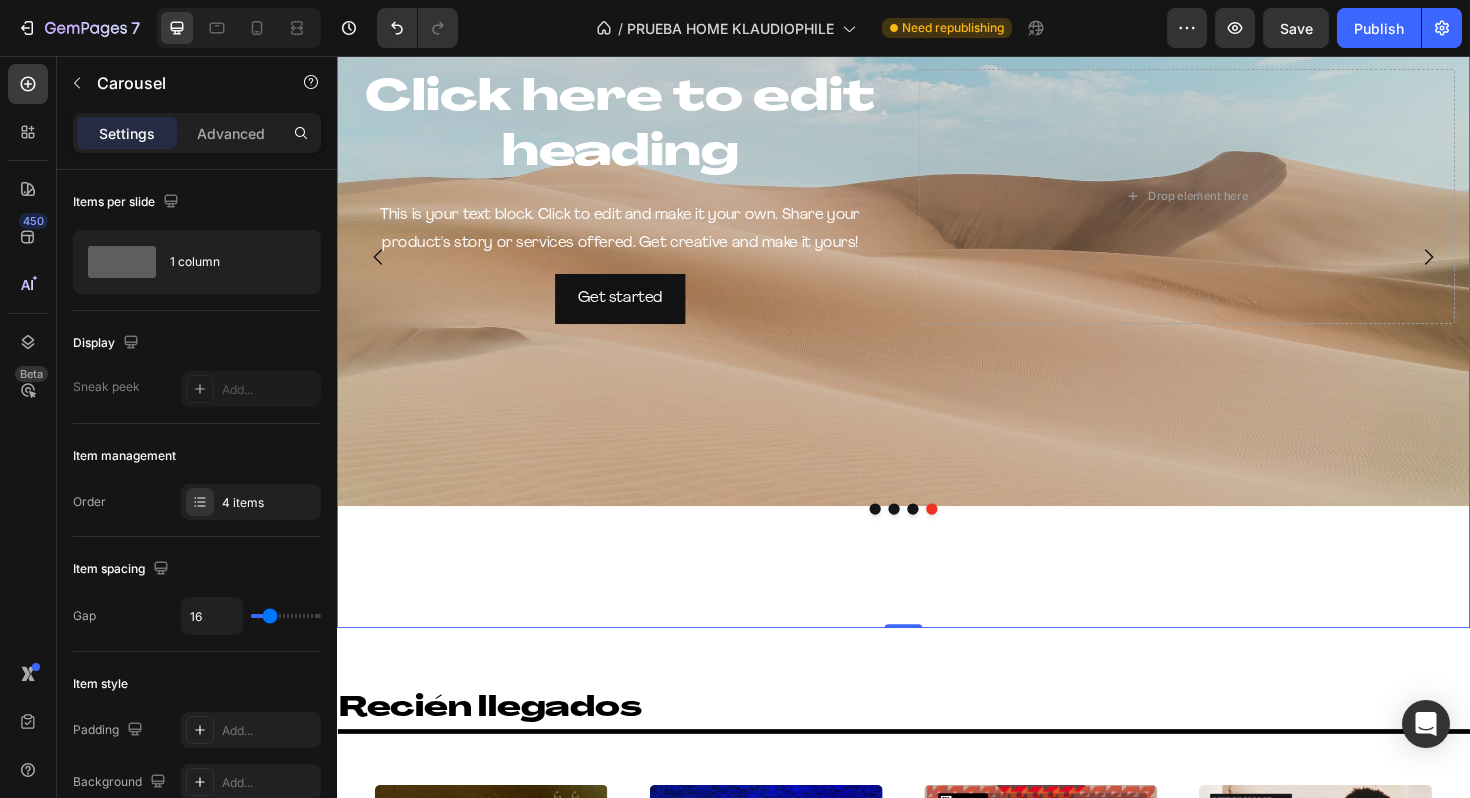 click at bounding box center (907, 536) 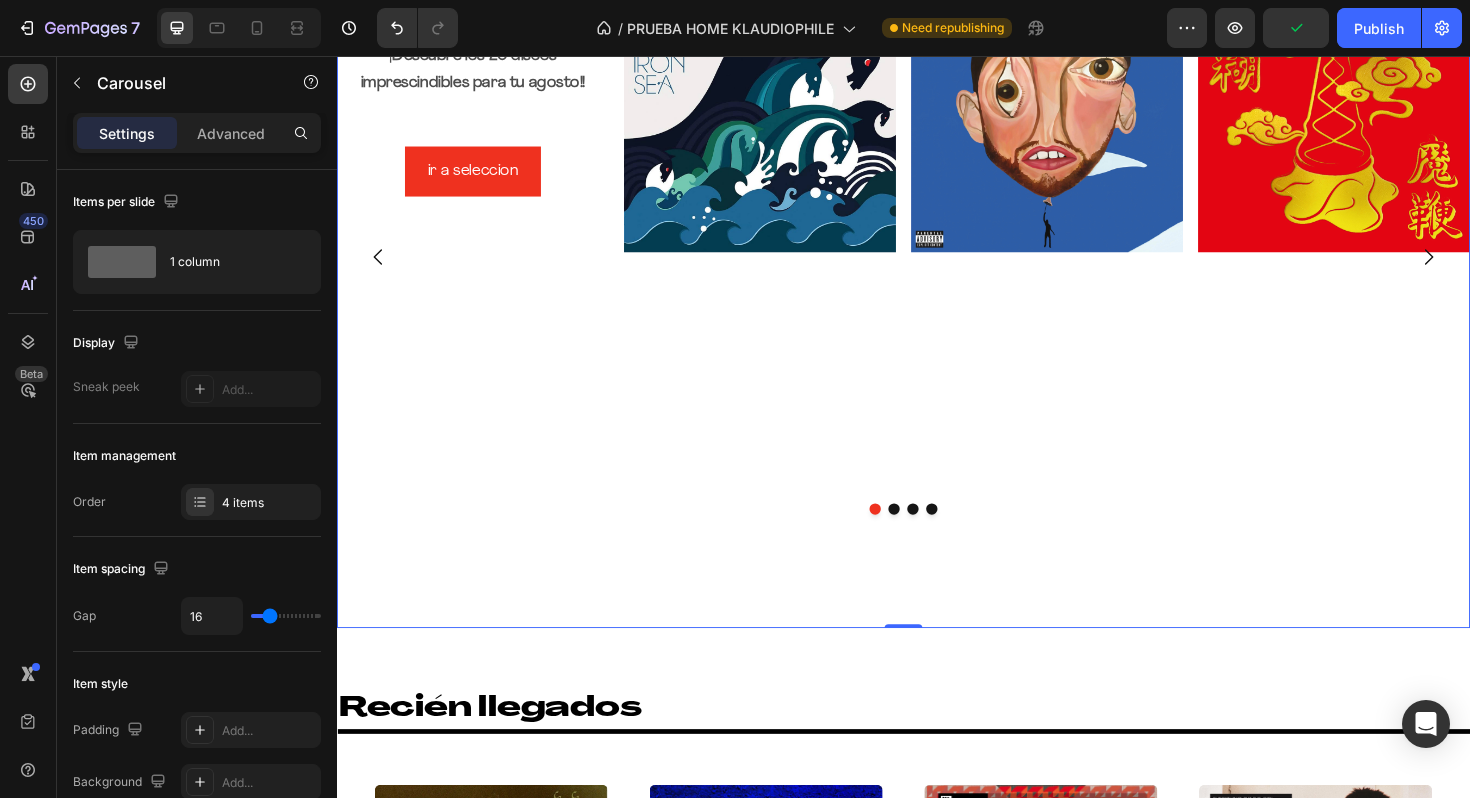 click at bounding box center (927, 536) 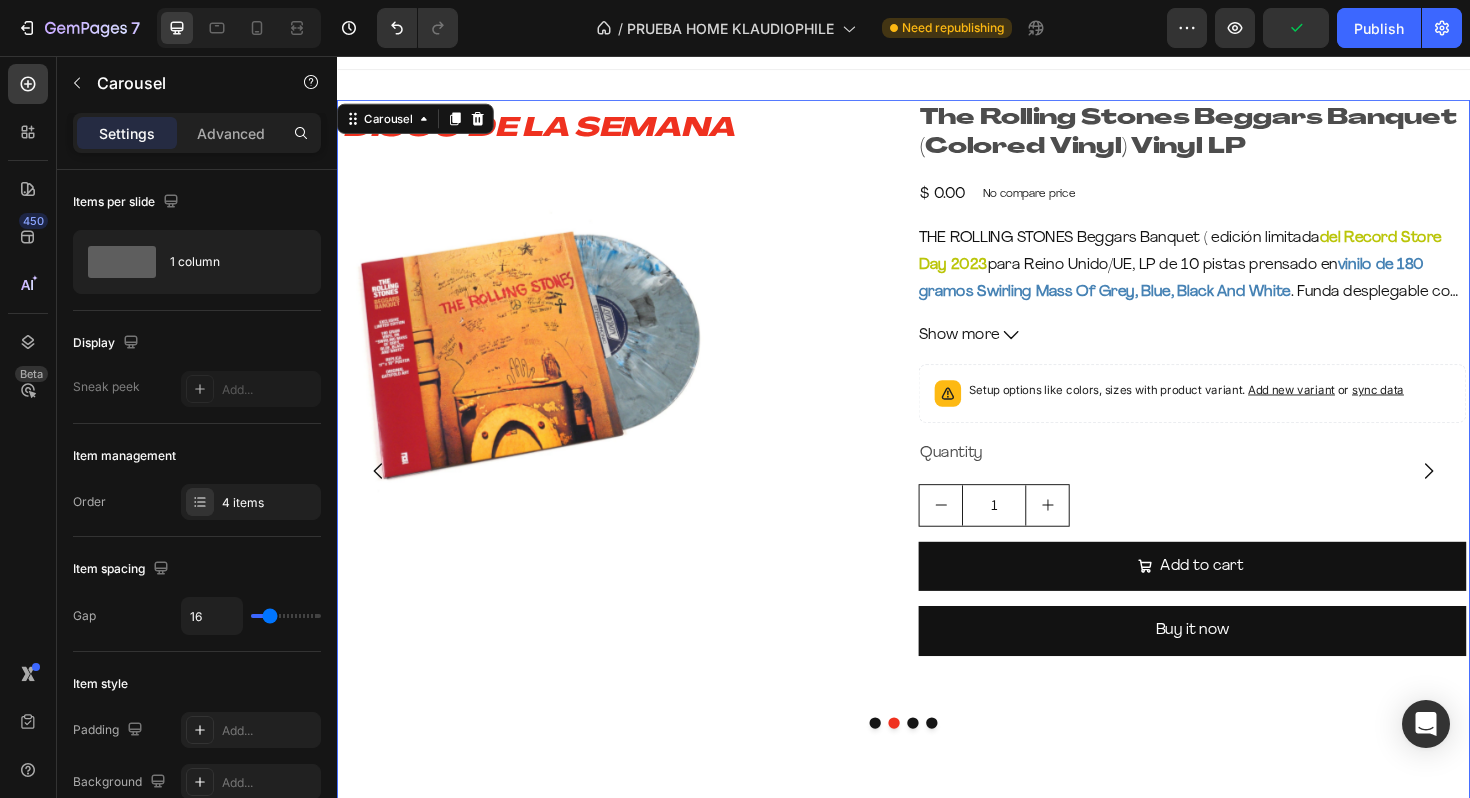scroll, scrollTop: 6, scrollLeft: 0, axis: vertical 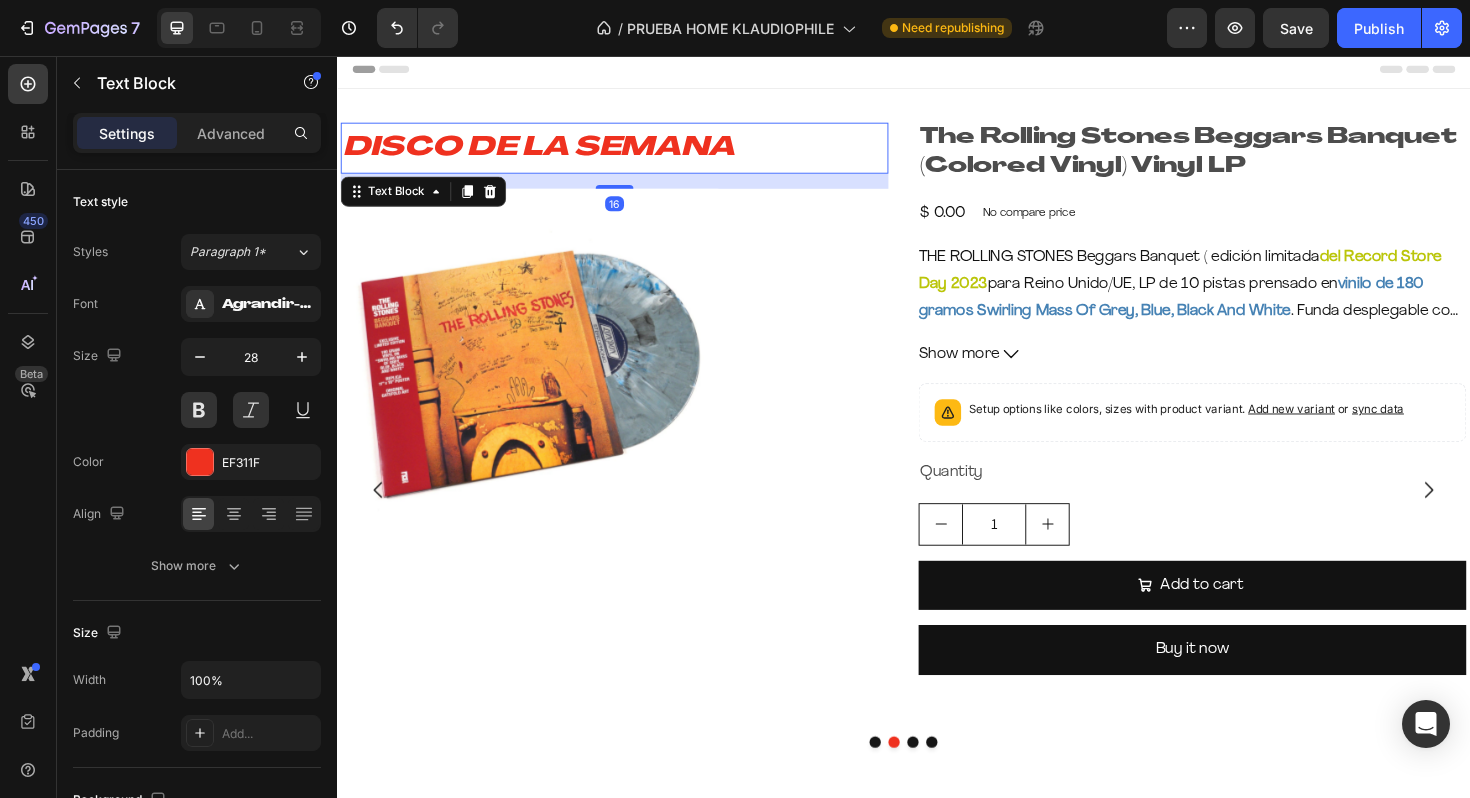 click on "DISCO DE LA SEMANA" at bounding box center [631, 154] 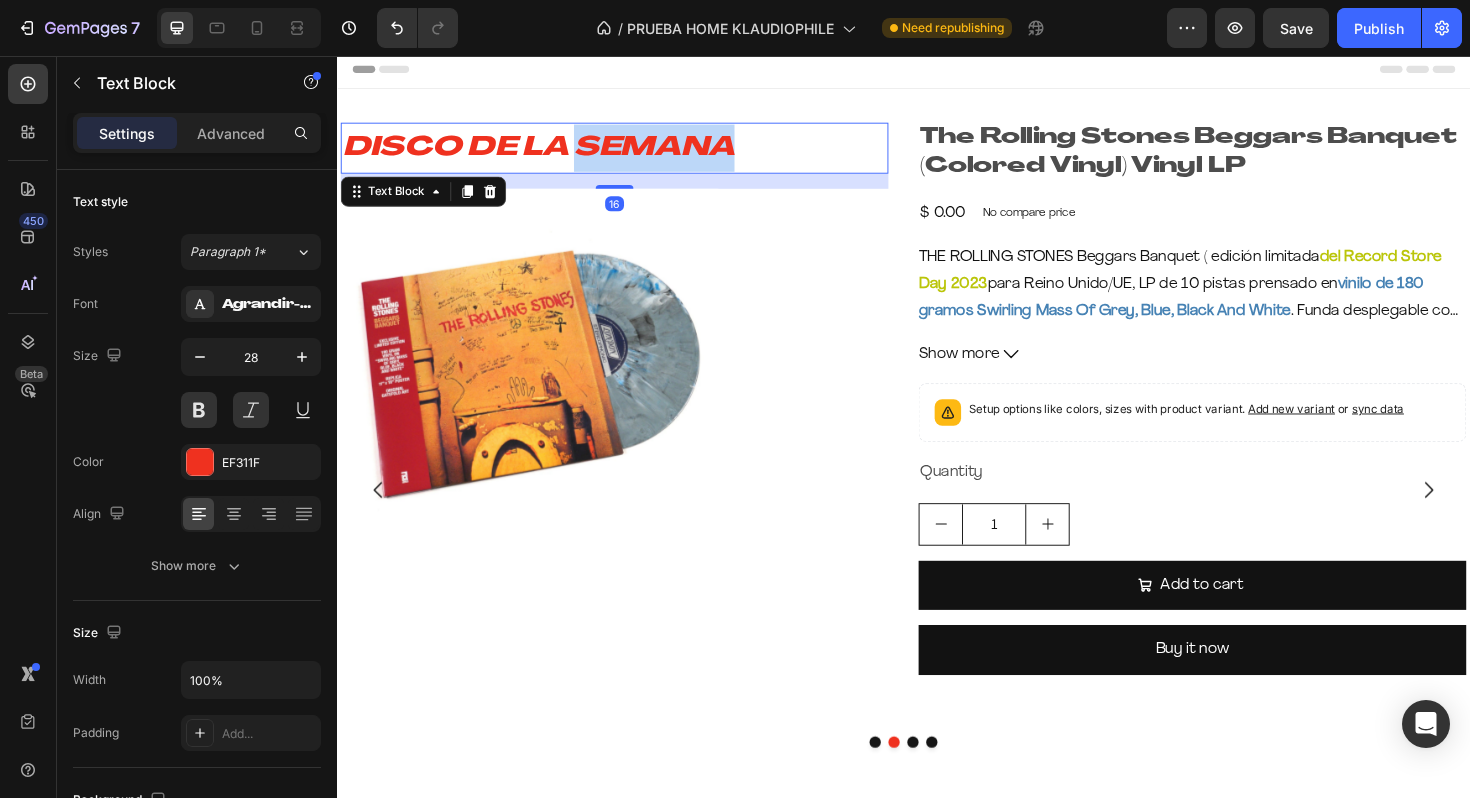 click on "DISCO DE LA SEMANA" at bounding box center (631, 154) 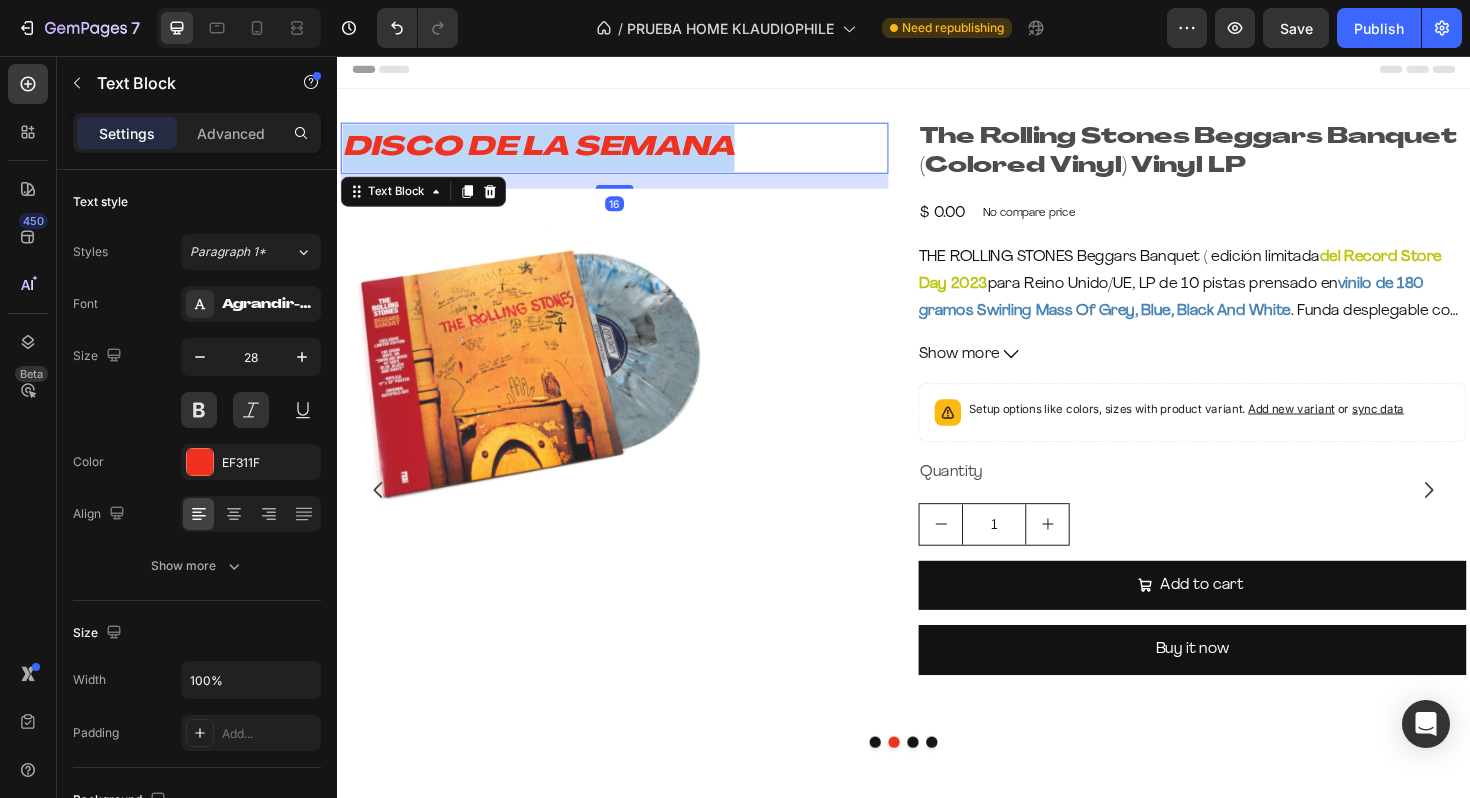 click on "DISCO DE LA SEMANA" at bounding box center [631, 154] 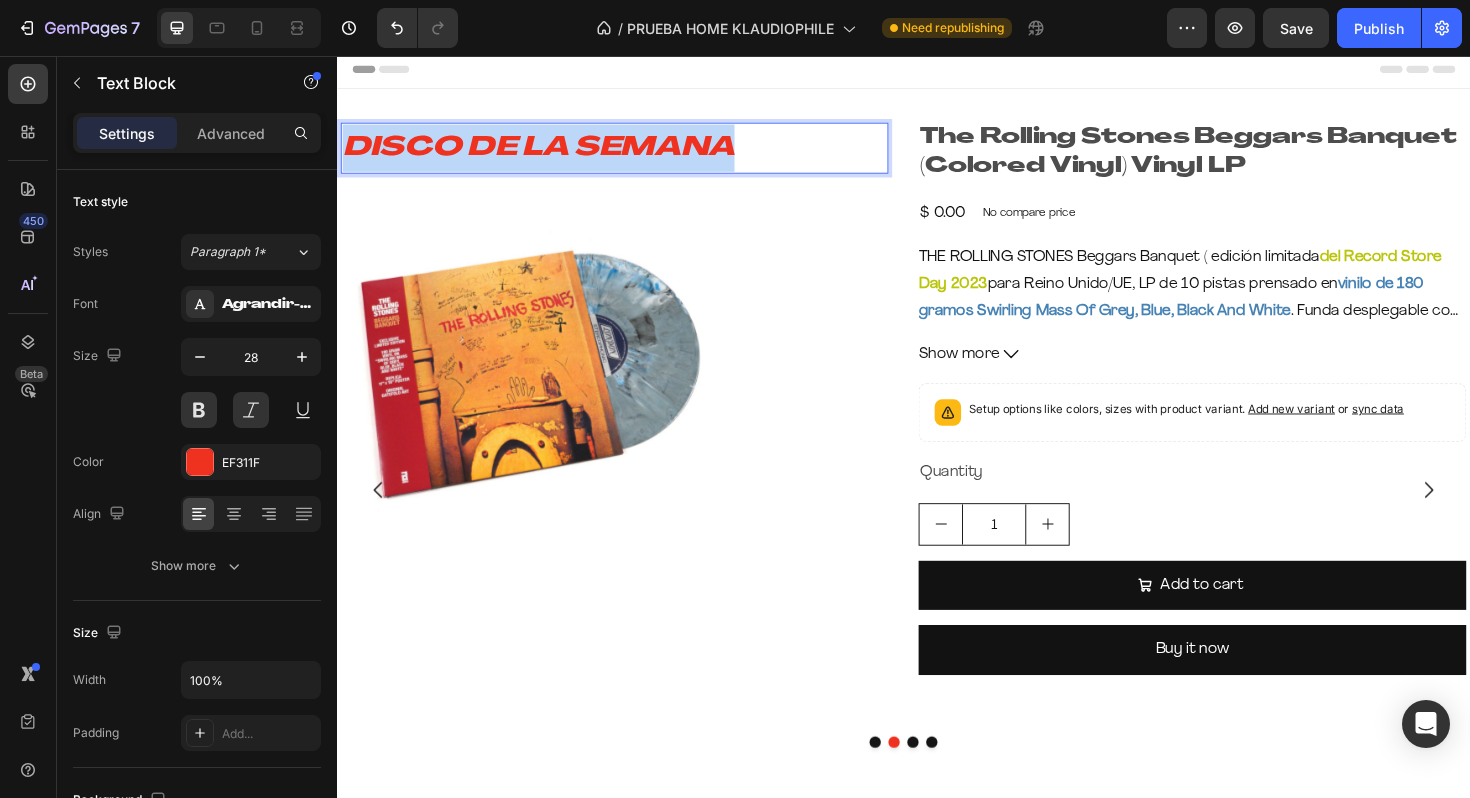 click on "DISCO DE LA SEMANA" at bounding box center [631, 154] 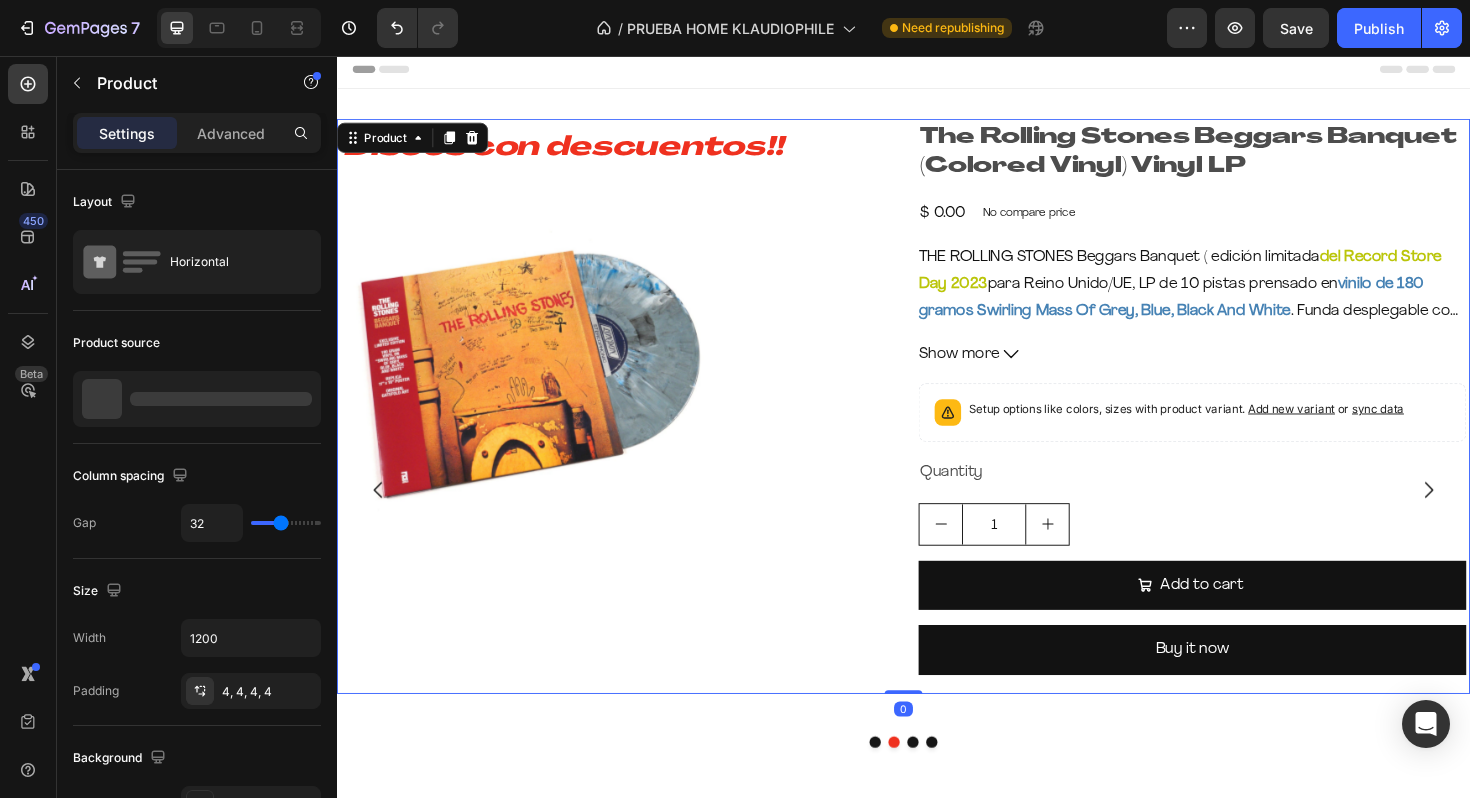 click on "Discos con descuentos!! Text Block Product Images" at bounding box center [631, 427] 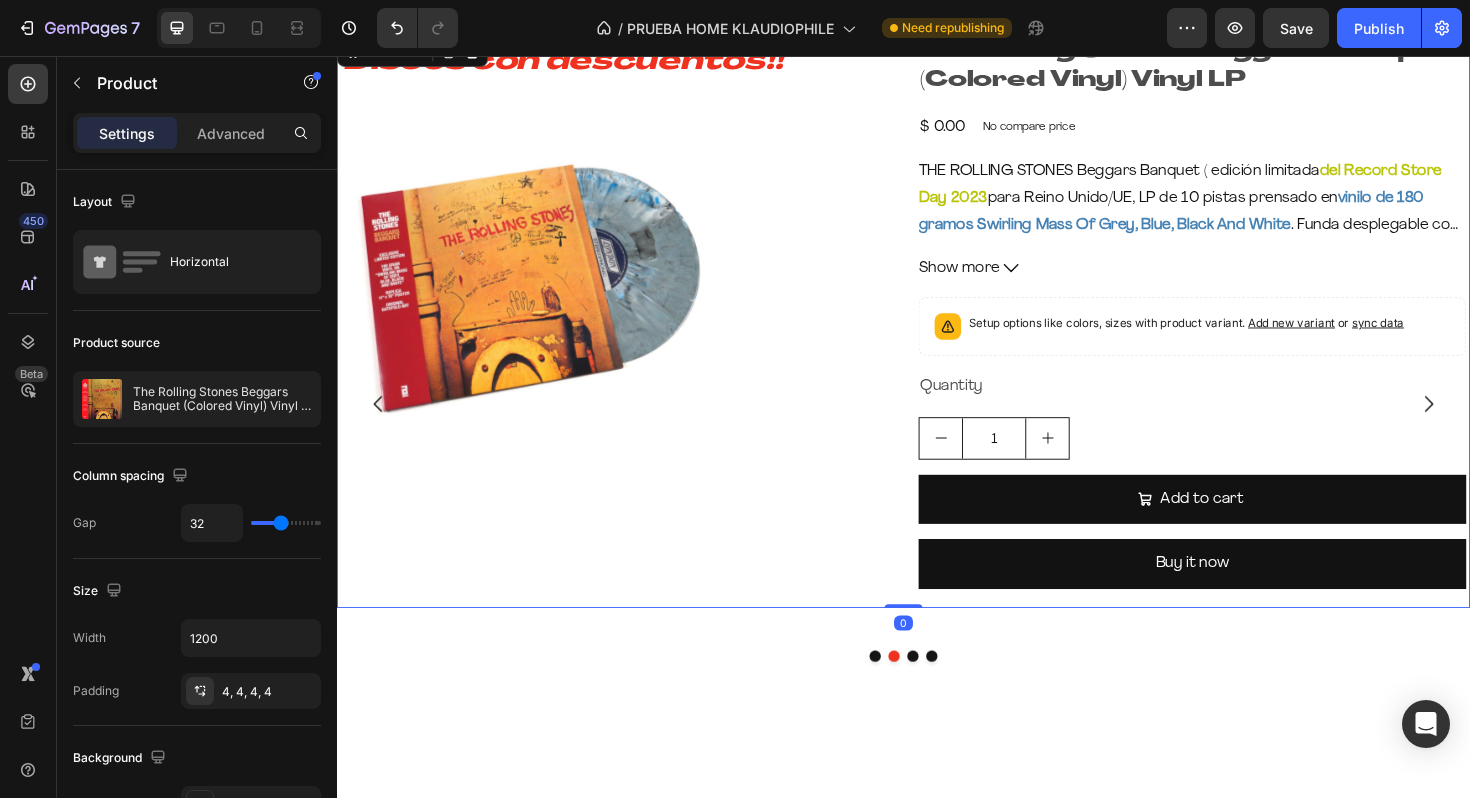 scroll, scrollTop: 0, scrollLeft: 0, axis: both 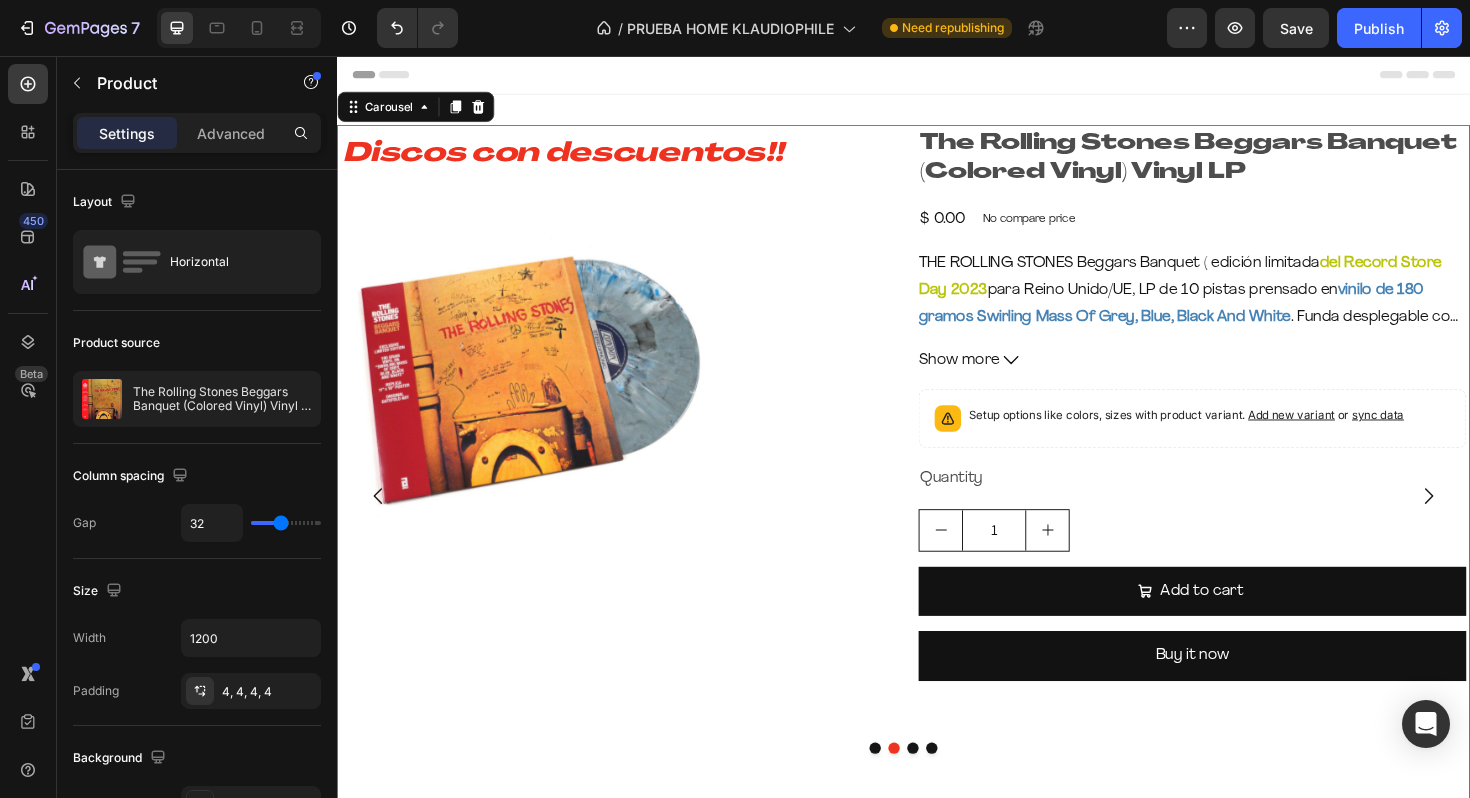 click at bounding box center [907, 789] 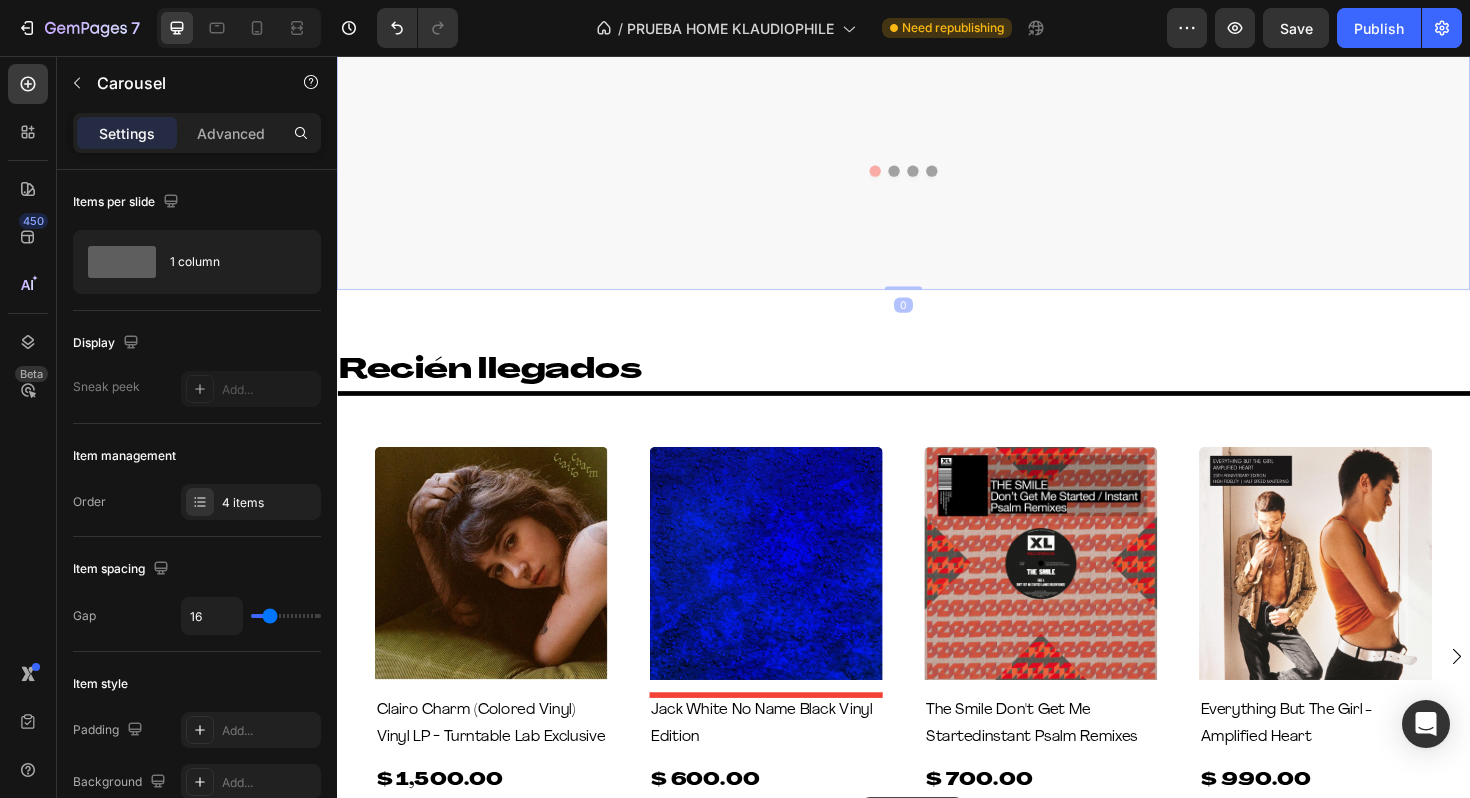 scroll, scrollTop: 633, scrollLeft: 0, axis: vertical 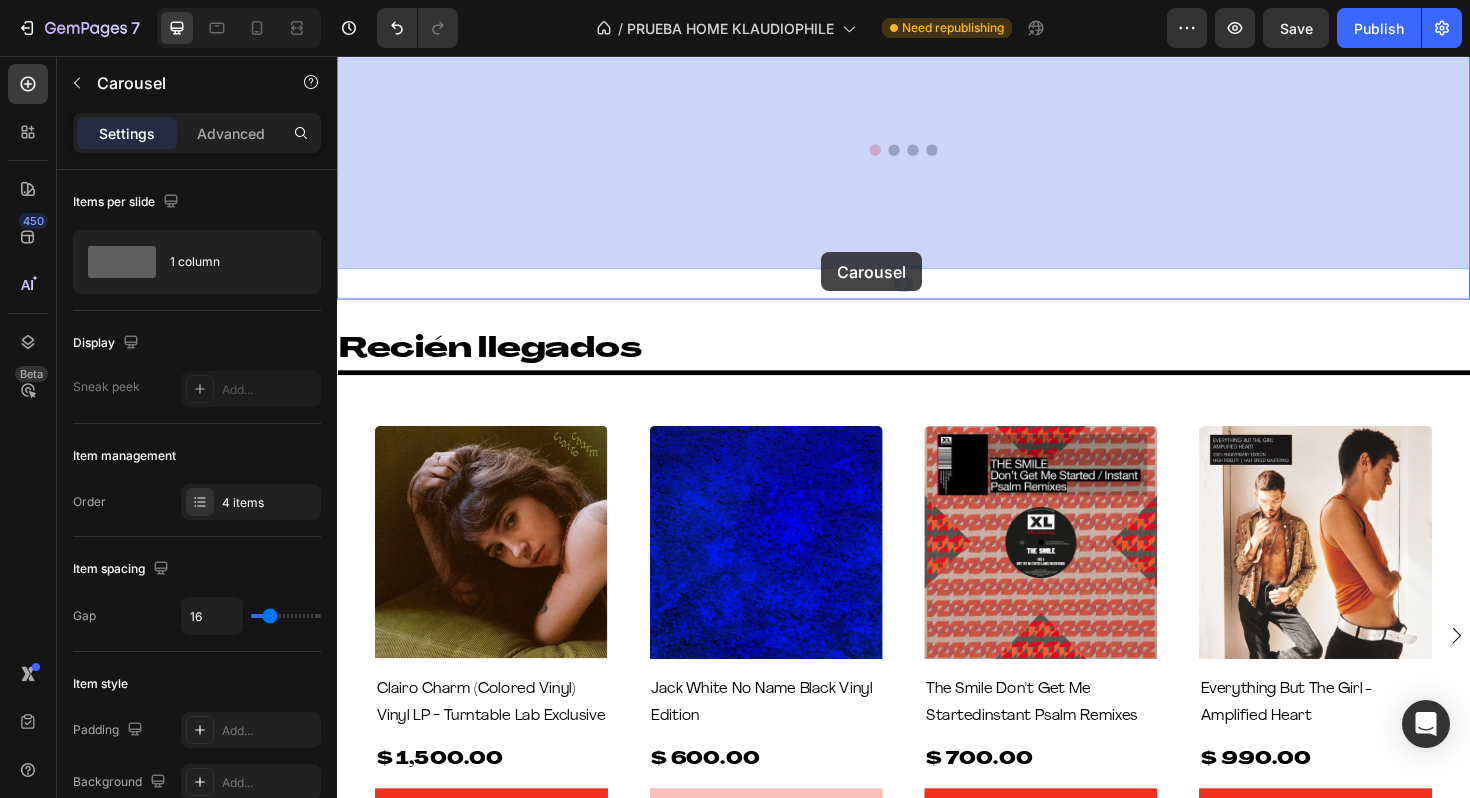 drag, startPoint x: 905, startPoint y: 791, endPoint x: 850, endPoint y: 264, distance: 529.86224 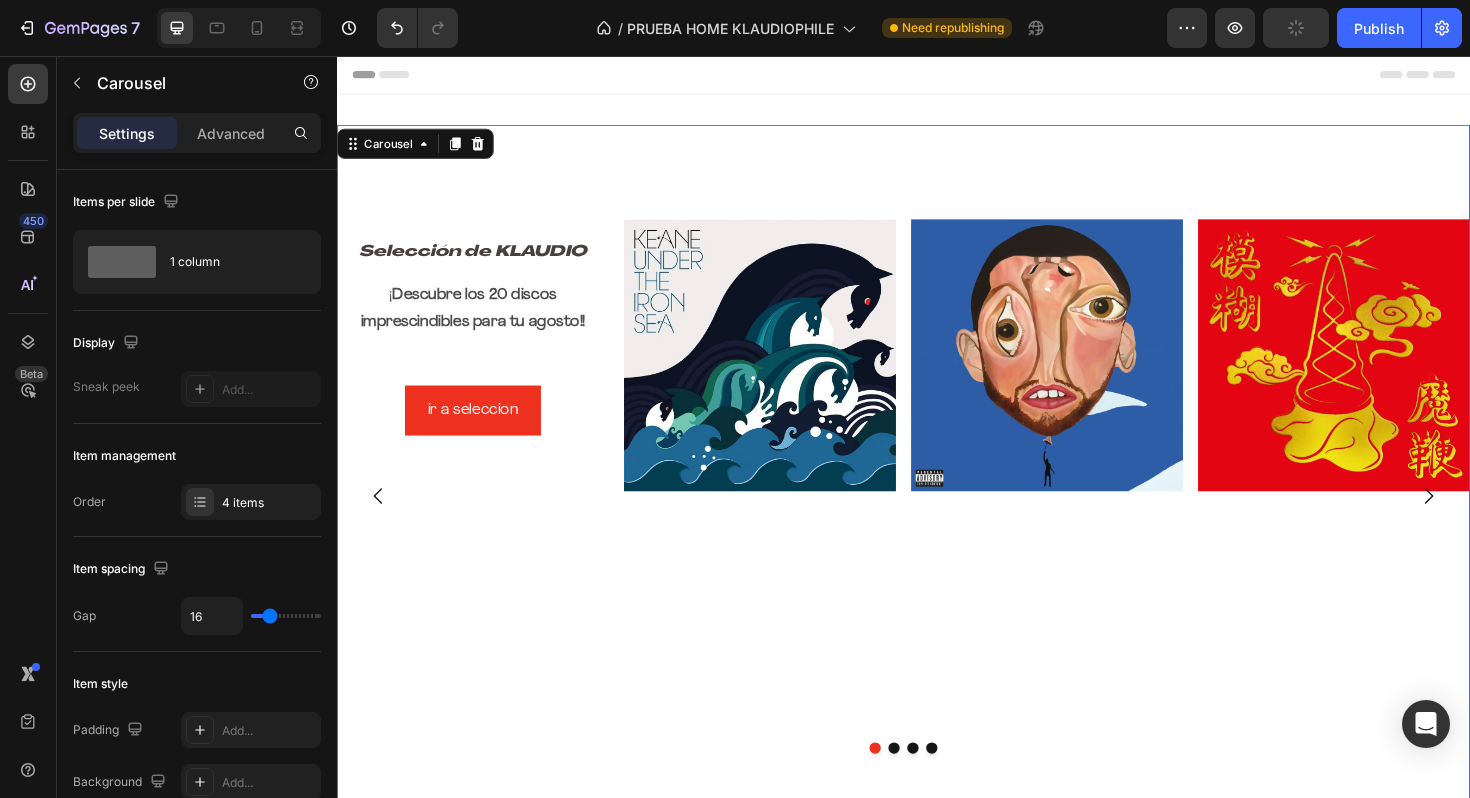 scroll, scrollTop: 84, scrollLeft: 0, axis: vertical 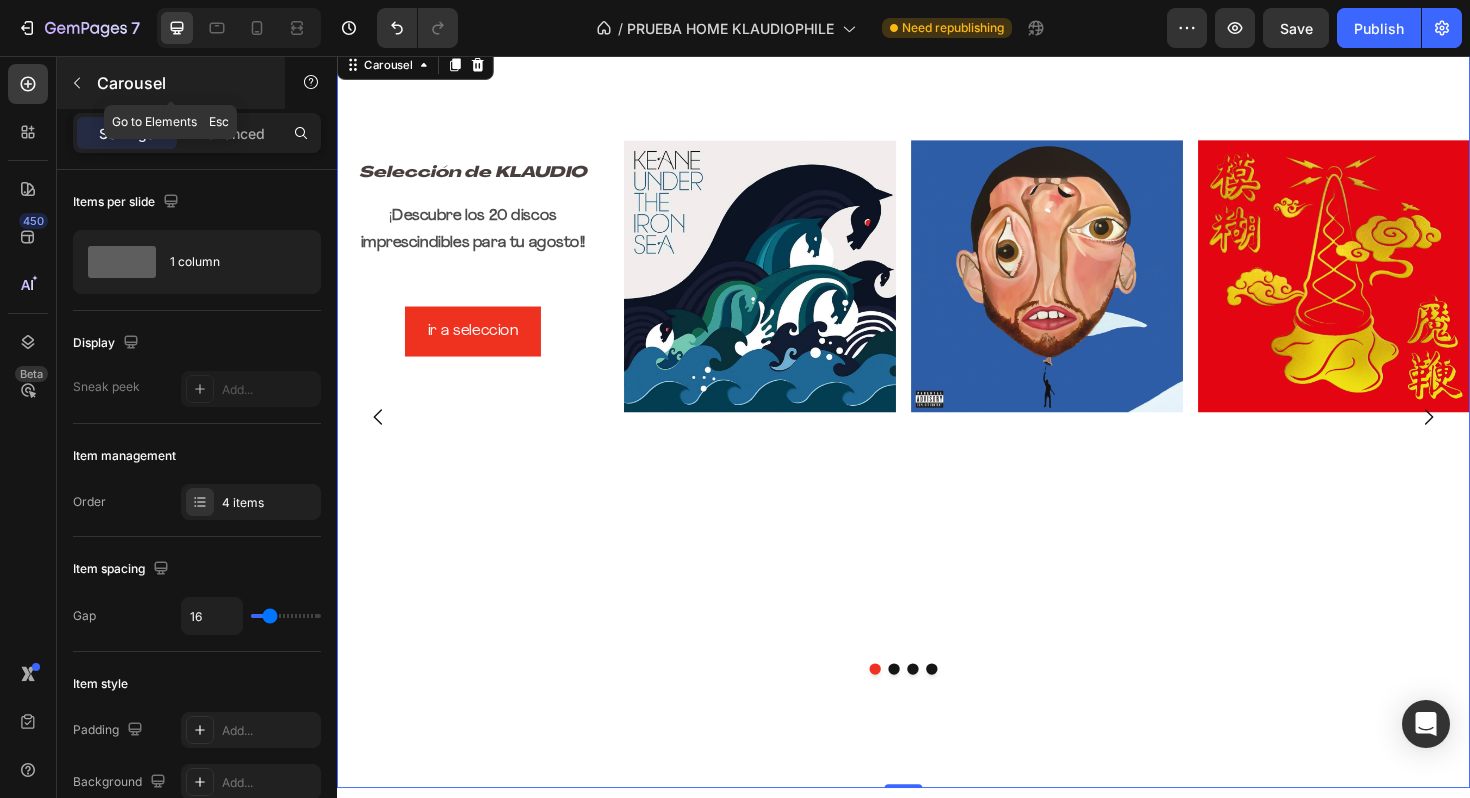 click 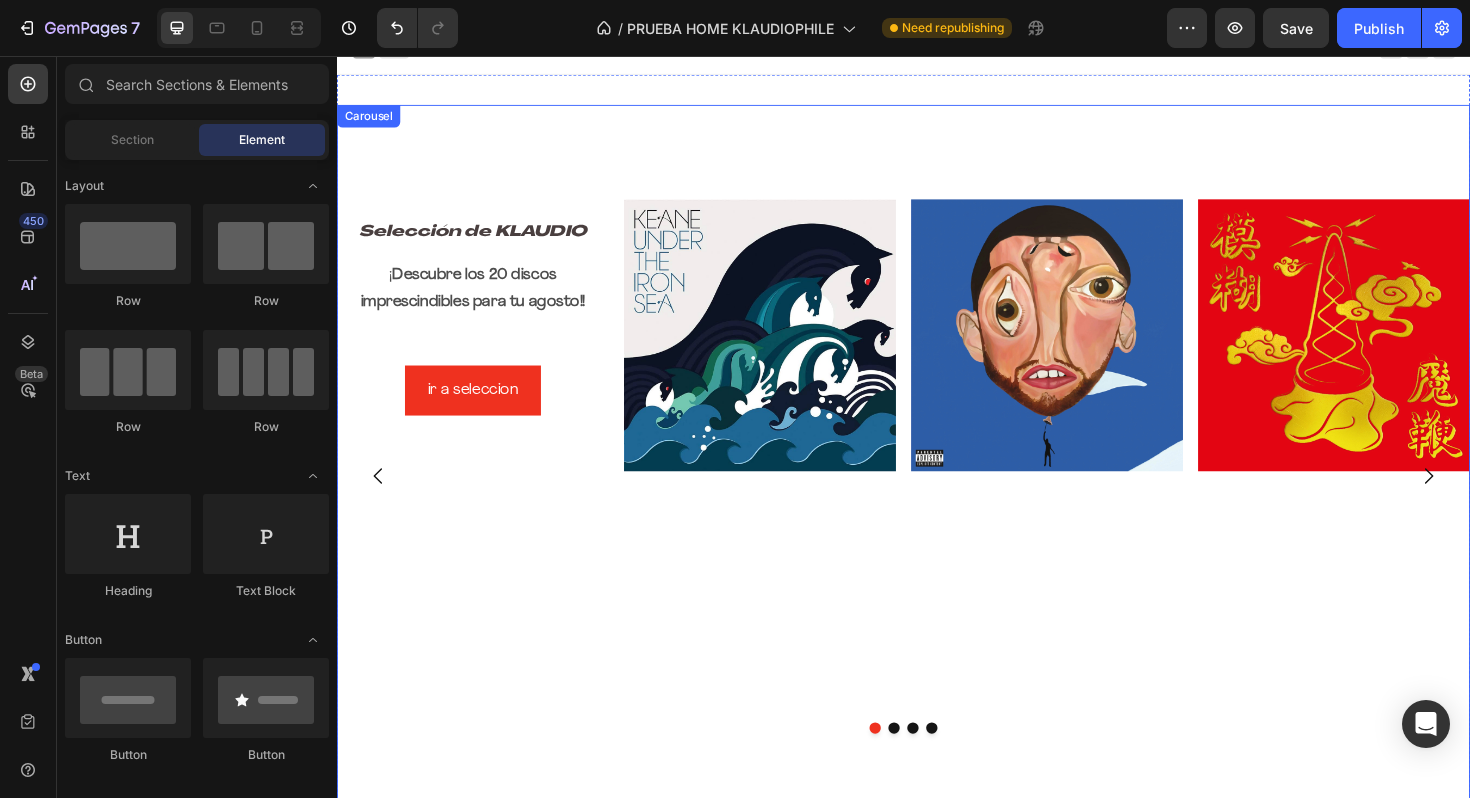 scroll, scrollTop: 11, scrollLeft: 0, axis: vertical 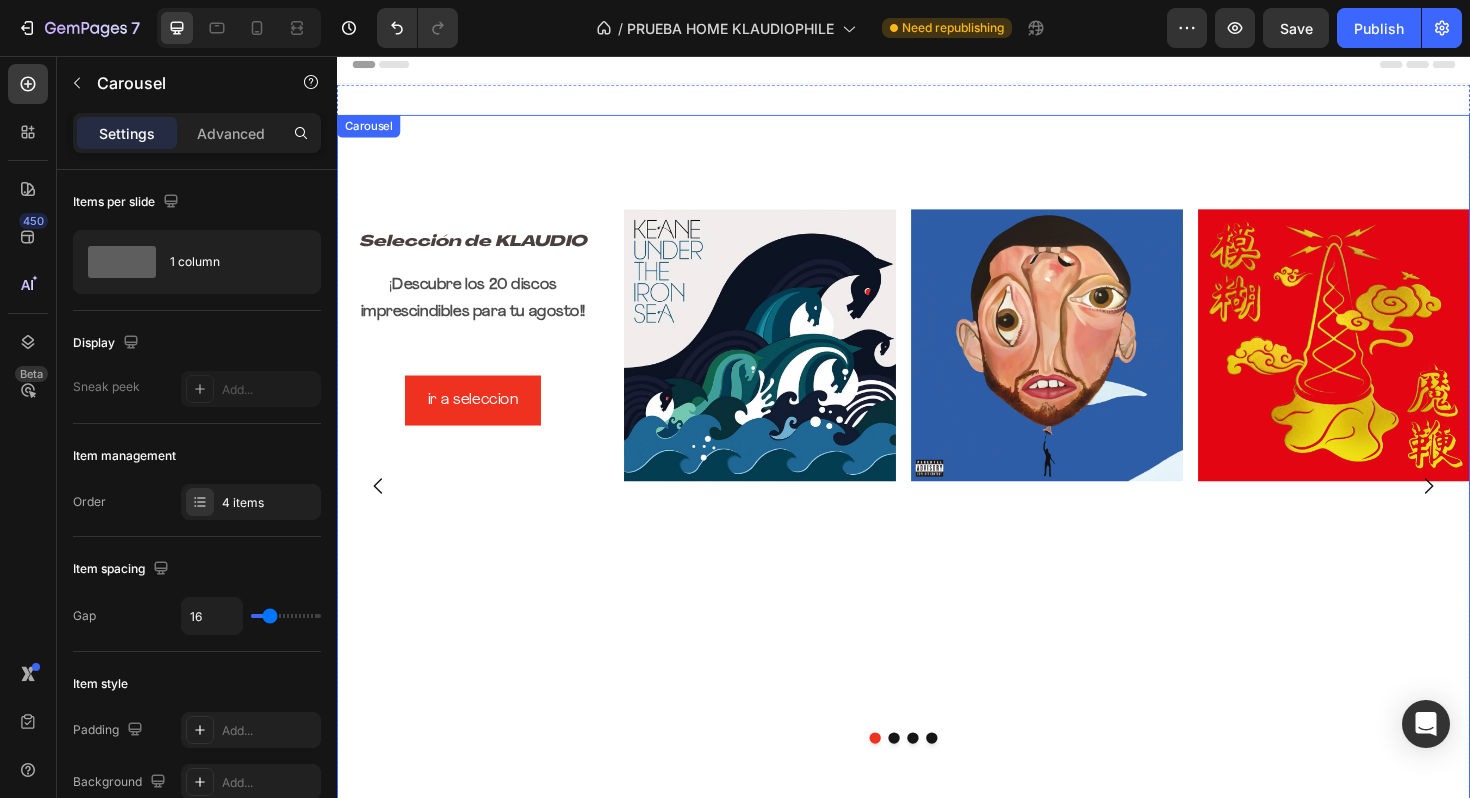 click on "Selección de KLAUDIO Heading ¡ Descubre los 20 discos imprescindibles para tu agosto!! Text Block ir a seleccion Button Image Image Image Row" at bounding box center (937, 511) 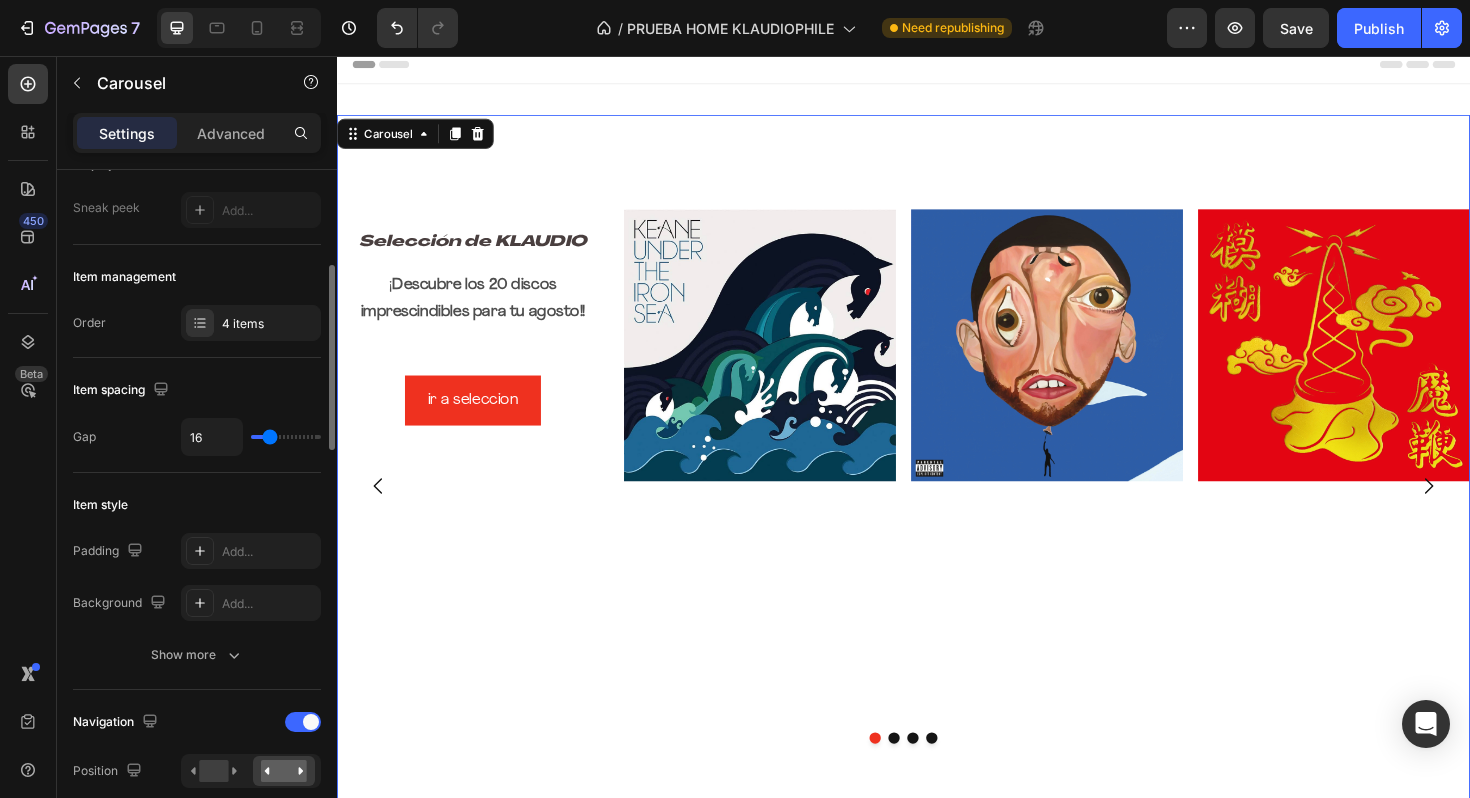 scroll, scrollTop: 216, scrollLeft: 0, axis: vertical 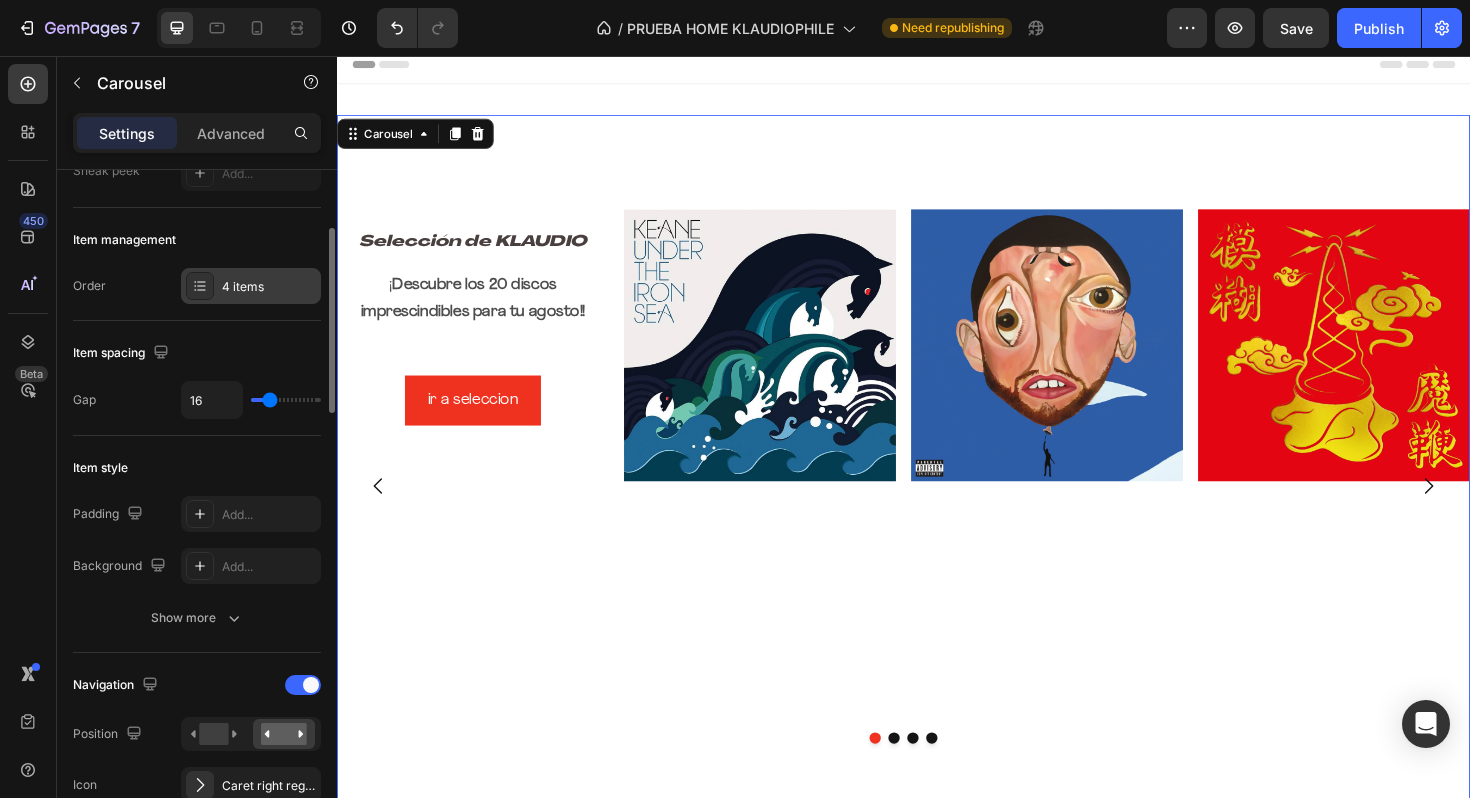 click on "4 items" at bounding box center [269, 287] 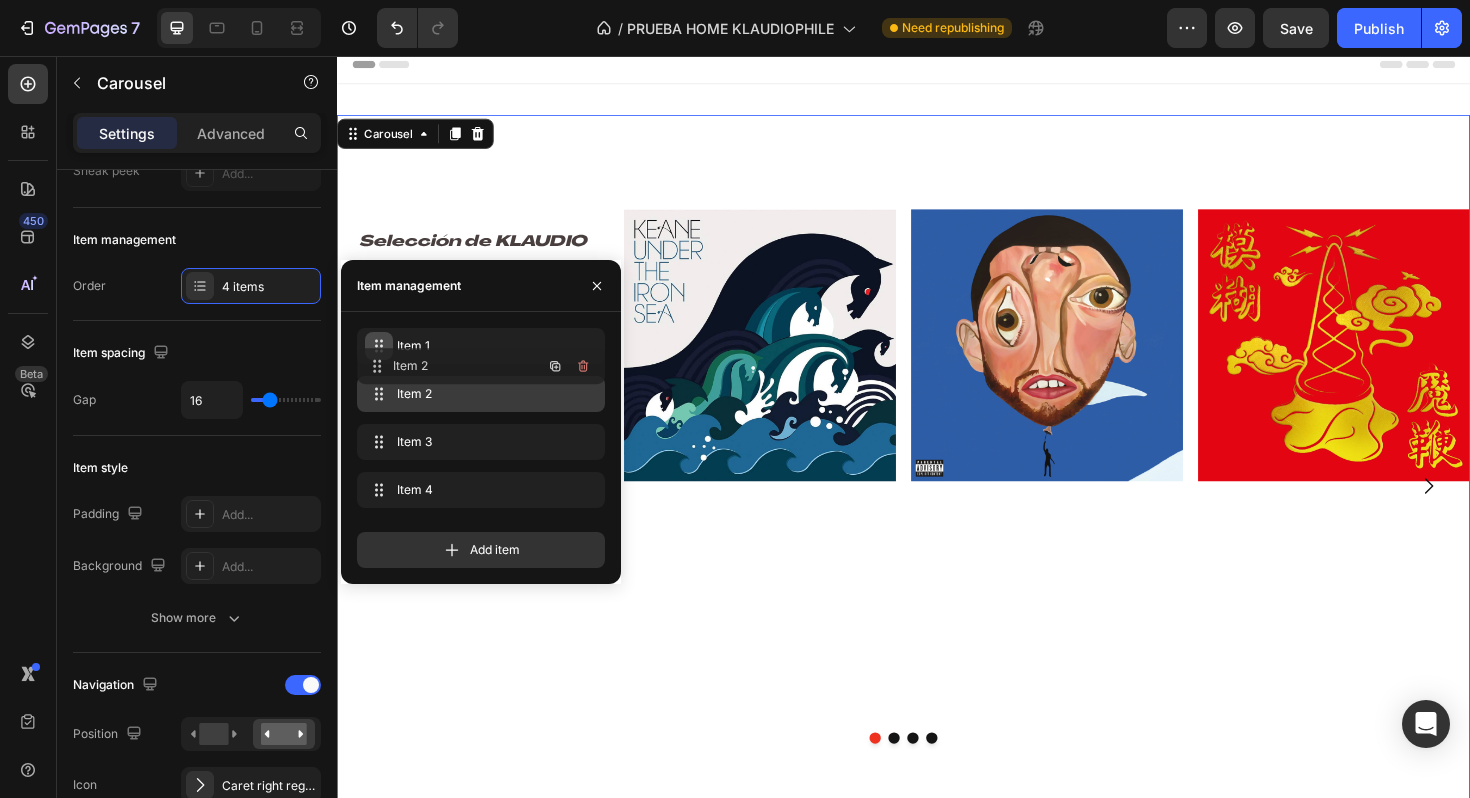type 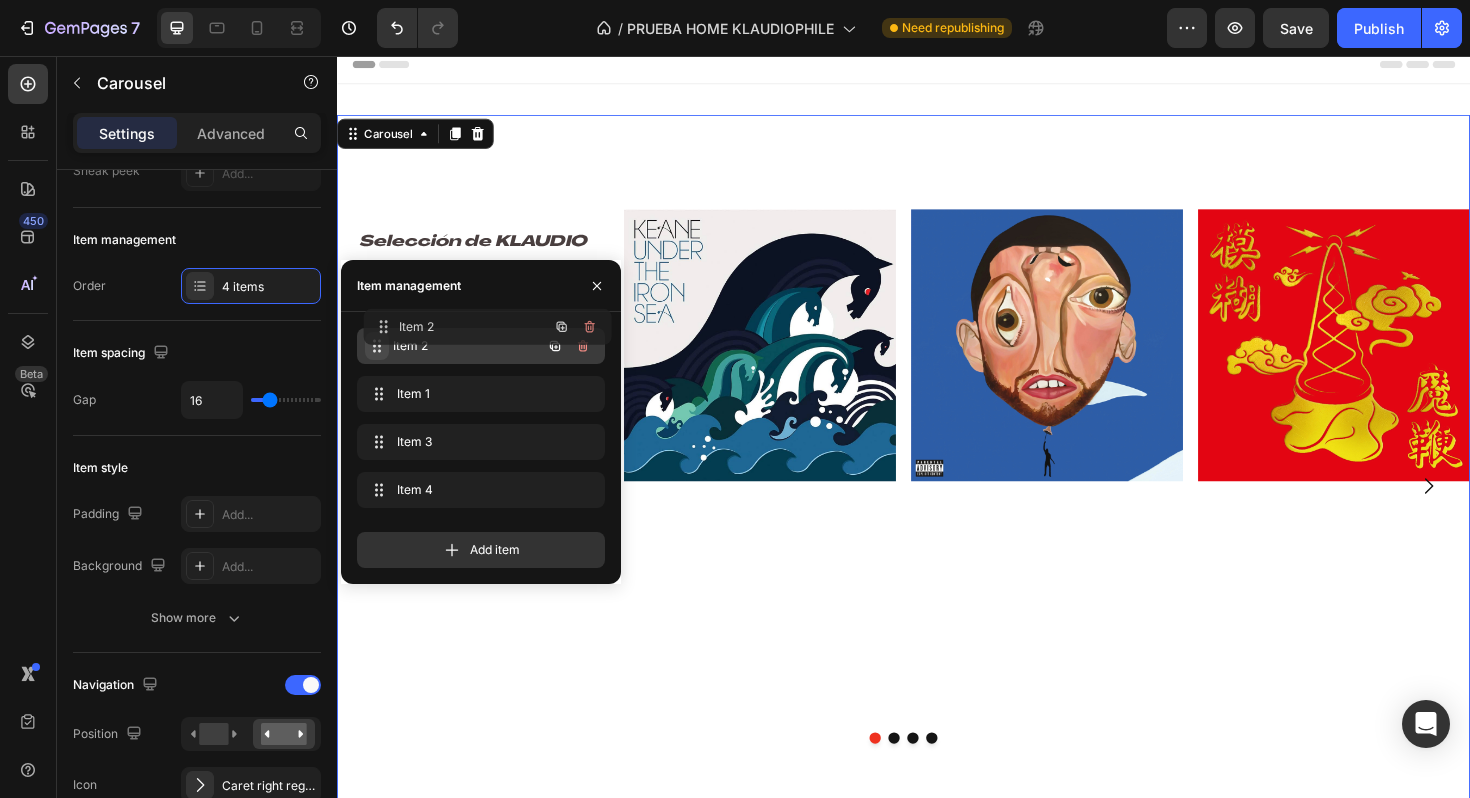drag, startPoint x: 378, startPoint y: 402, endPoint x: 385, endPoint y: 336, distance: 66.37017 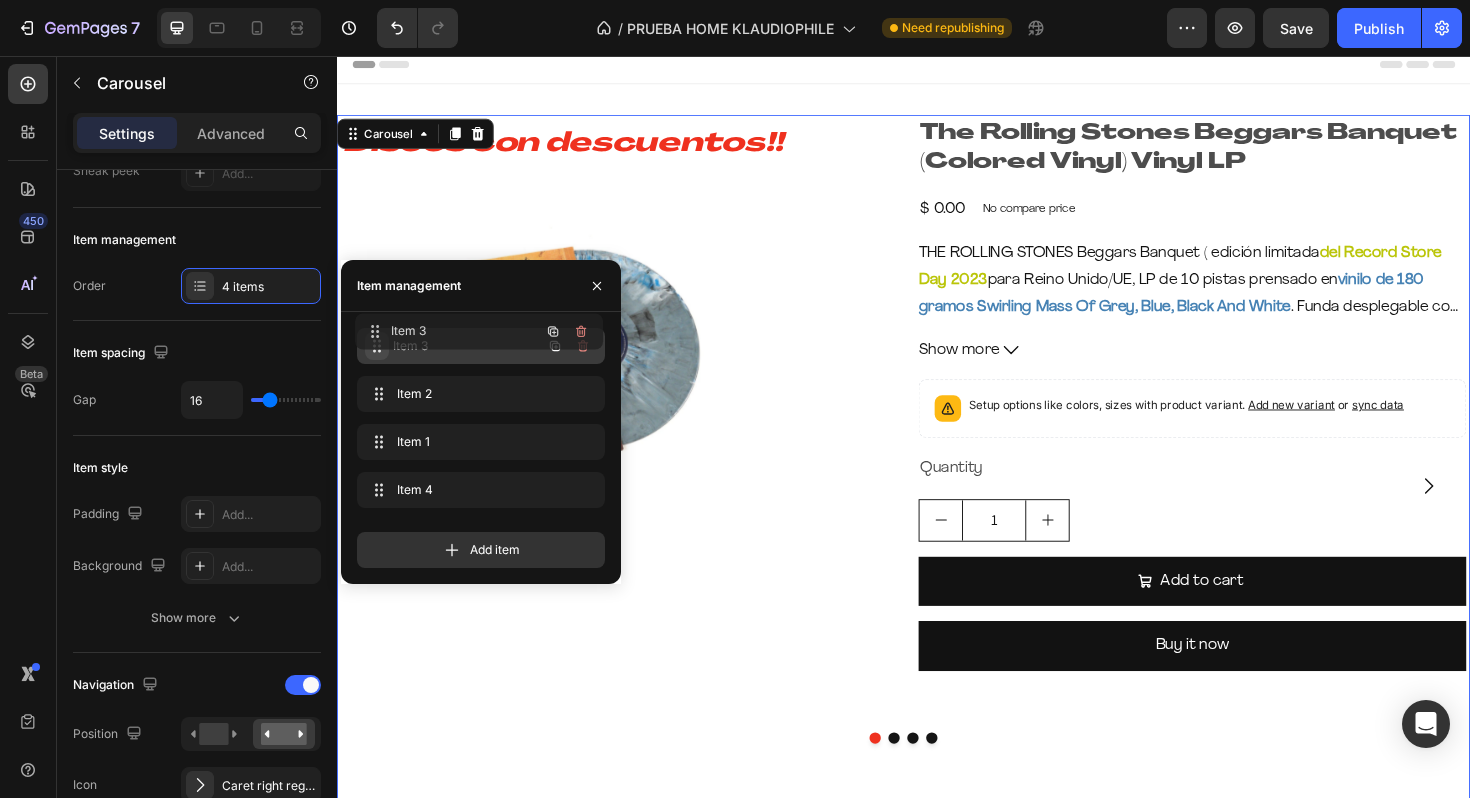 drag, startPoint x: 381, startPoint y: 450, endPoint x: 379, endPoint y: 340, distance: 110.01818 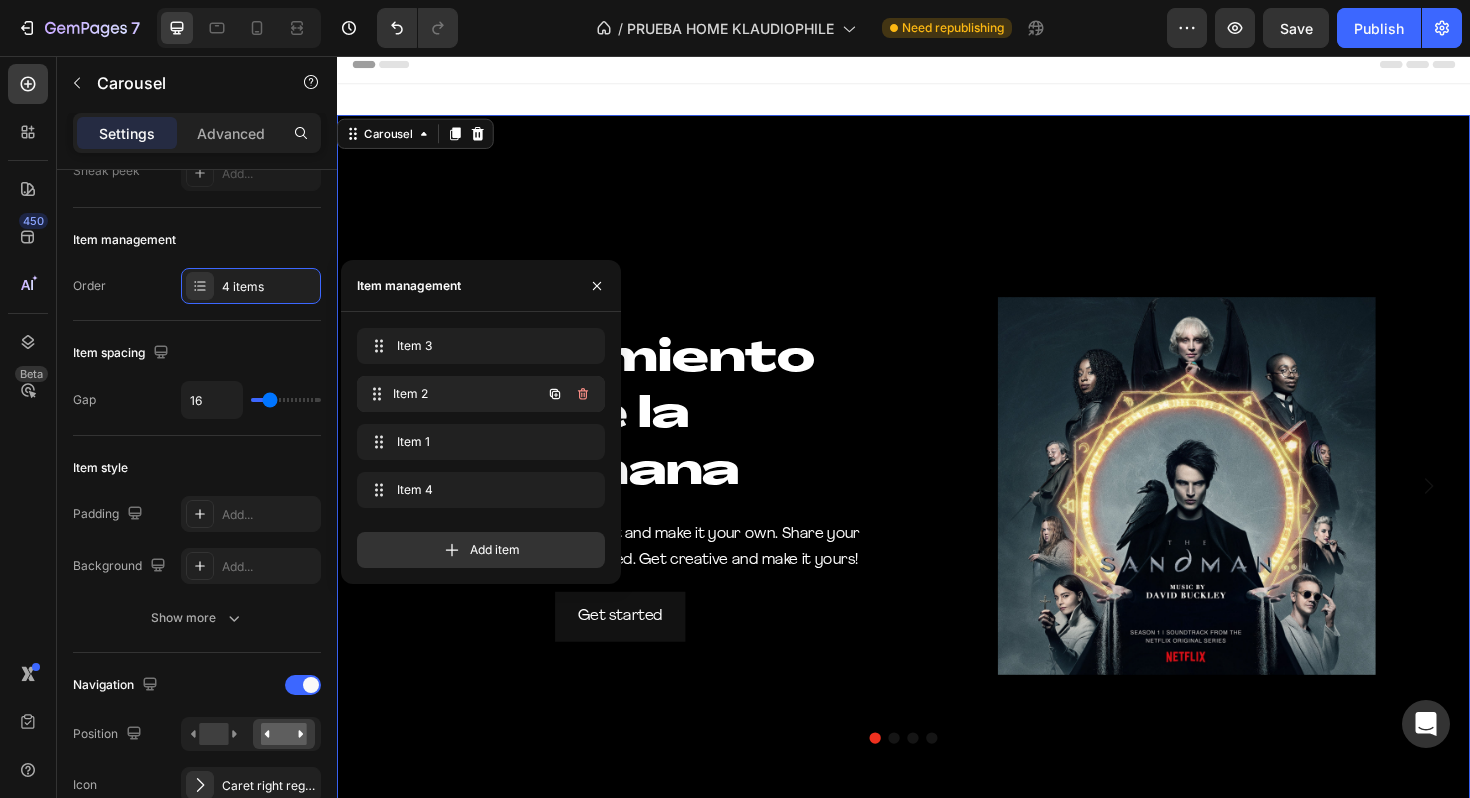 click on "Item 2 Item 2" at bounding box center (481, 394) 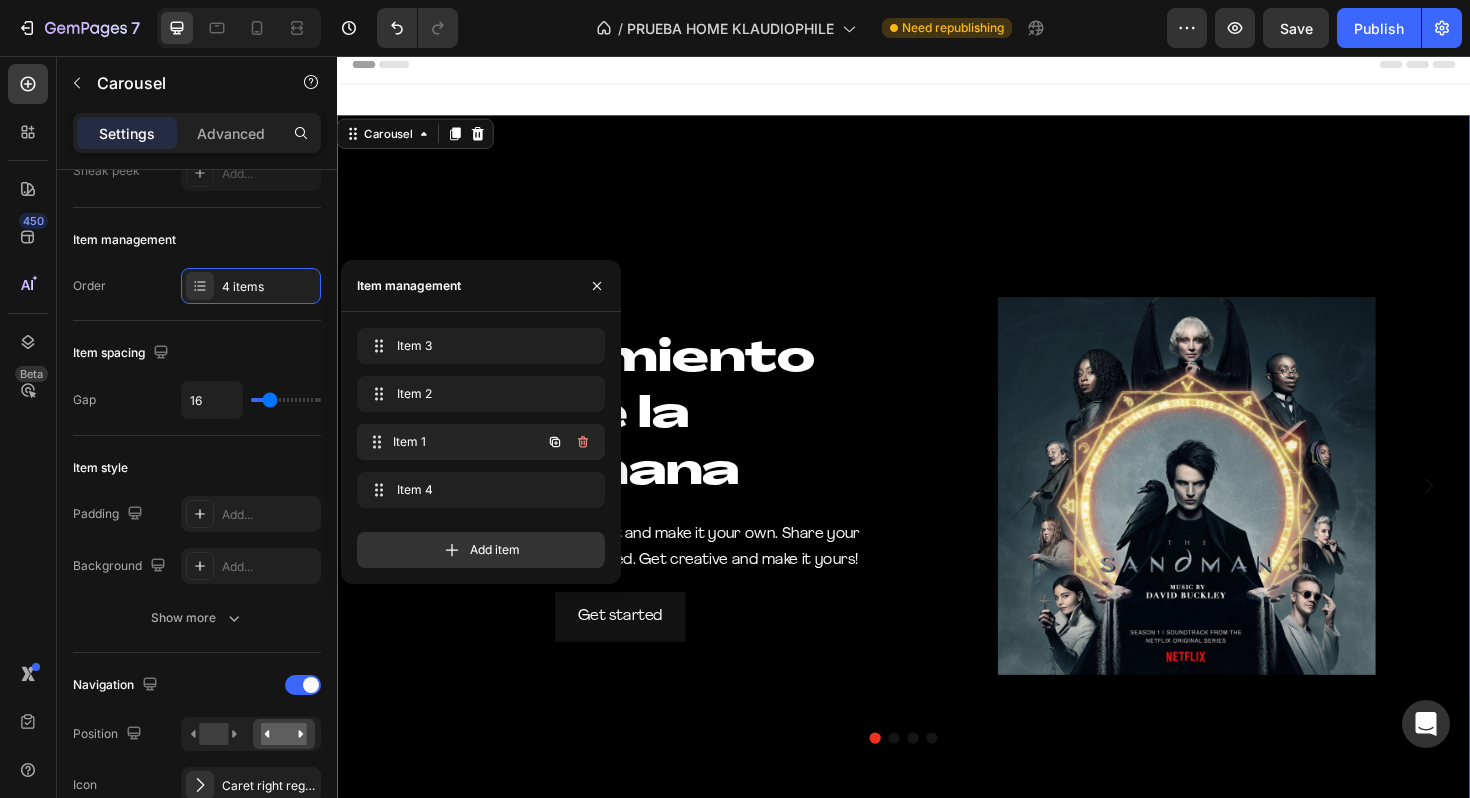 click on "Item 1" at bounding box center (467, 442) 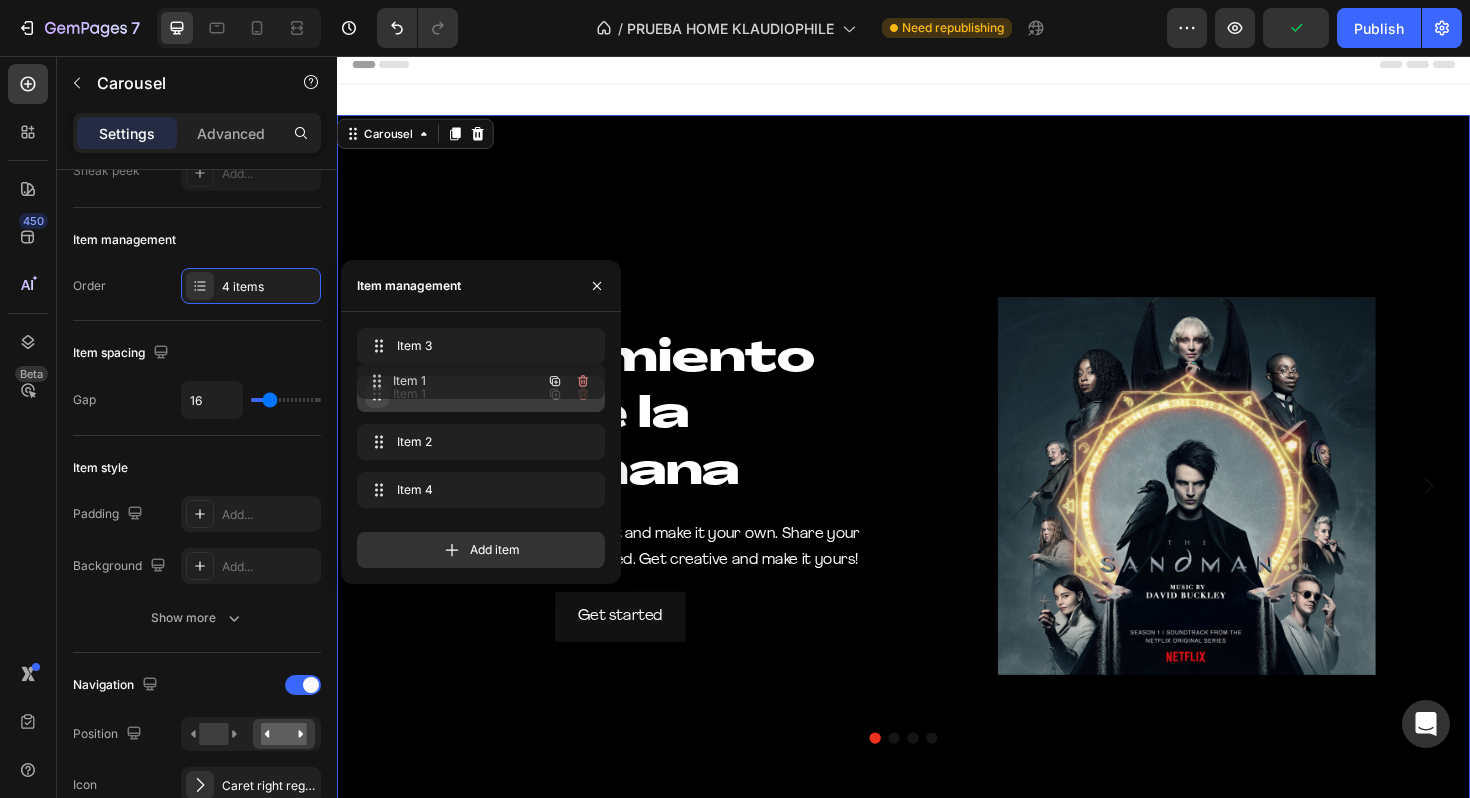 drag, startPoint x: 377, startPoint y: 450, endPoint x: 377, endPoint y: 389, distance: 61 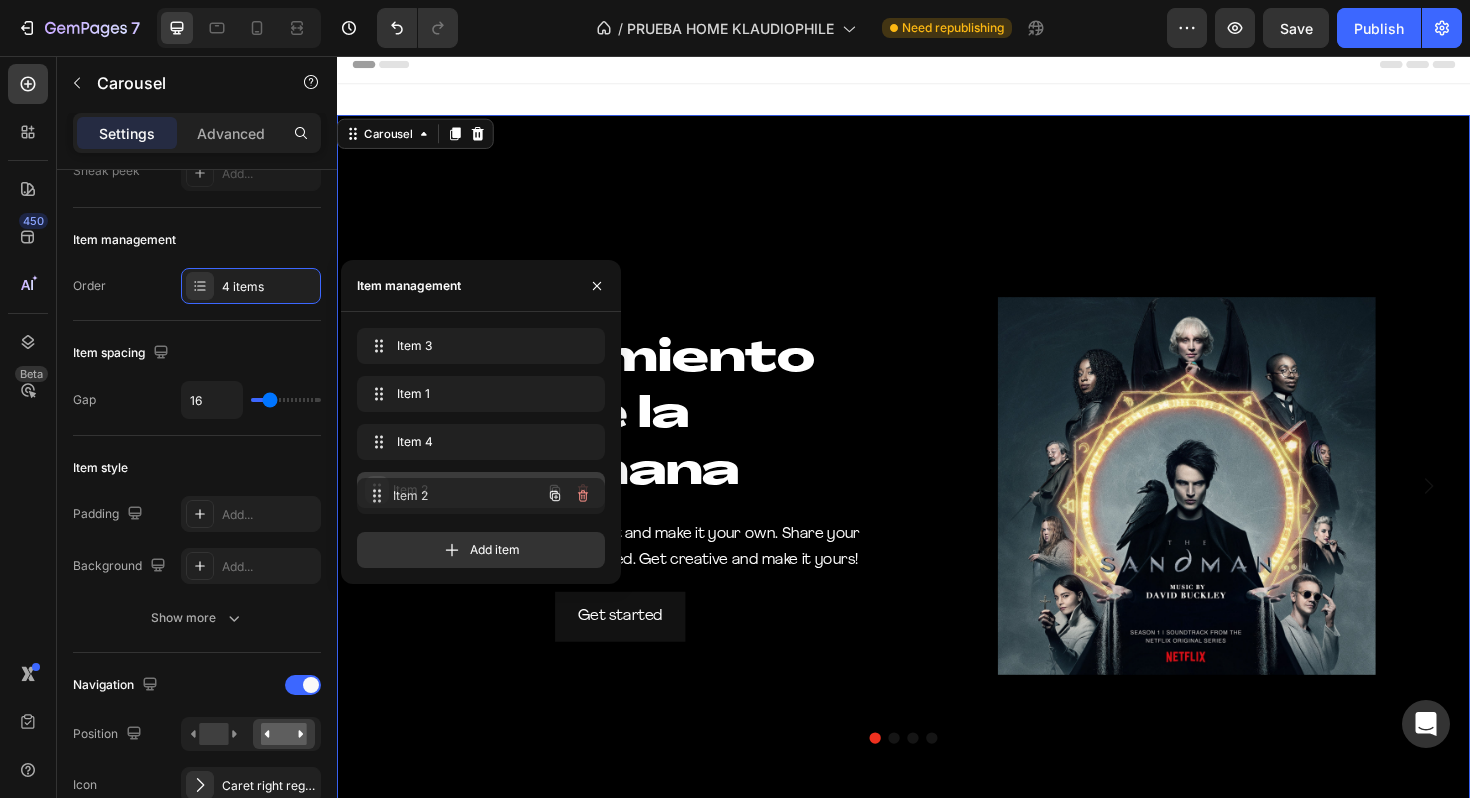 drag, startPoint x: 376, startPoint y: 448, endPoint x: 376, endPoint y: 502, distance: 54 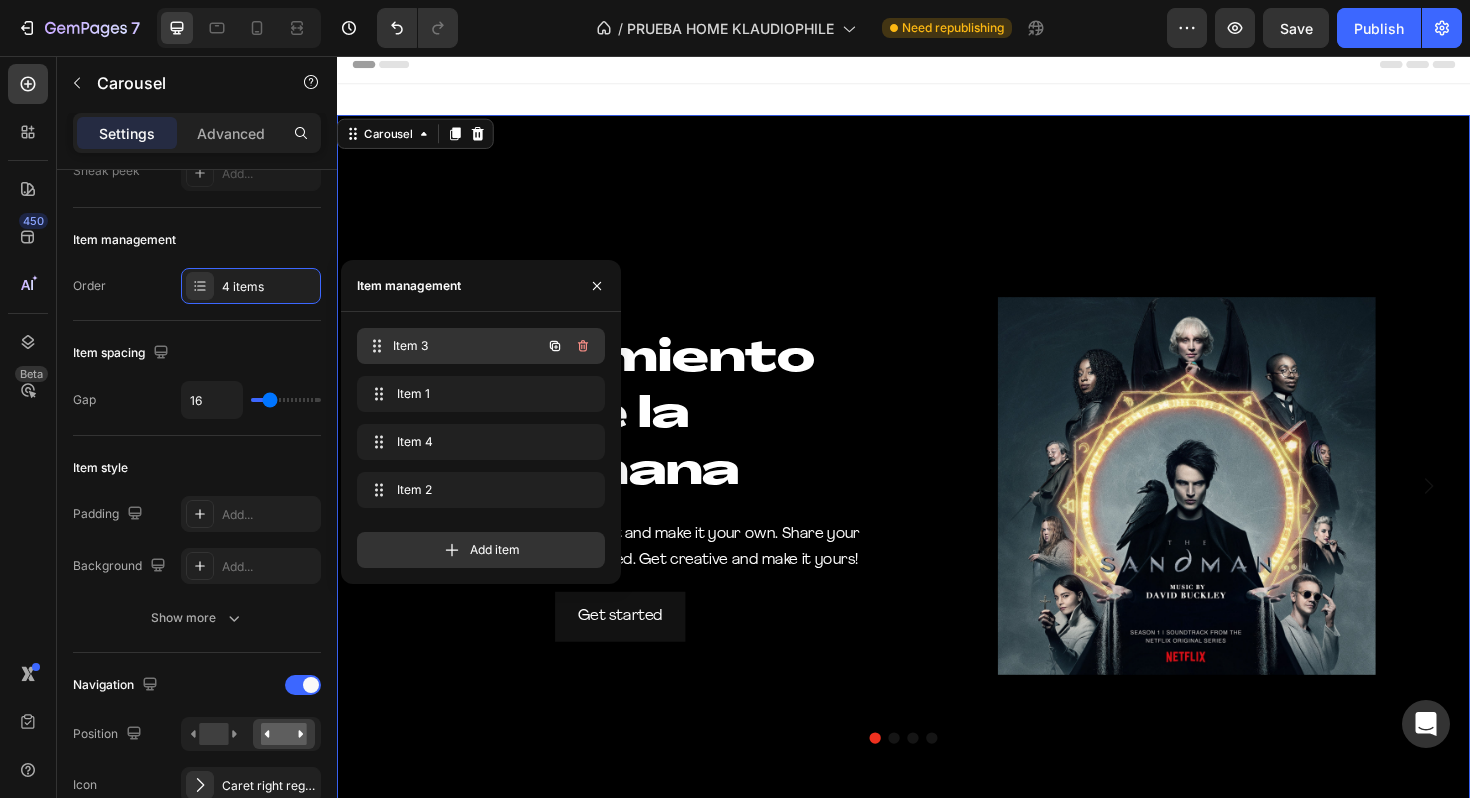 click on "Item 3 Item 3" at bounding box center (453, 346) 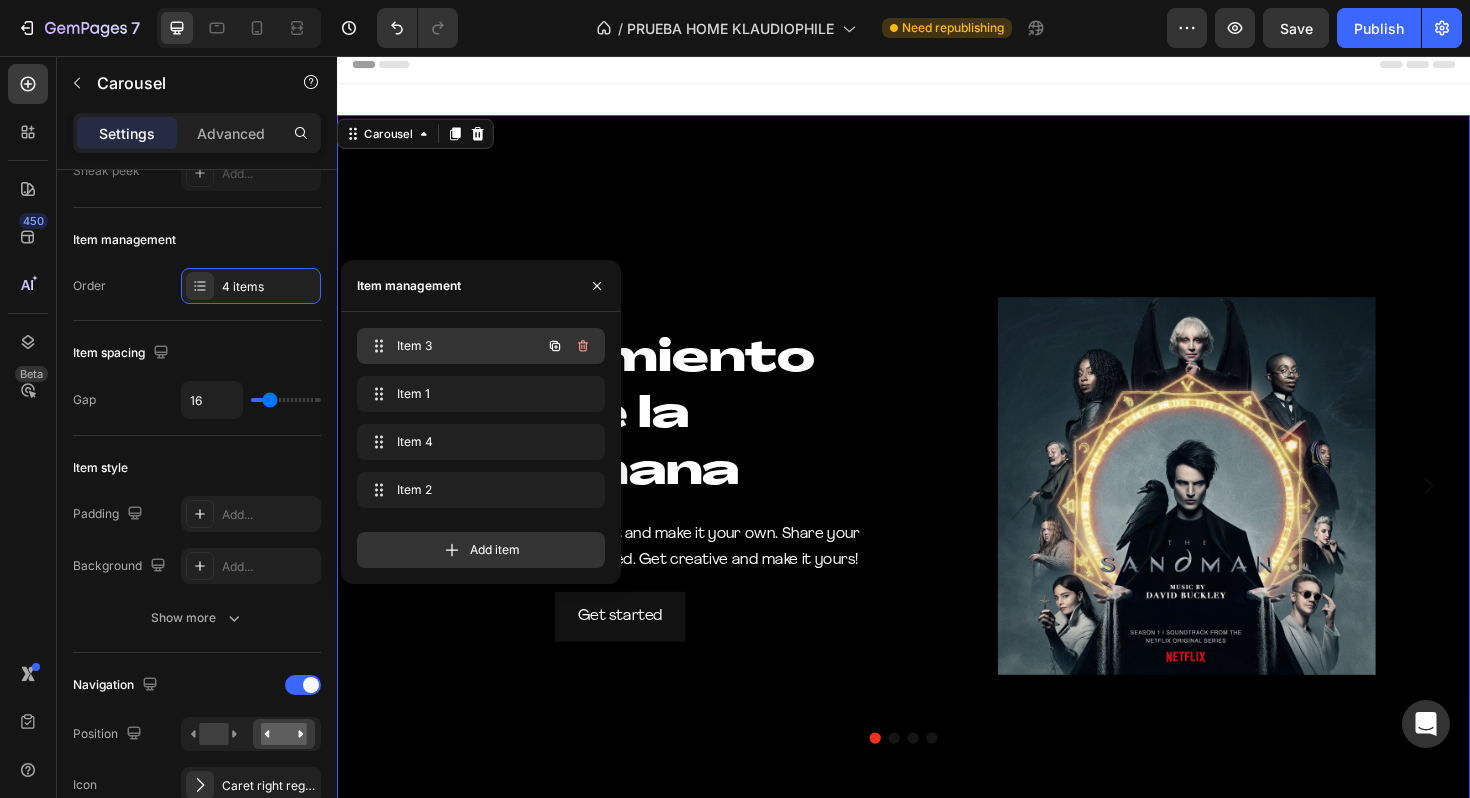 click on "Item 3 Item 3" at bounding box center [453, 346] 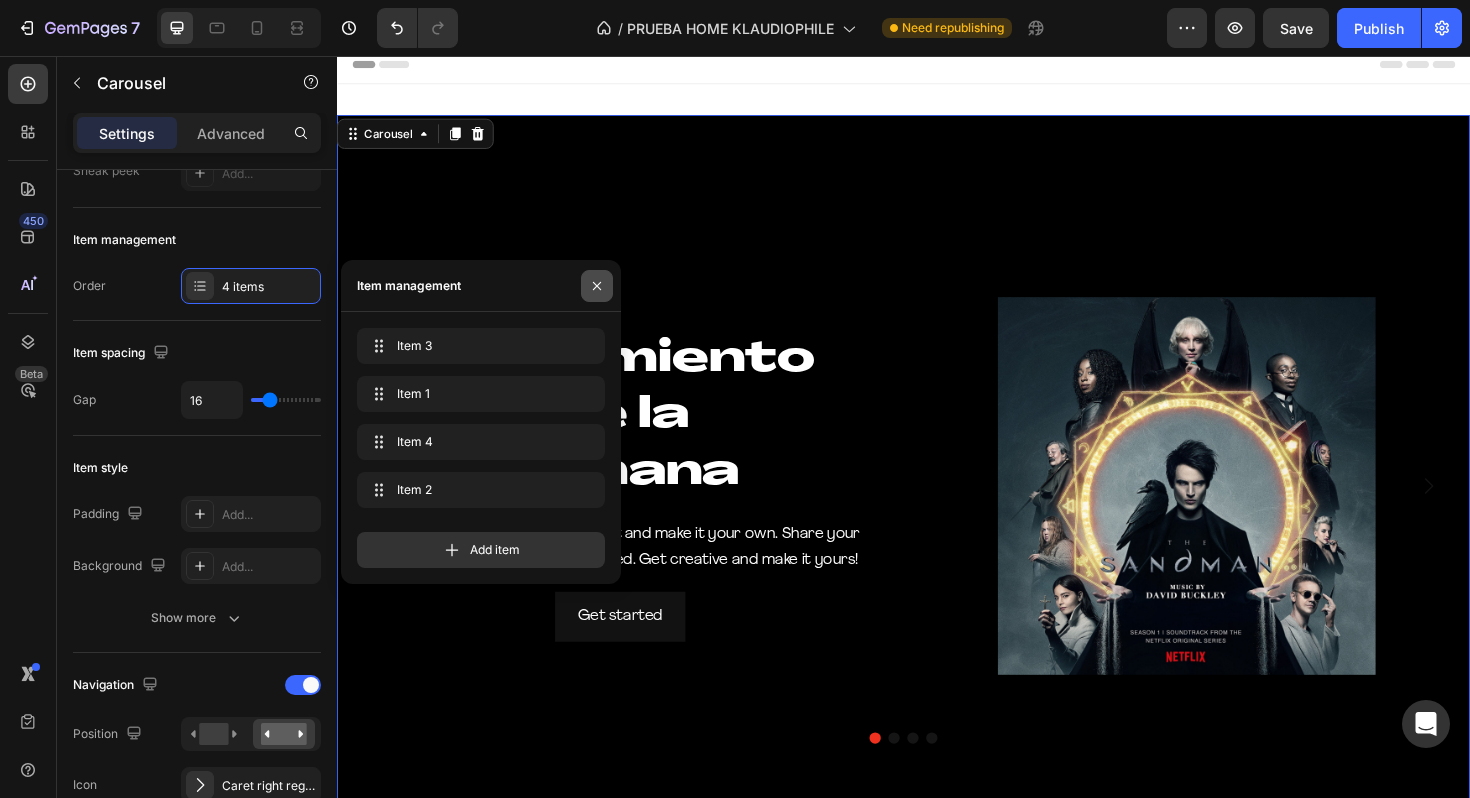 click at bounding box center [597, 286] 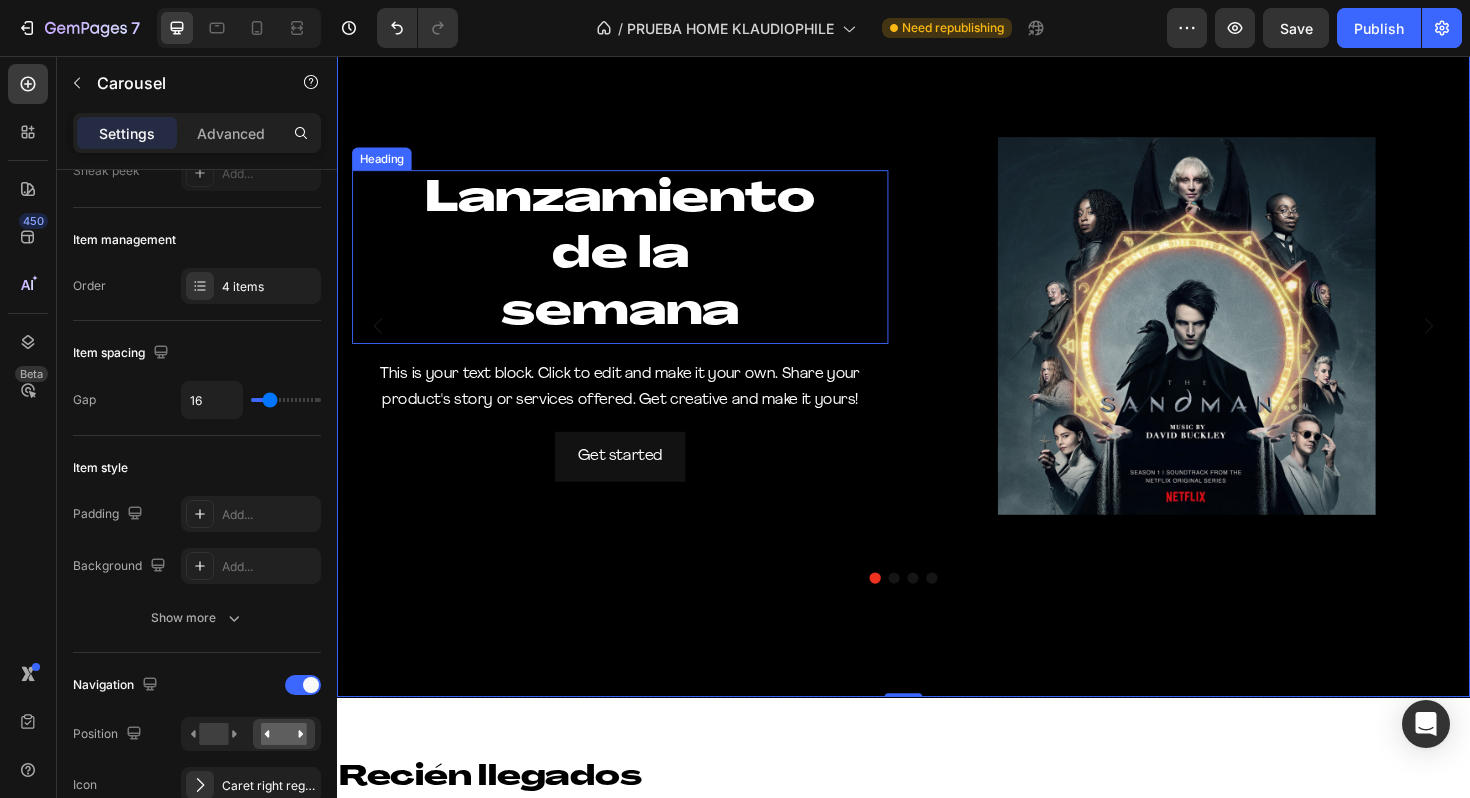 scroll, scrollTop: 364, scrollLeft: 0, axis: vertical 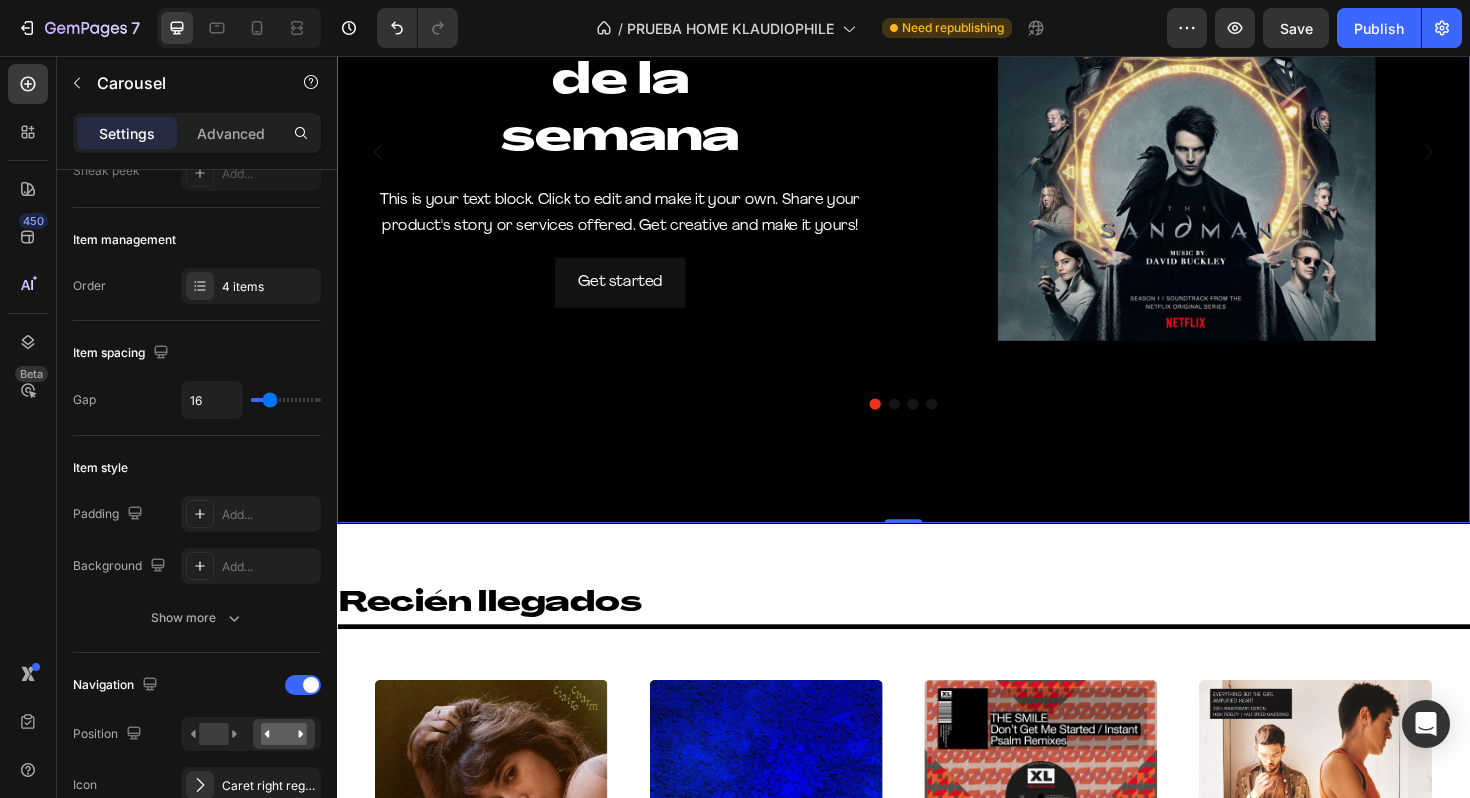 click at bounding box center (927, 425) 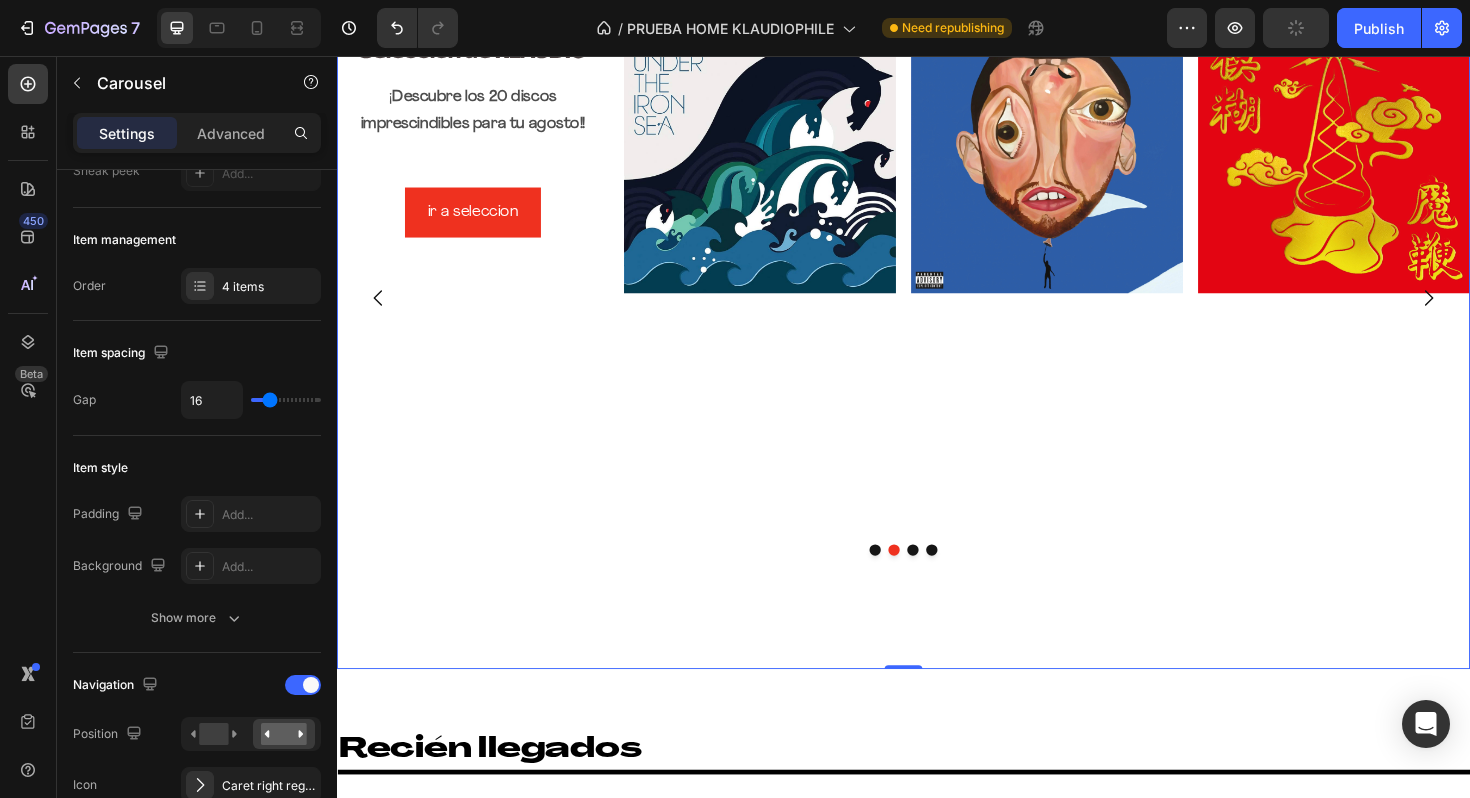 scroll, scrollTop: 125, scrollLeft: 0, axis: vertical 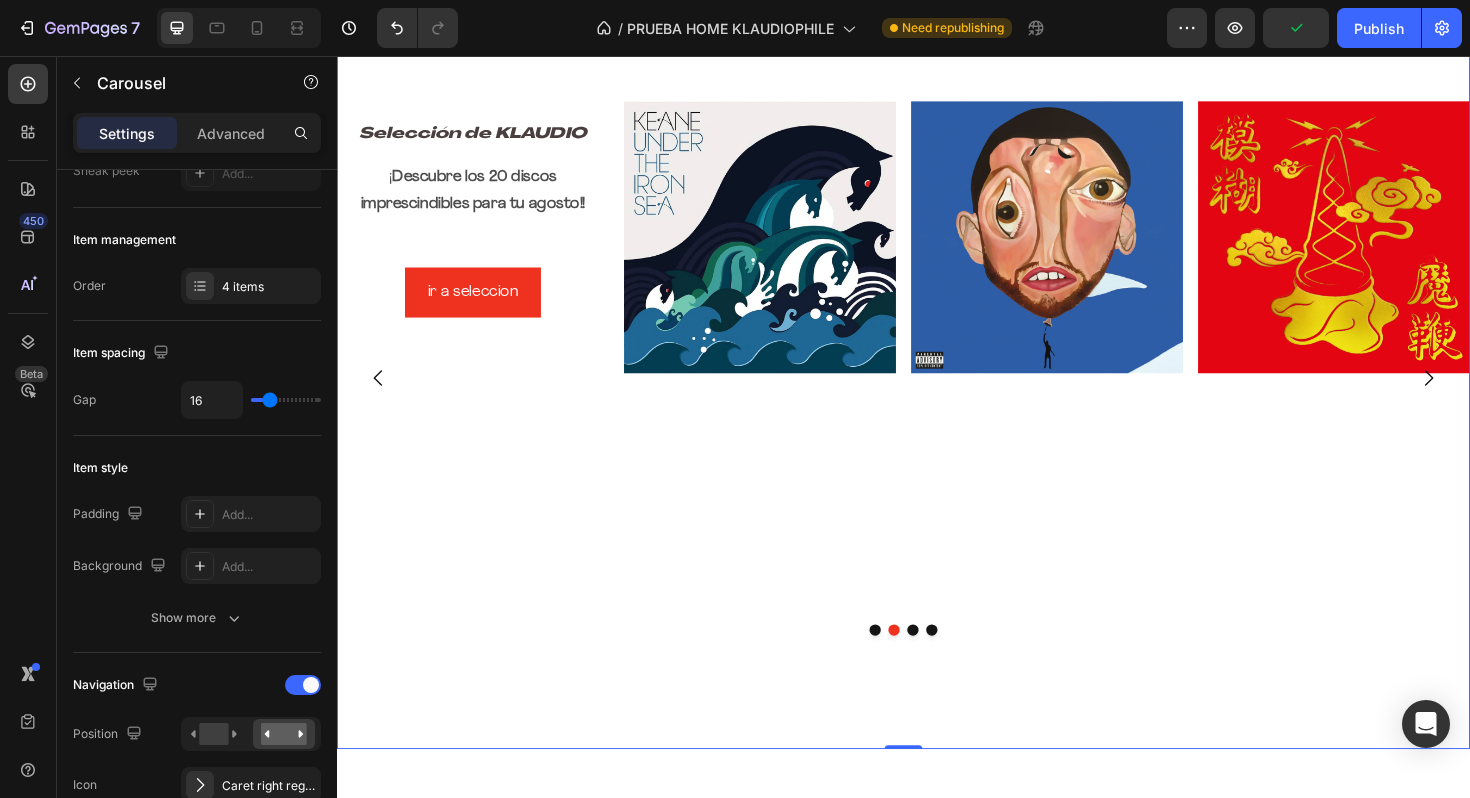 click at bounding box center (947, 664) 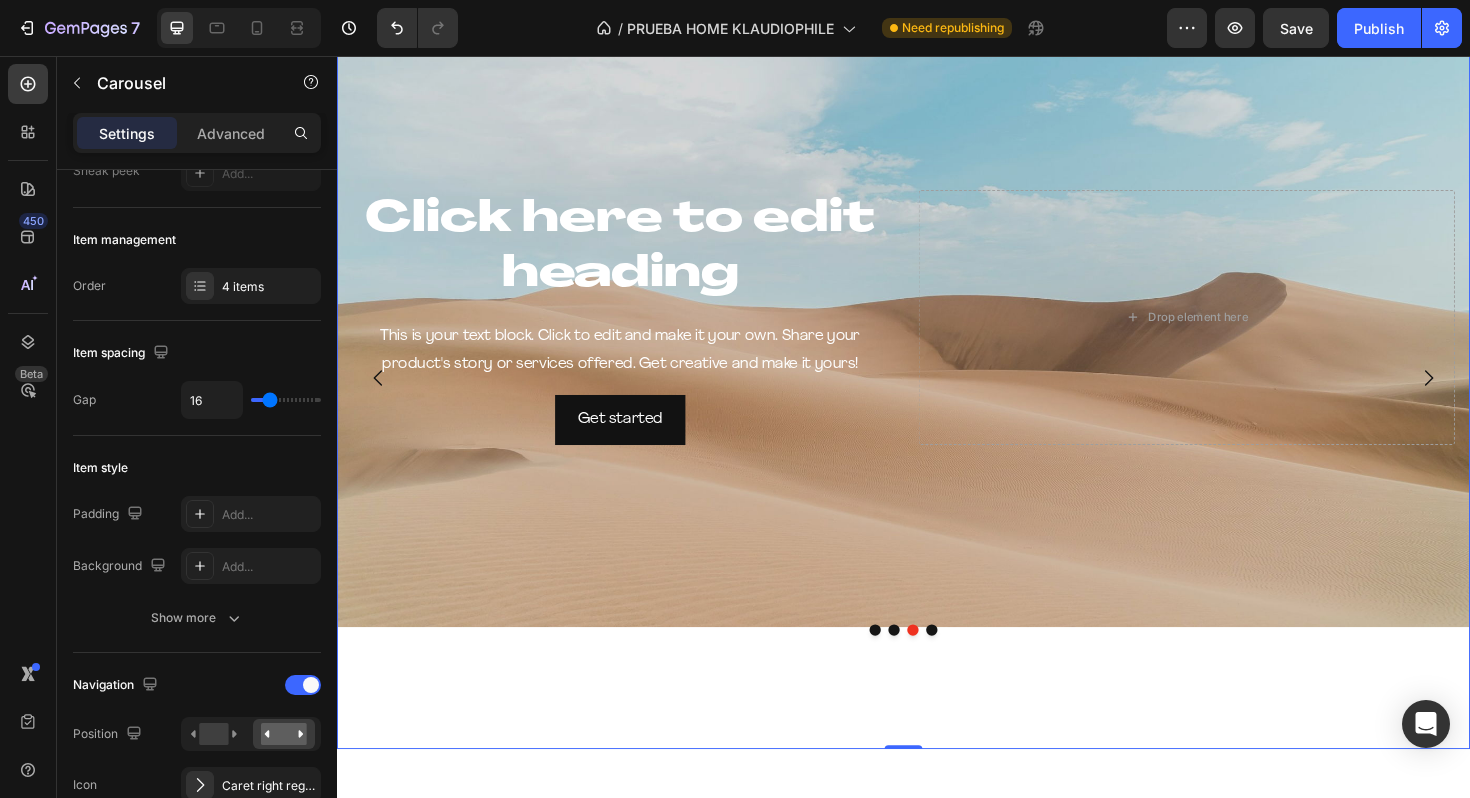 click at bounding box center (937, 664) 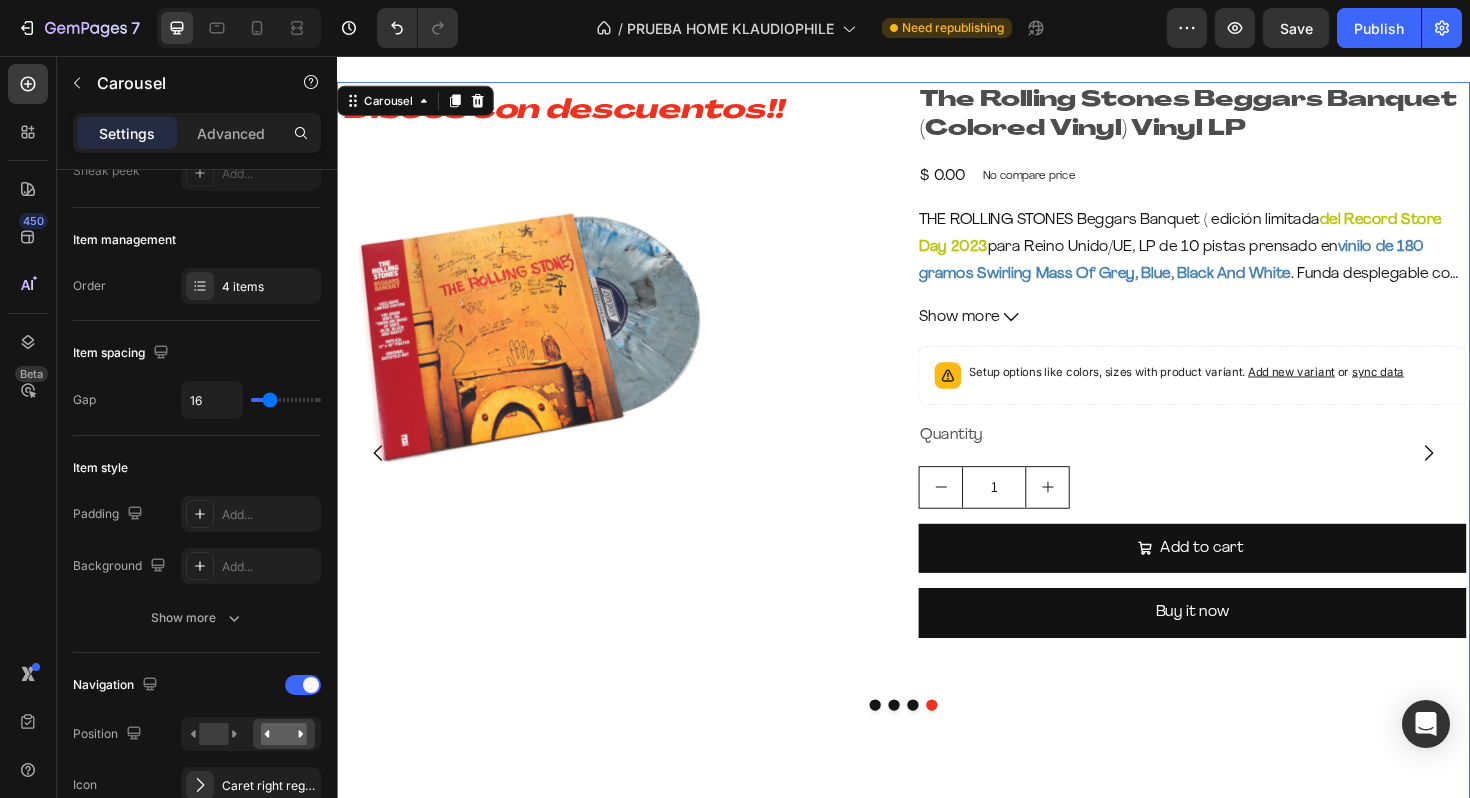 scroll, scrollTop: 0, scrollLeft: 0, axis: both 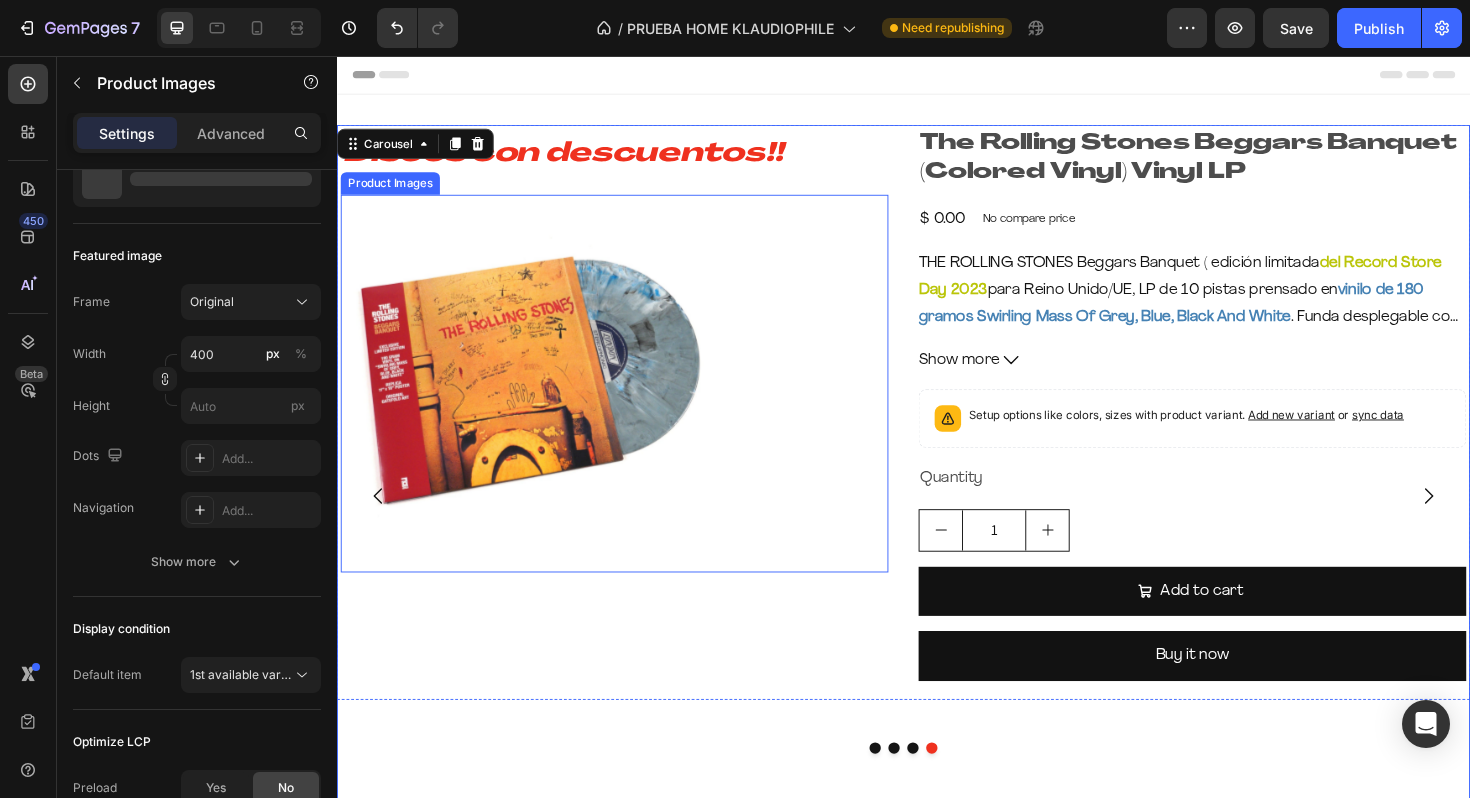 click at bounding box center [631, 403] 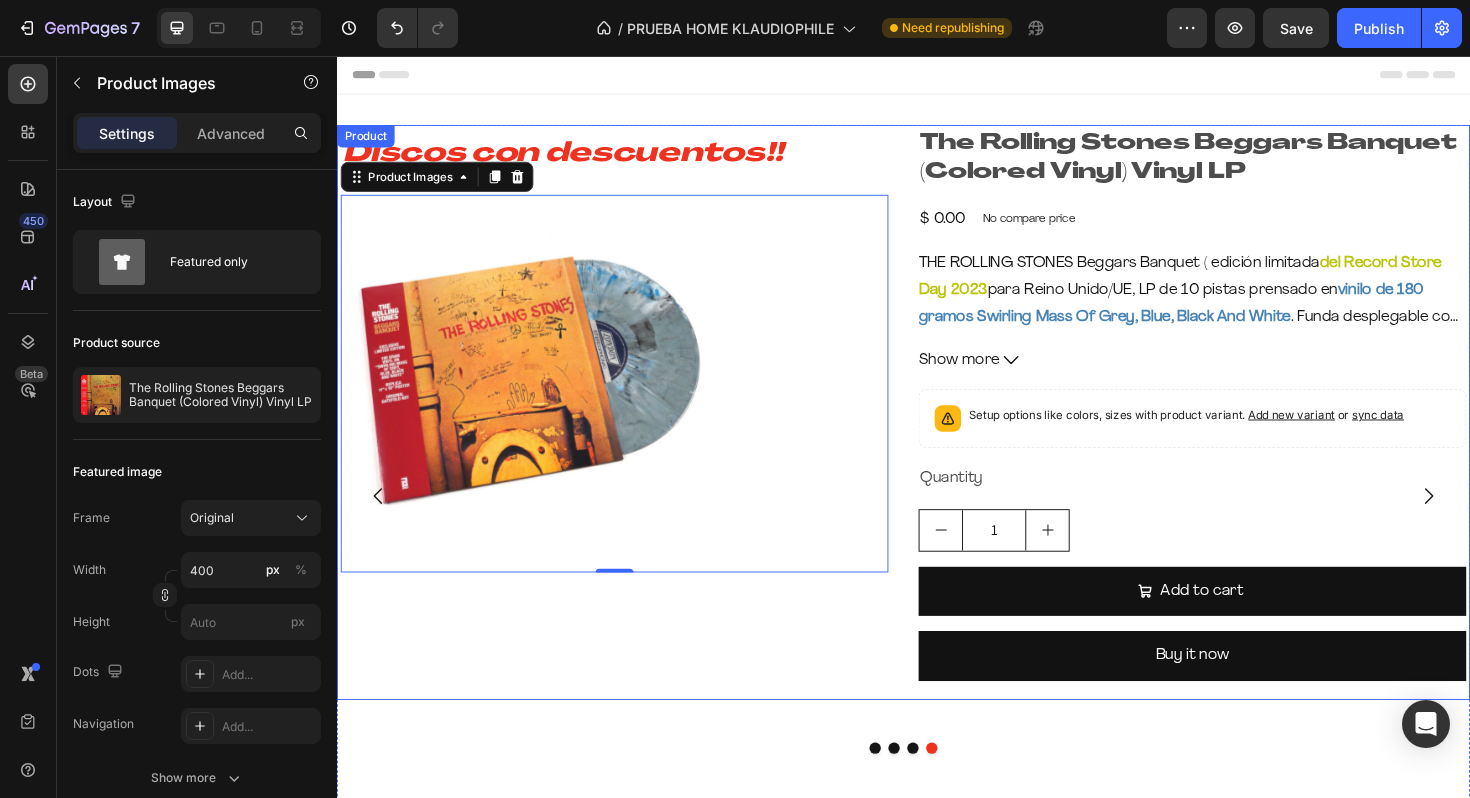 click on "The Rolling Stones Beggars Banquet (Colored Vinyl) Vinyl LP Product Title $ 0.00 Product Price Product Price No compare price Product Price Row THE ROLLING STONES Beggars Banquet ( edición limitada  del Record Store Day 2023  para Reino Unido/UE, LP de 10 pistas prensado en  vinilo de 180 gramos Swirling Mass Of Grey, Blue, Black And White  . Funda desplegable con la portada original de "graffiti toilet", réplica de póster desplegable a color de 28 x 45 cm y obi para el lomo. Sellado de fábrica) #Los 500 mejores álbumes de todos los tiempos Show more
Product Description Setup options like colors, sizes with product variant.       Add new variant   or   sync data Product Variants & Swatches Quantity Text Block
1
Product Quantity
Add to cart Add to Cart Buy it now Dynamic Checkout" at bounding box center (1243, 433) 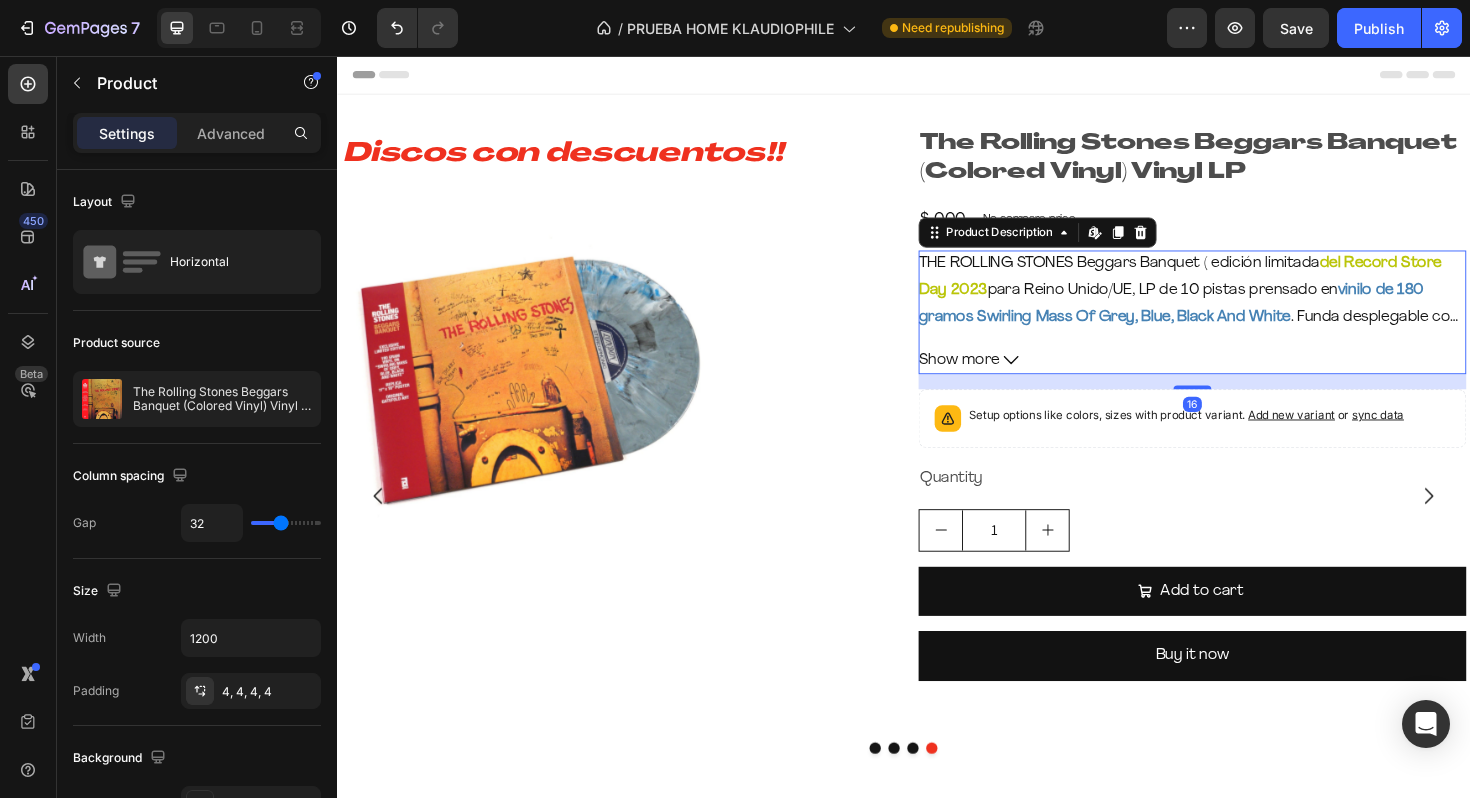 click on "para Reino Unido/UE, LP de 10 pistas prensado en" at bounding box center (1211, 304) 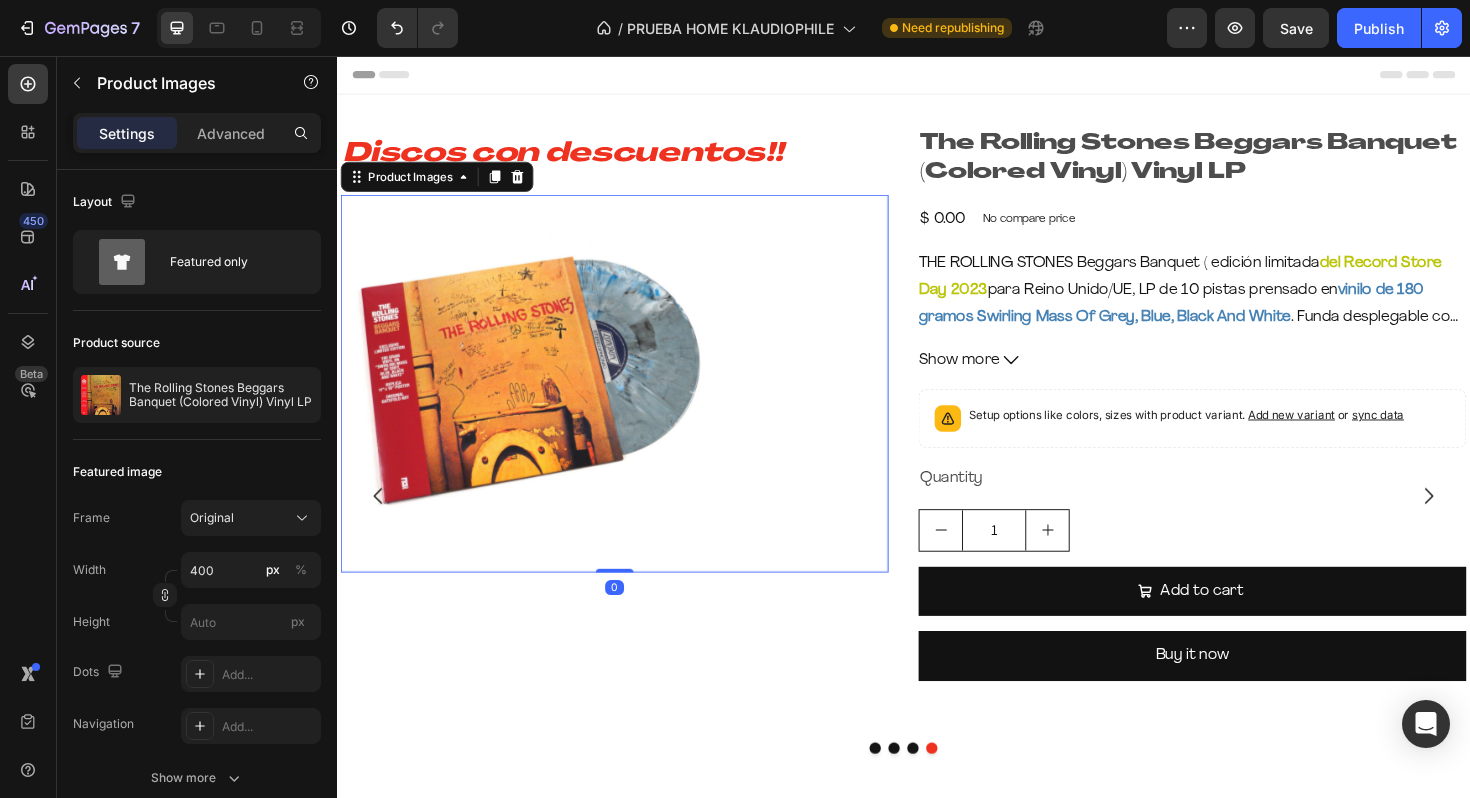 click at bounding box center [631, 403] 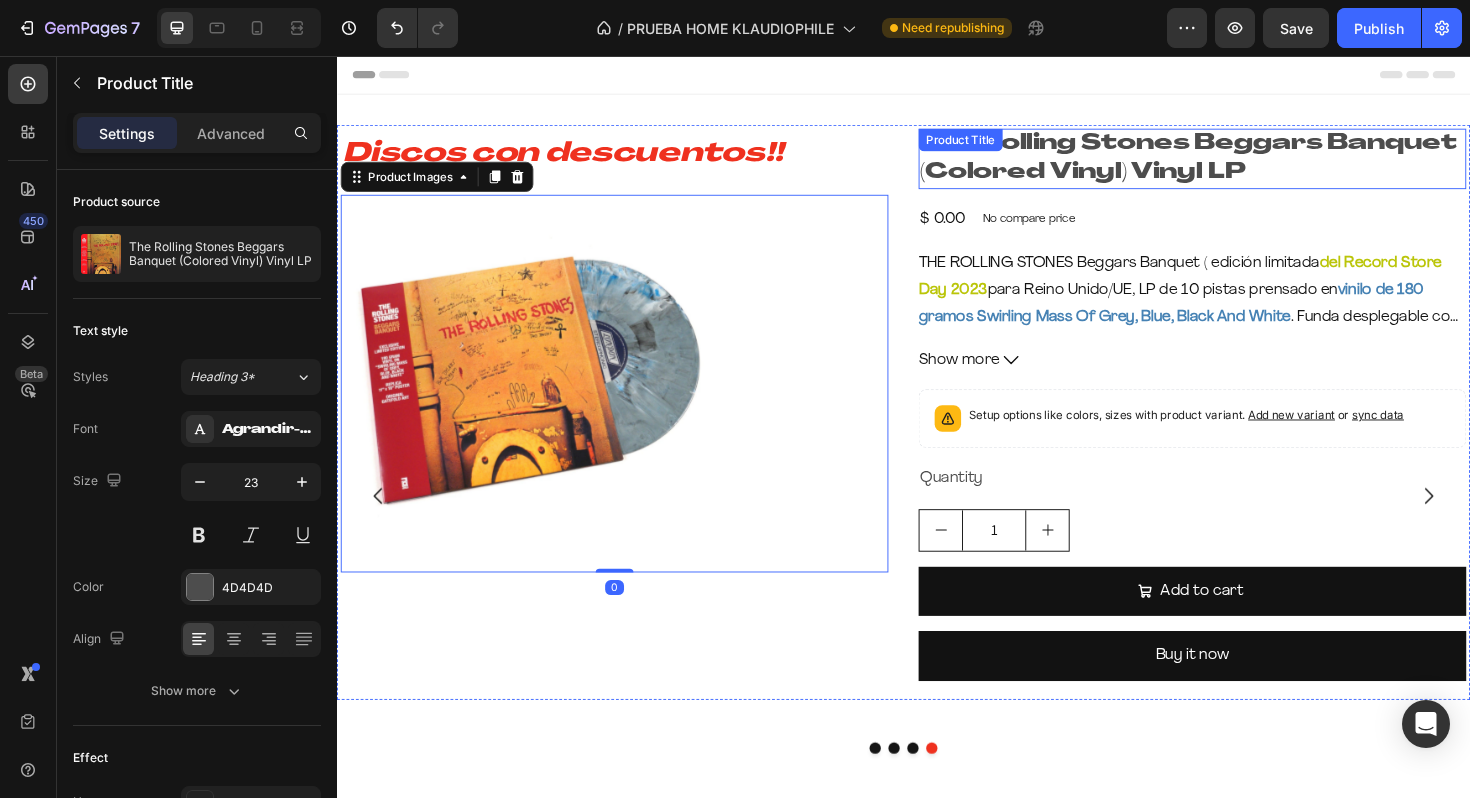 click on "The Rolling Stones Beggars Banquet (Colored Vinyl) Vinyl LP" at bounding box center [1243, 165] 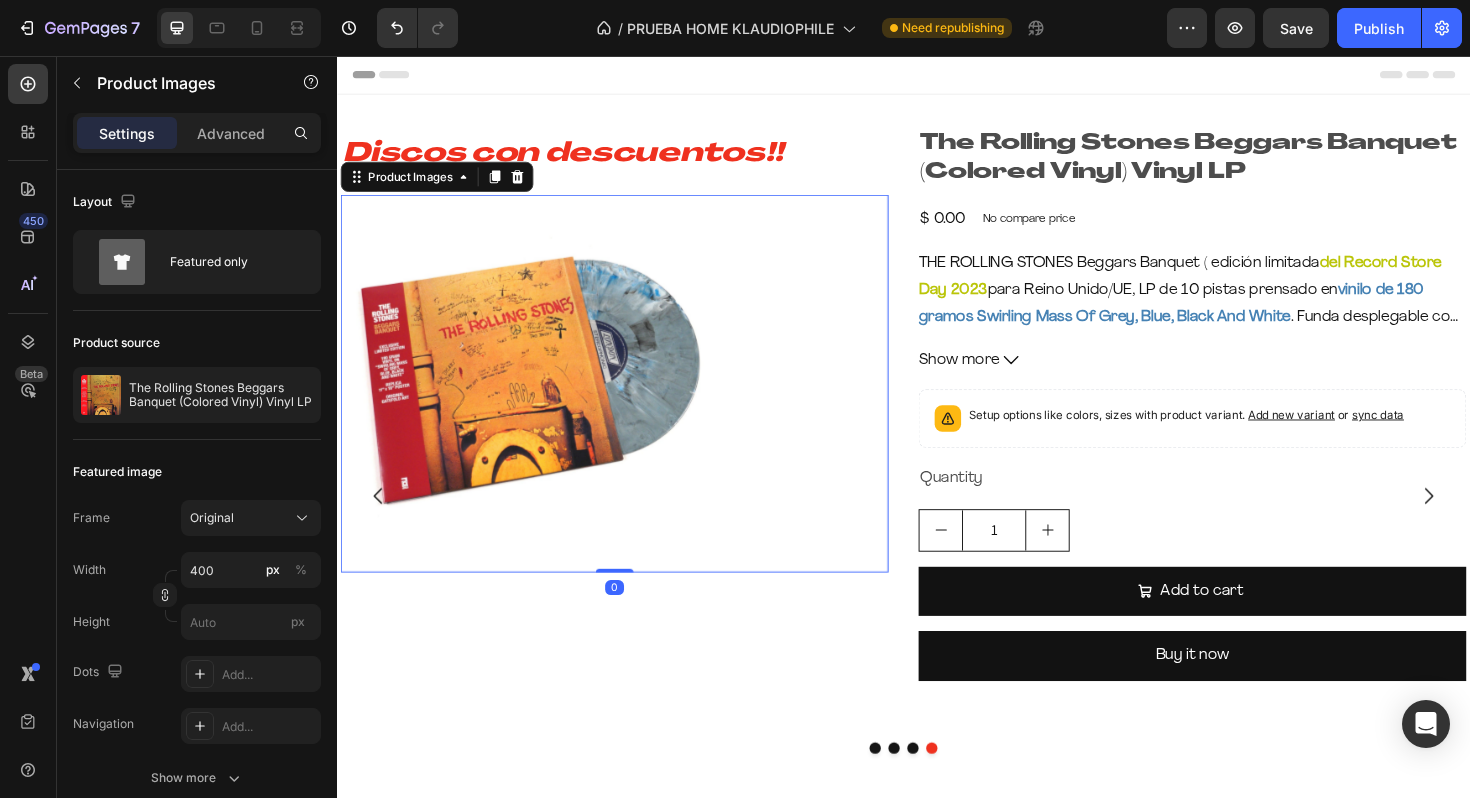 click at bounding box center (631, 403) 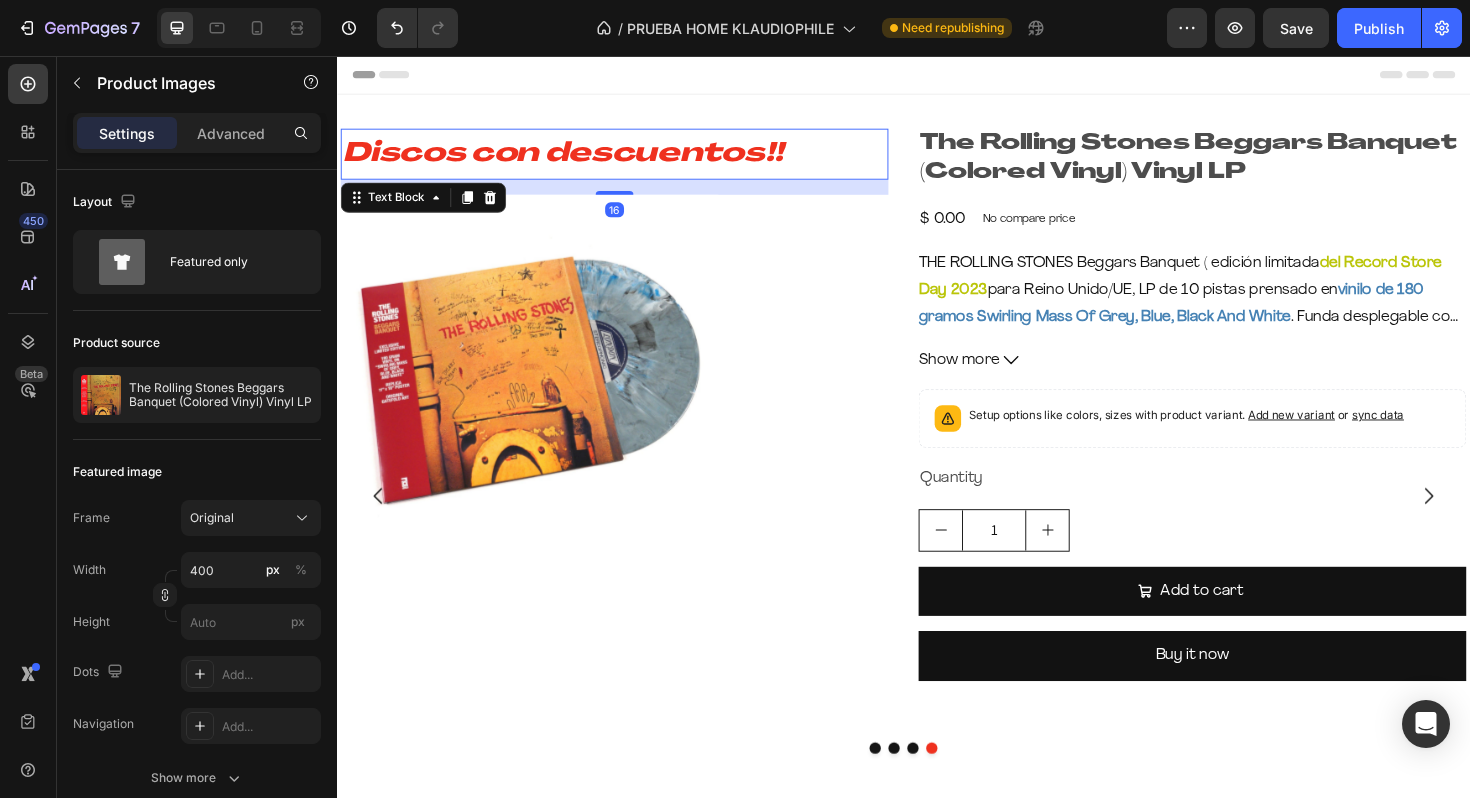 click on "Discos con descuentos!!" at bounding box center (631, 160) 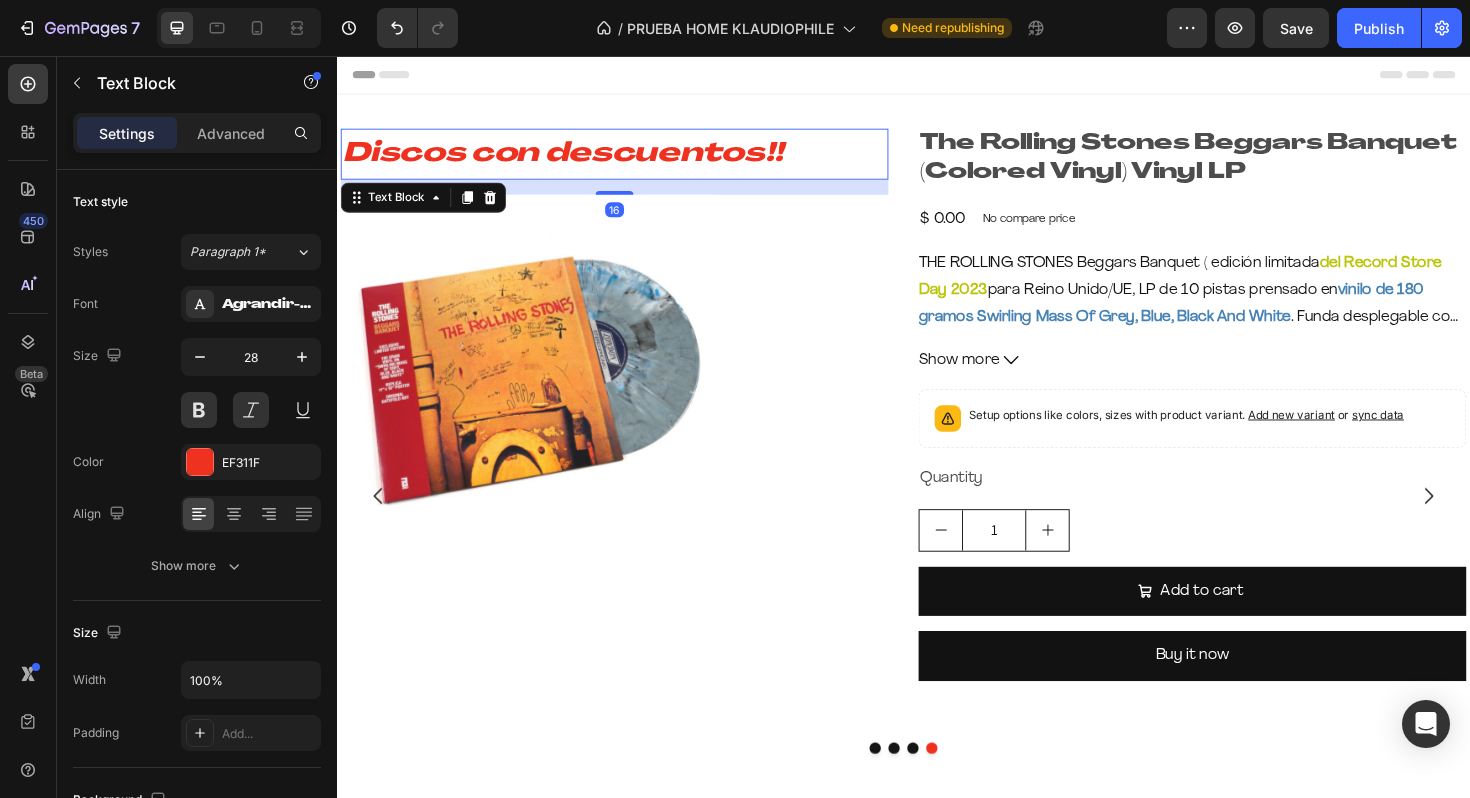click on "Lanzamiento de la semana Heading This is your text block. Click to edit and make it your own. Share your                       product's story or services offered. Get creative and make it yours! Text Block Get started Button Image Hero Banner Selección de KLAUDIO Heading ¡ Descubre los 20 discos imprescindibles para tu agosto!! Text Block ir a seleccion Button Image Image Image Row Click here to edit heading Heading This is your text block. Click to edit and make it your own. Share your                       product's story or services offered. Get creative and make it yours! Text Block Get started Button
Drop element here Hero Banner Discos con descuentos!! Text Block   16 Product Images The Rolling Stones Beggars Banquet (Colored Vinyl) Vinyl LP Product Title $ 0.00 Product Price Product Price No compare price Product Price Row THE ROLLING STONES Beggars Banquet ( edición limitada  del Record Store Day 2023  para Reino Unido/UE, LP de 10 pistas prensado en  Show more" at bounding box center (937, 522) 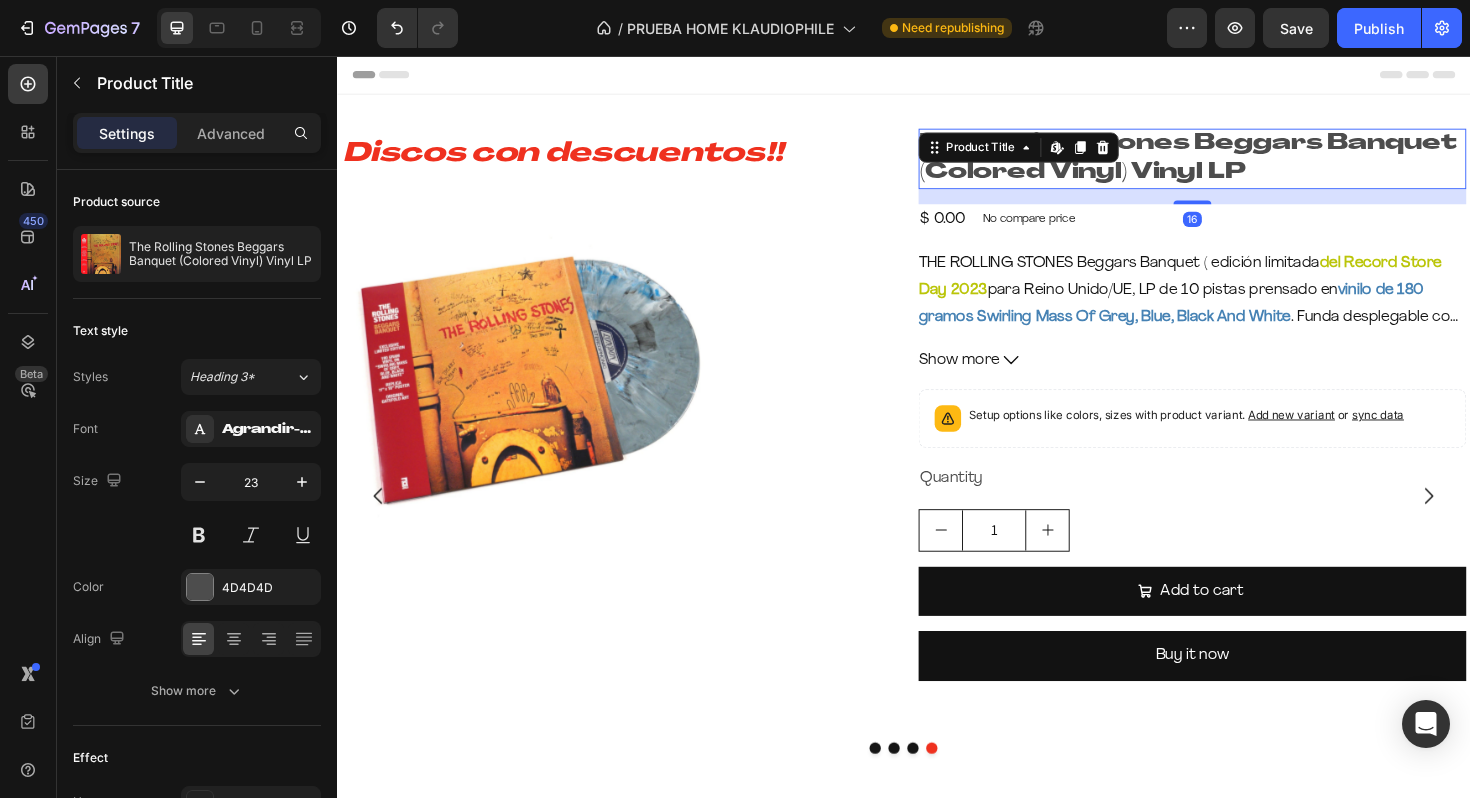 click on "The Rolling Stones Beggars Banquet (Colored Vinyl) Vinyl LP Product Title   Edit content in Shopify 16" at bounding box center (1243, 165) 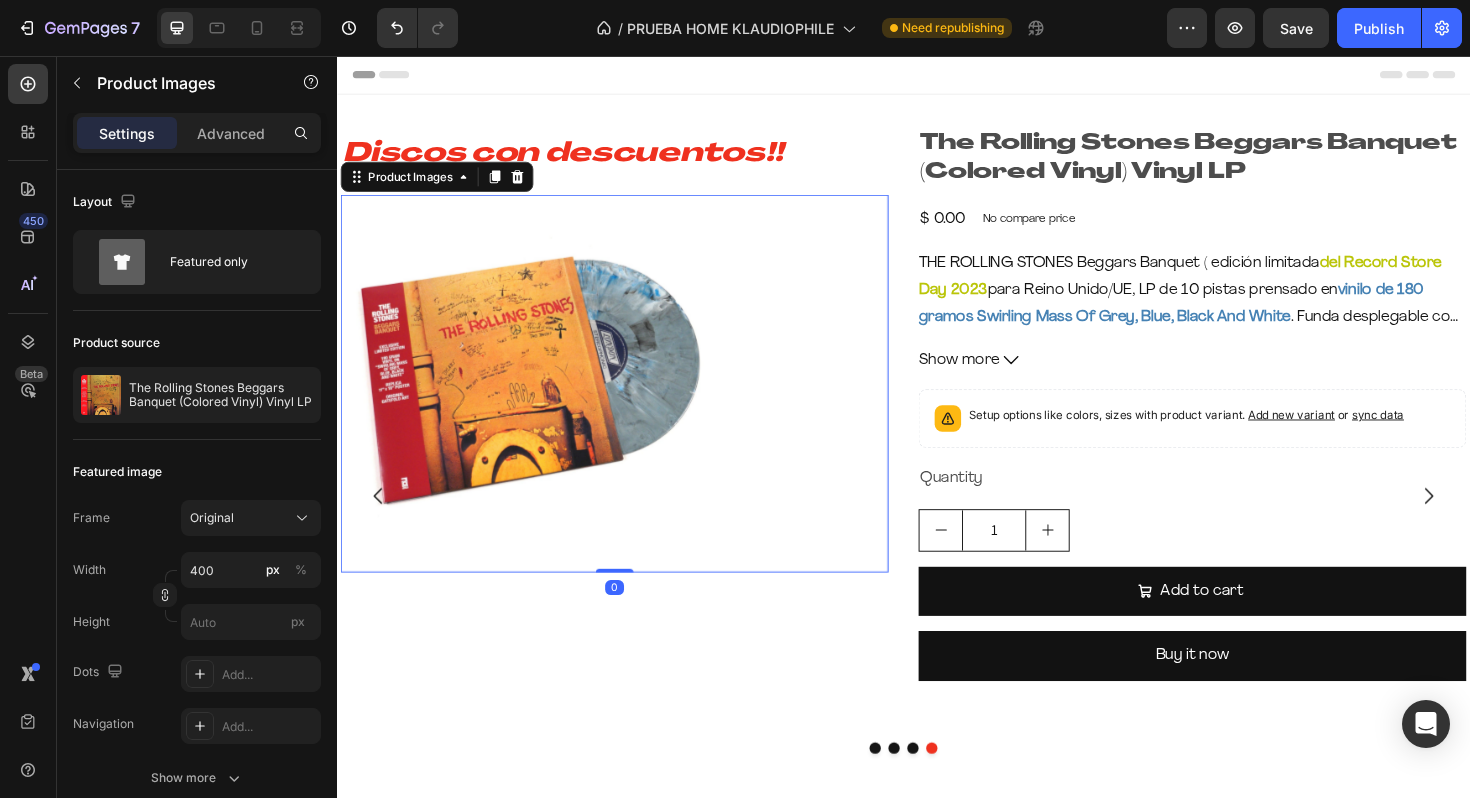 click at bounding box center [541, 403] 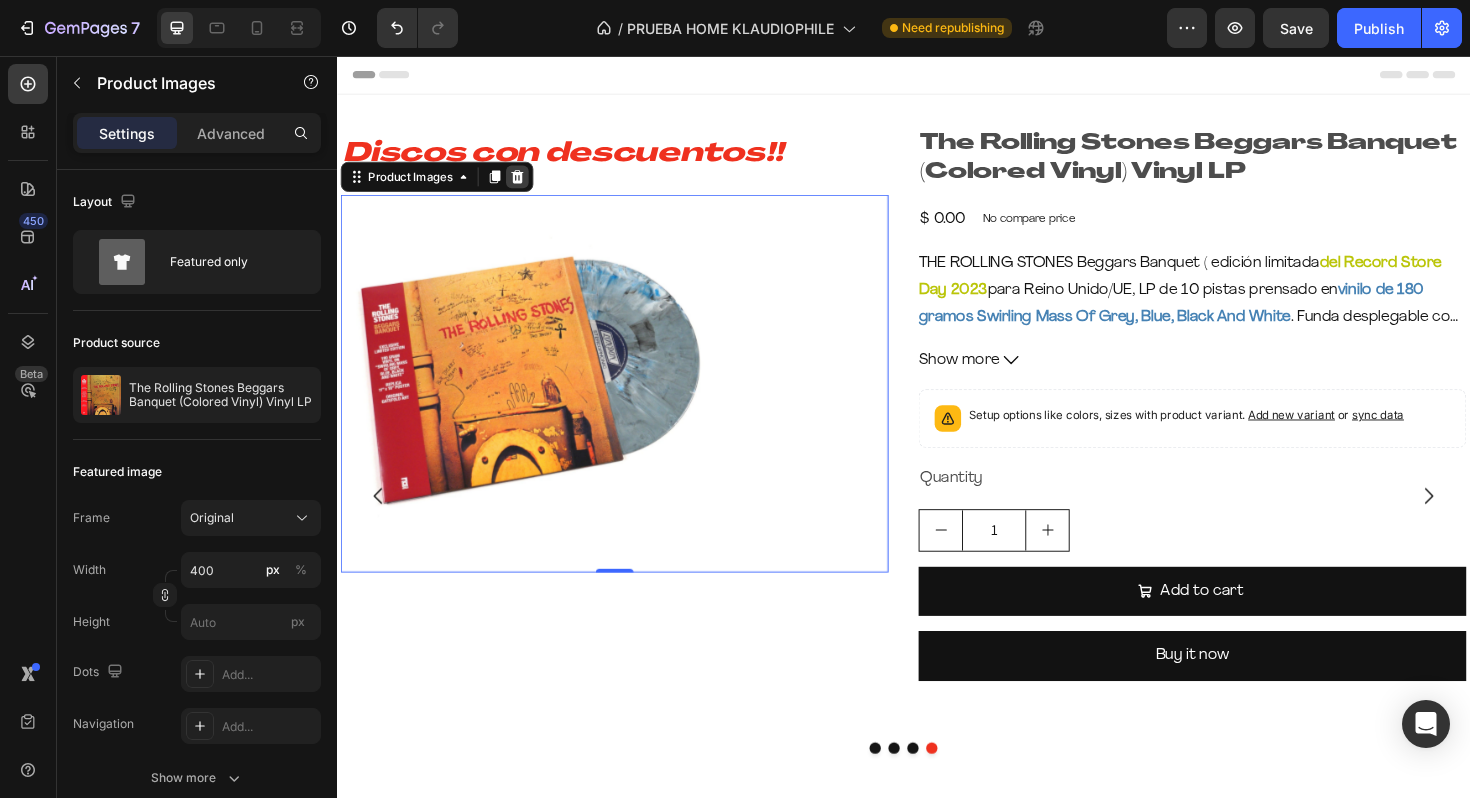 click 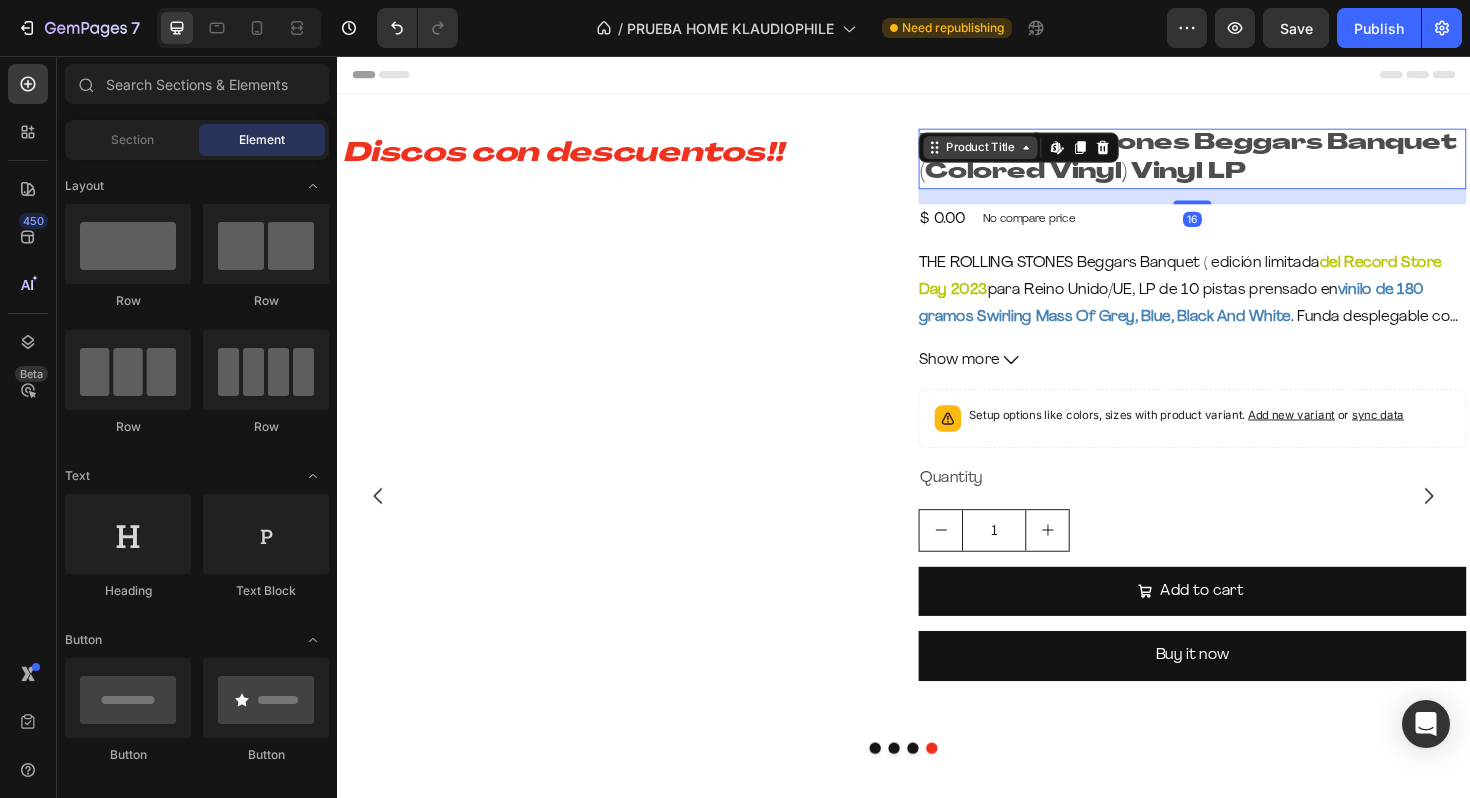 click on "Product Title" at bounding box center [1018, 153] 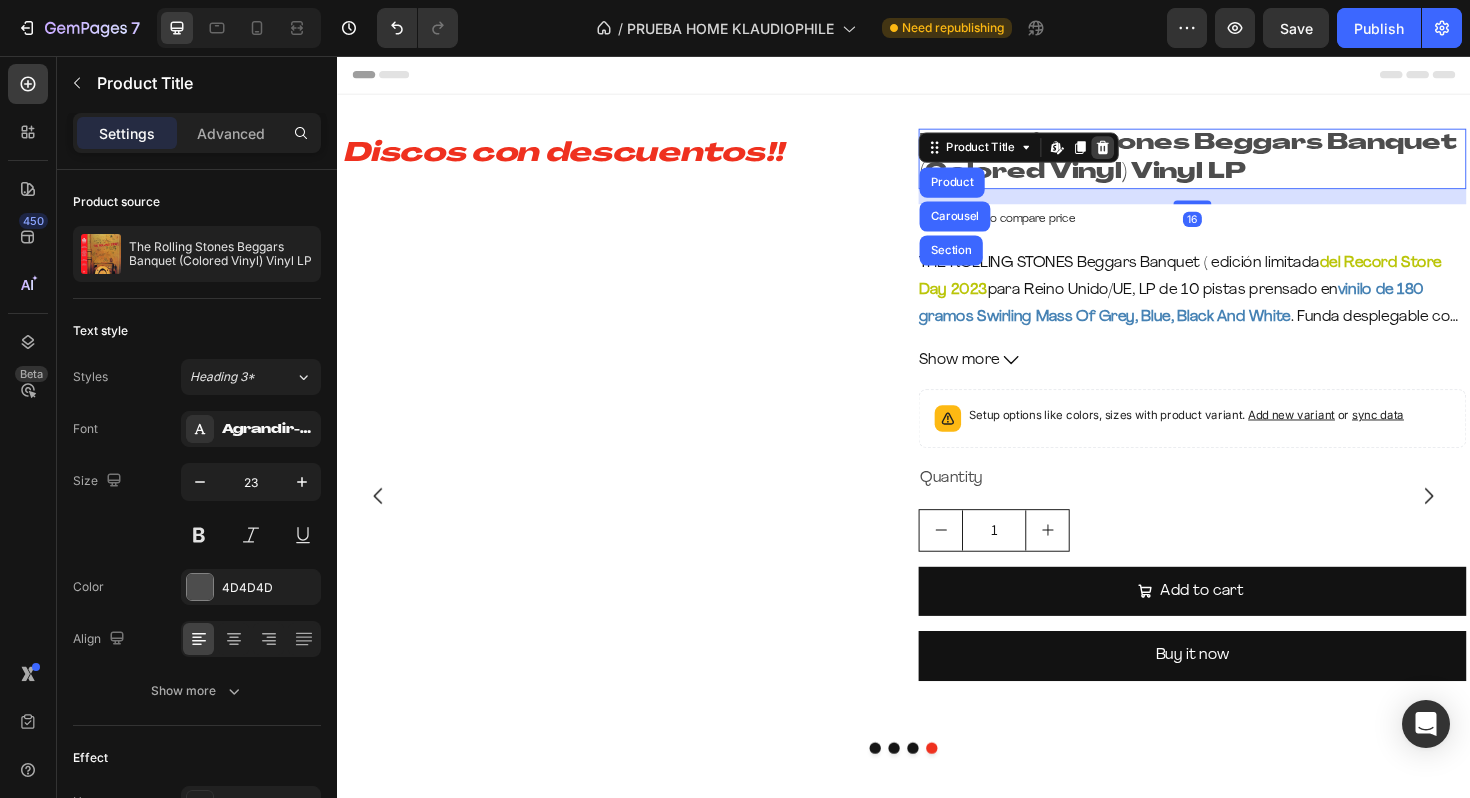 click 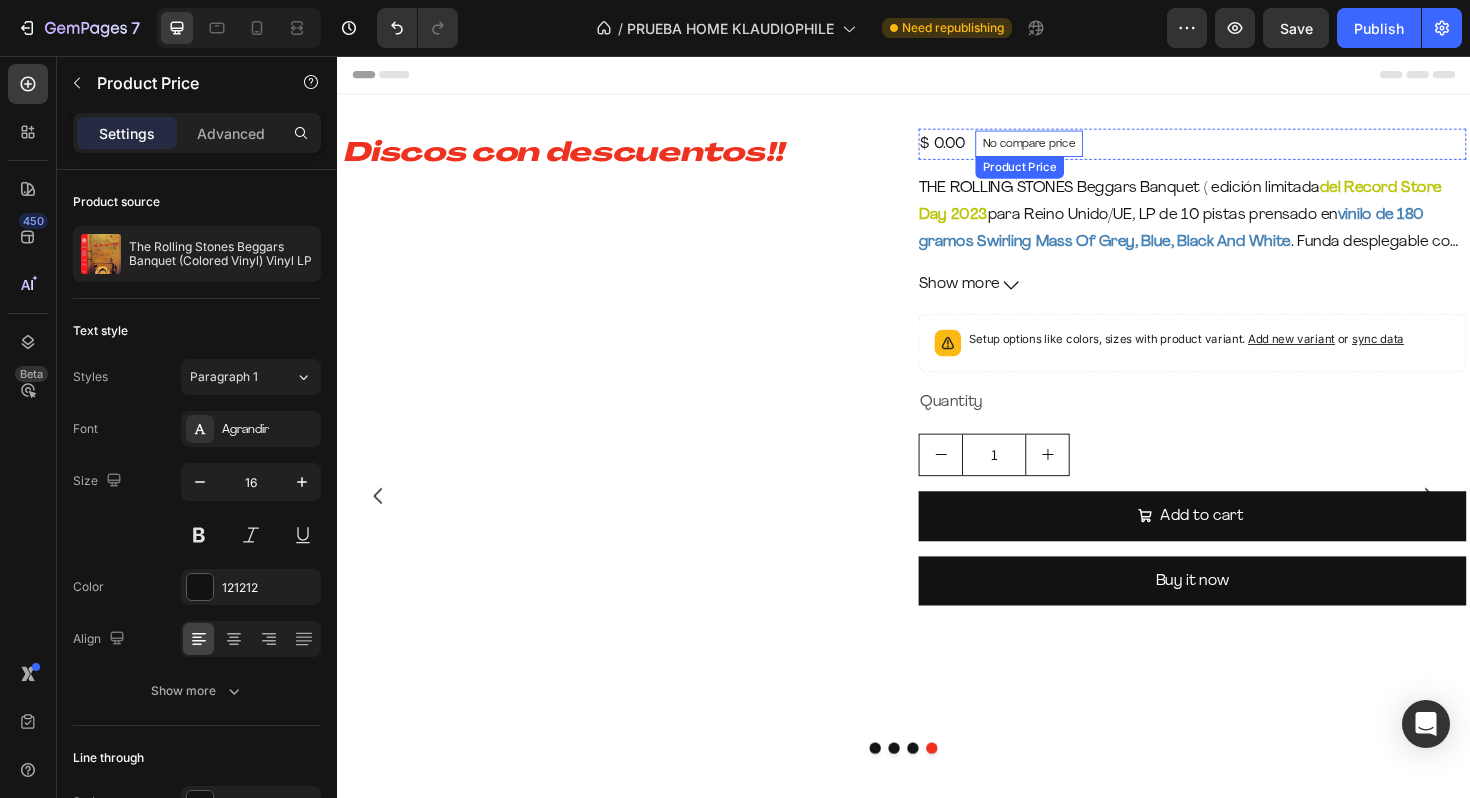 click on "No compare price" at bounding box center (1070, 149) 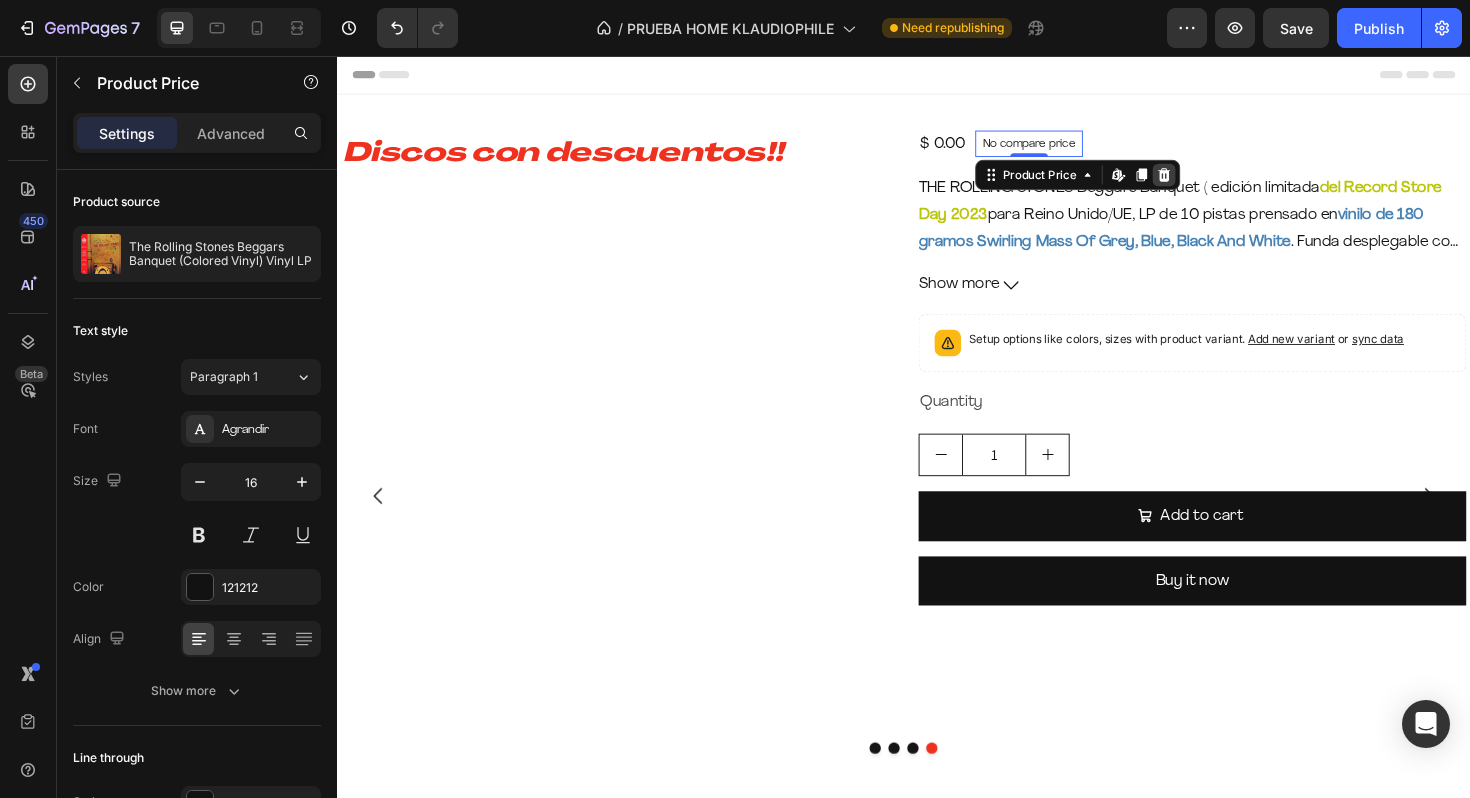 click at bounding box center [1213, 182] 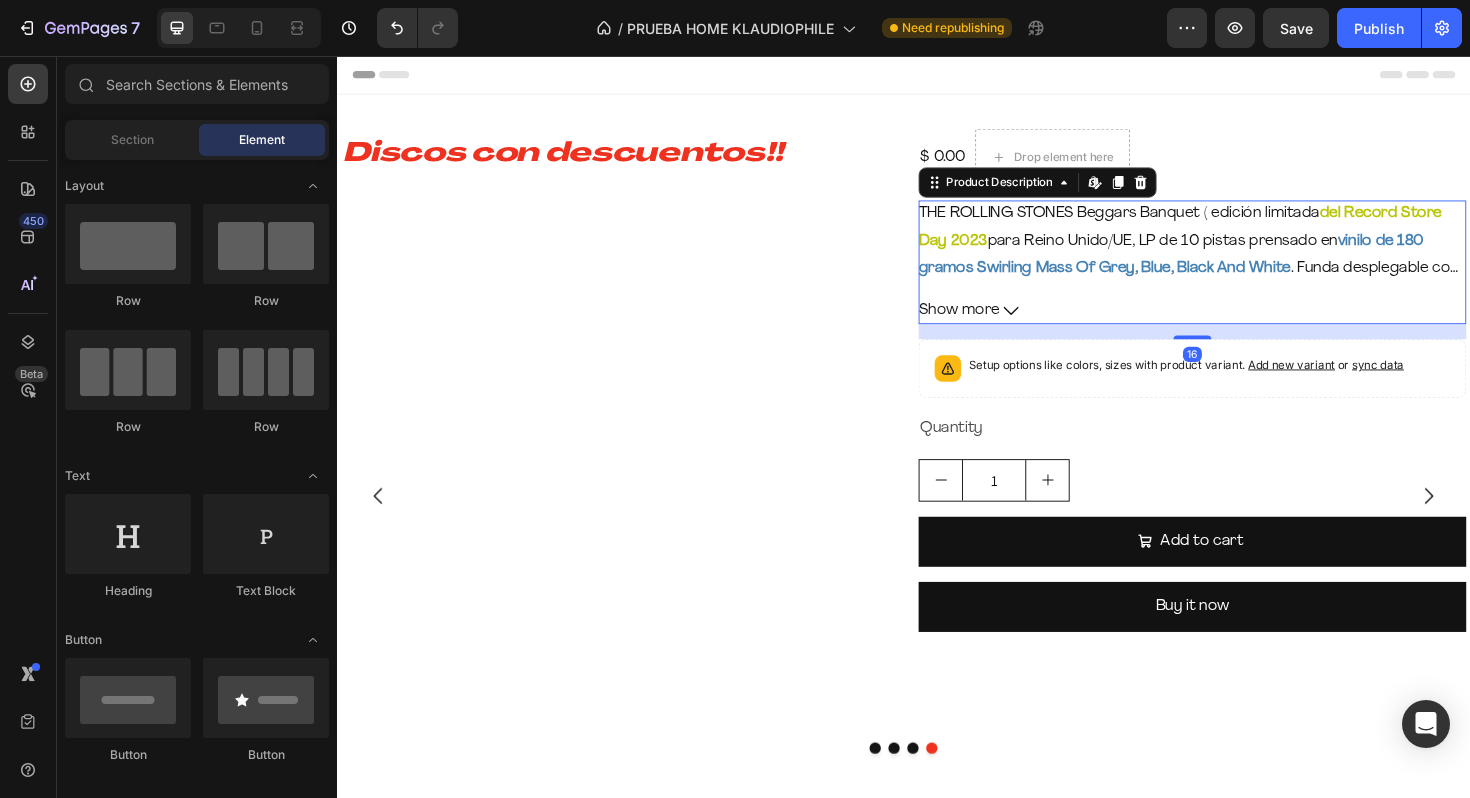click on "THE ROLLING STONES Beggars Banquet ( edición limitada" at bounding box center (1165, 223) 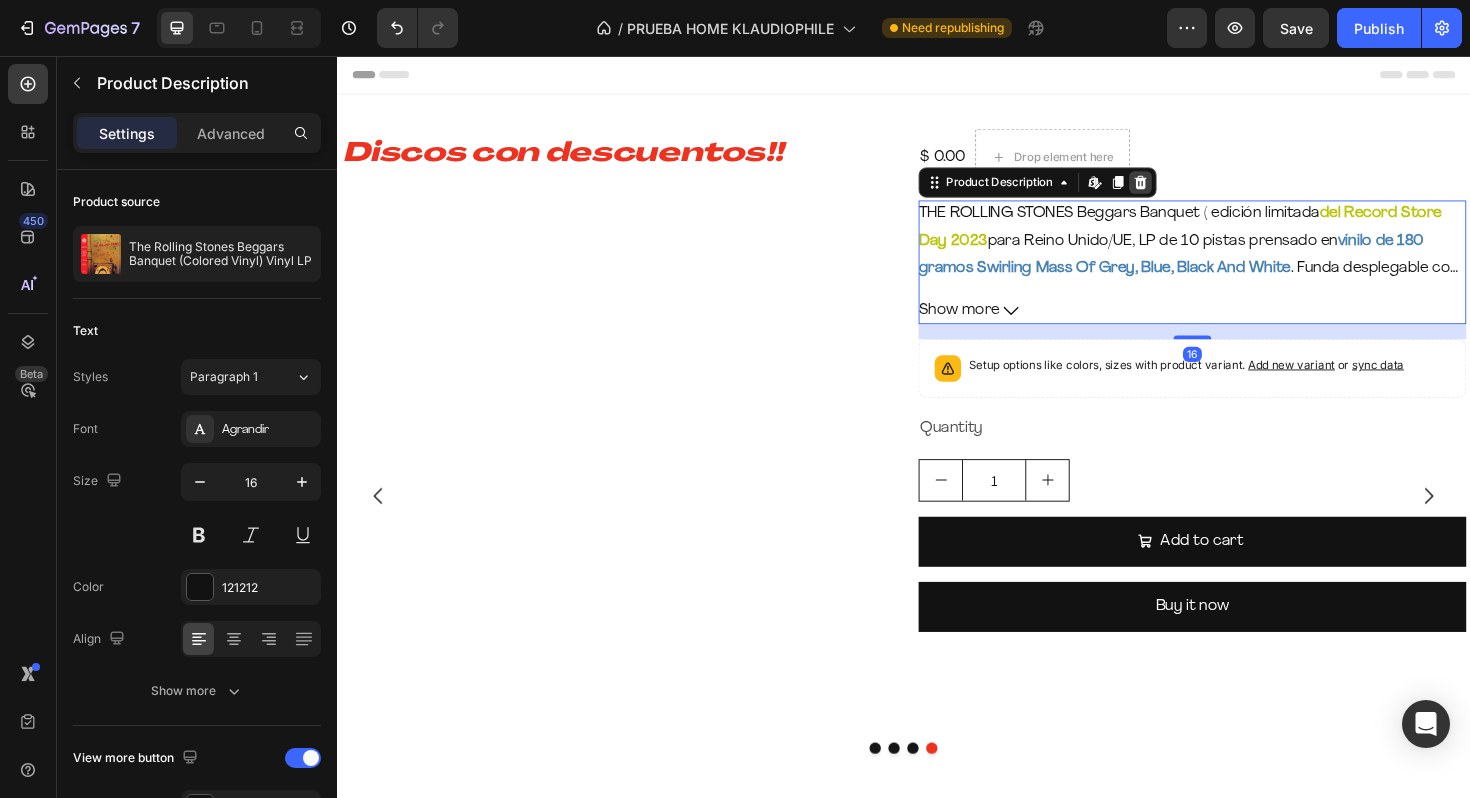 click 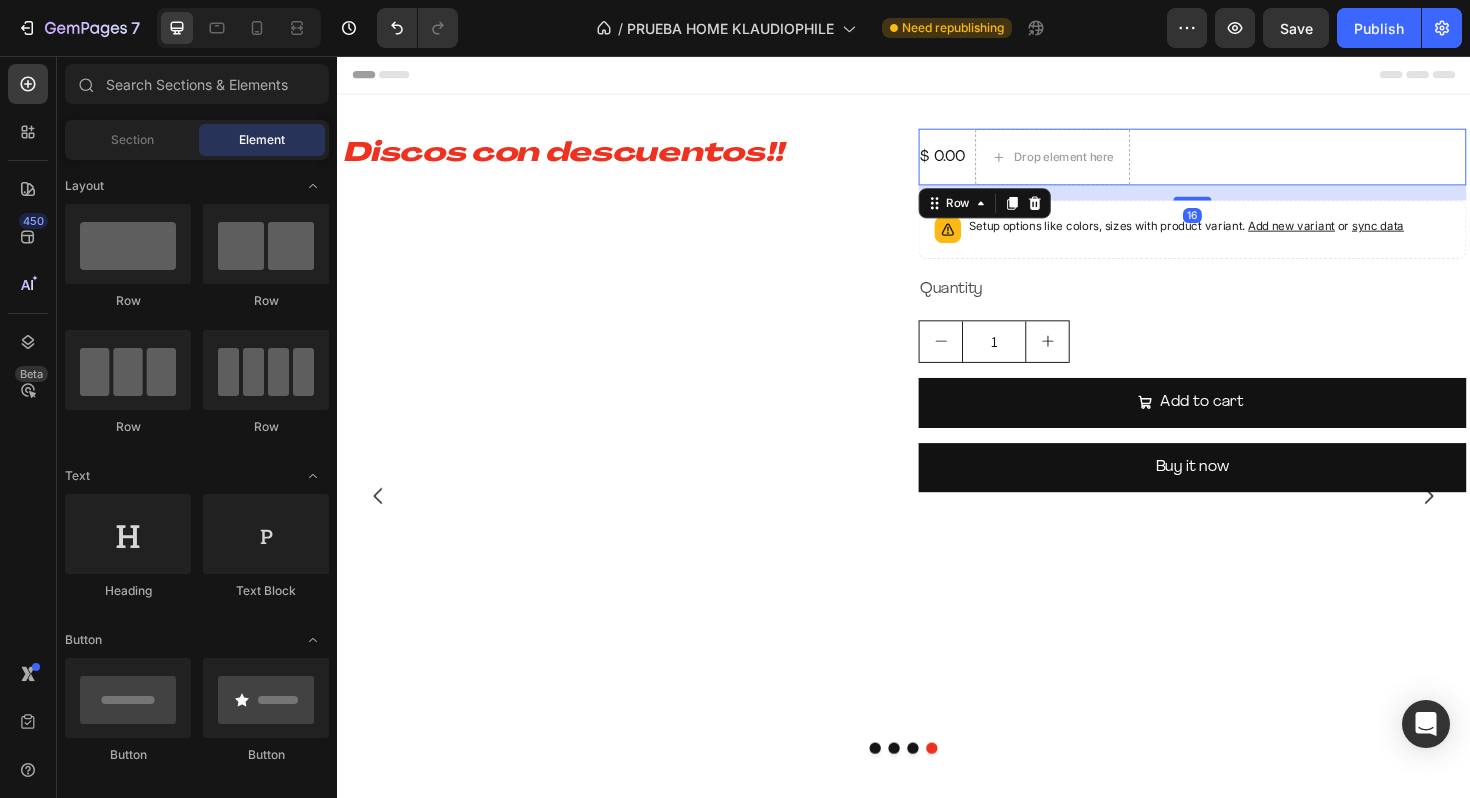 click on "$ 0.00 Product Price Product Price
Drop element here Row   16" at bounding box center [1243, 163] 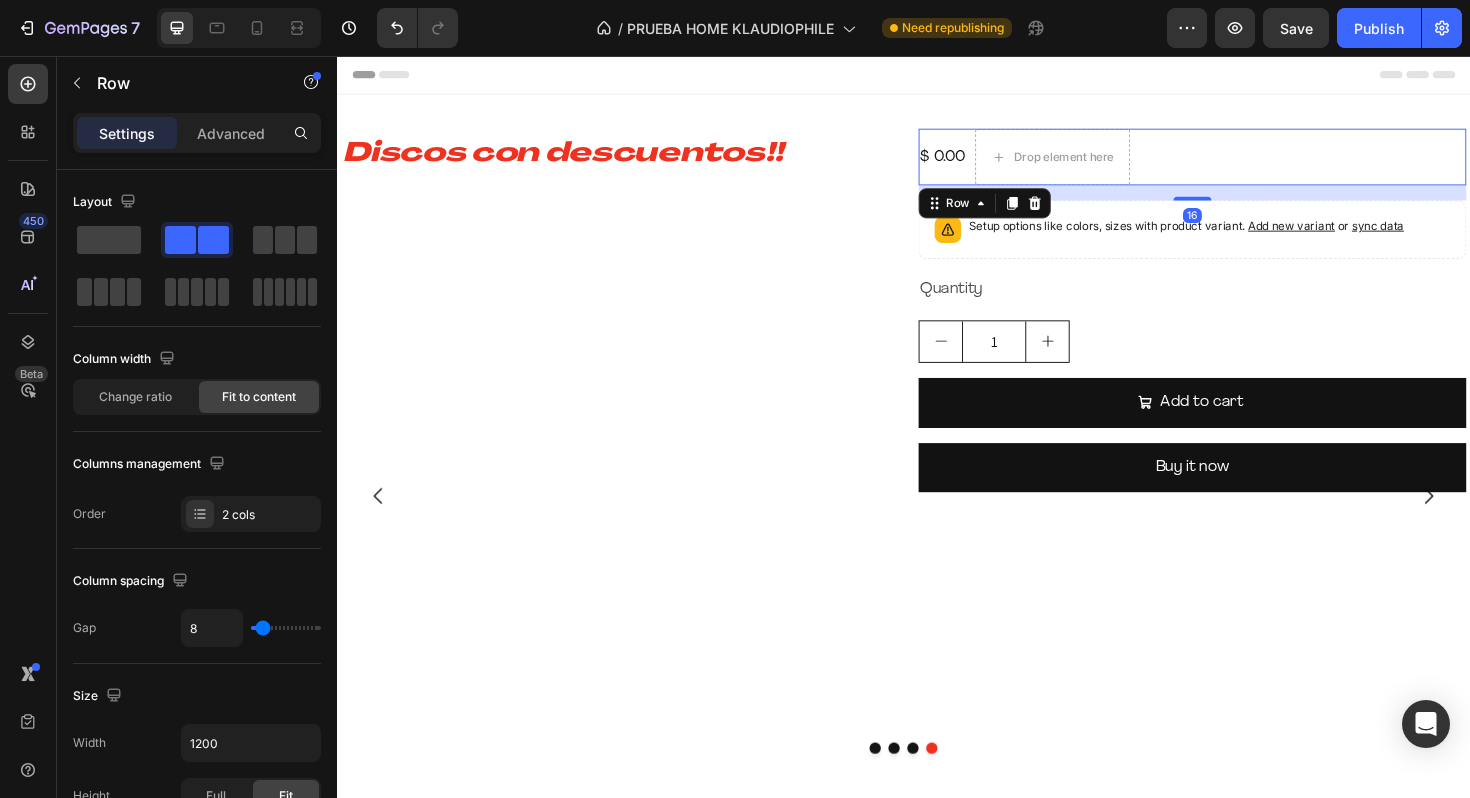 click on "$ 0.00 Product Price Product Price" at bounding box center (979, 163) 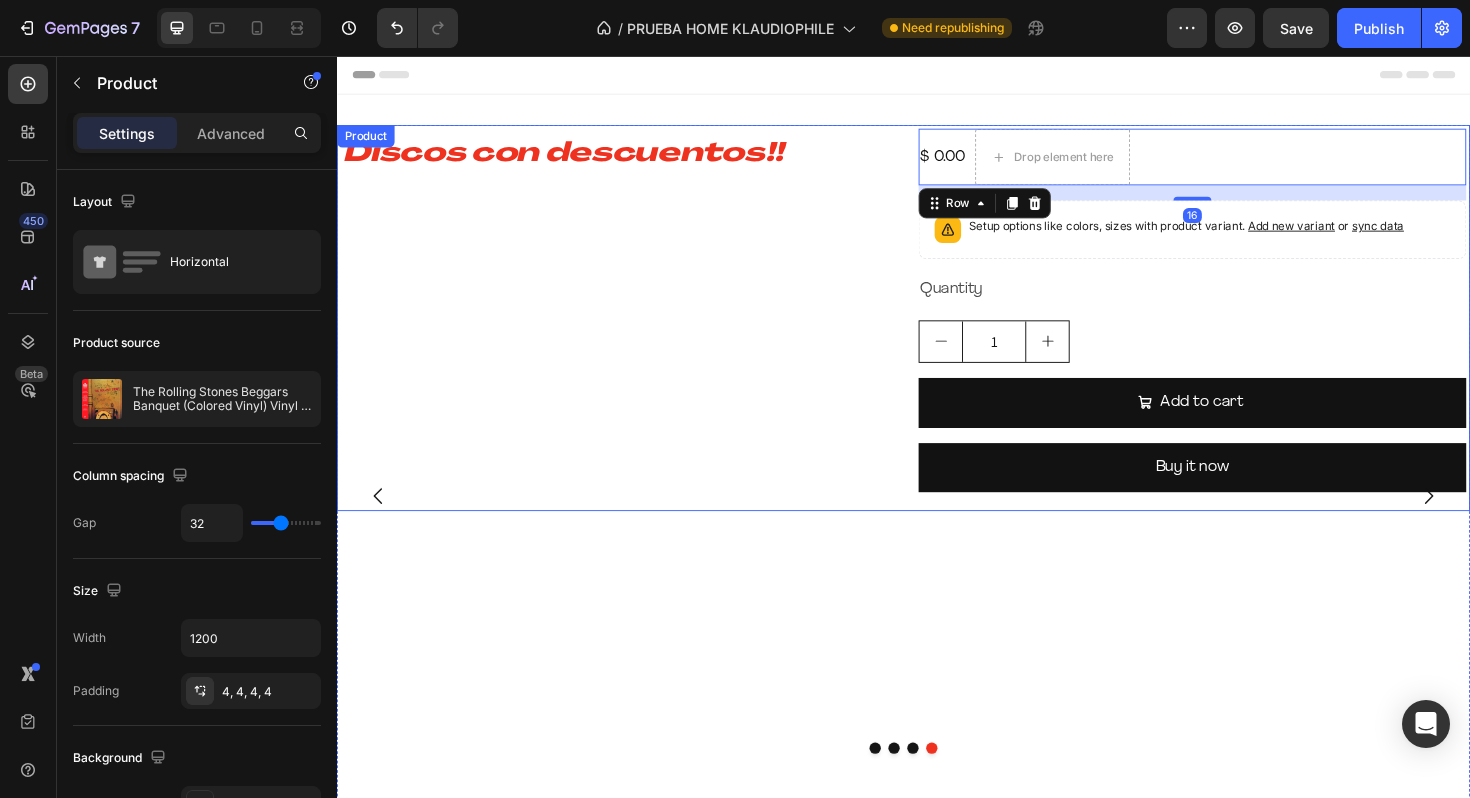 click on "Discos con descuentos!! Text Block" at bounding box center [631, 333] 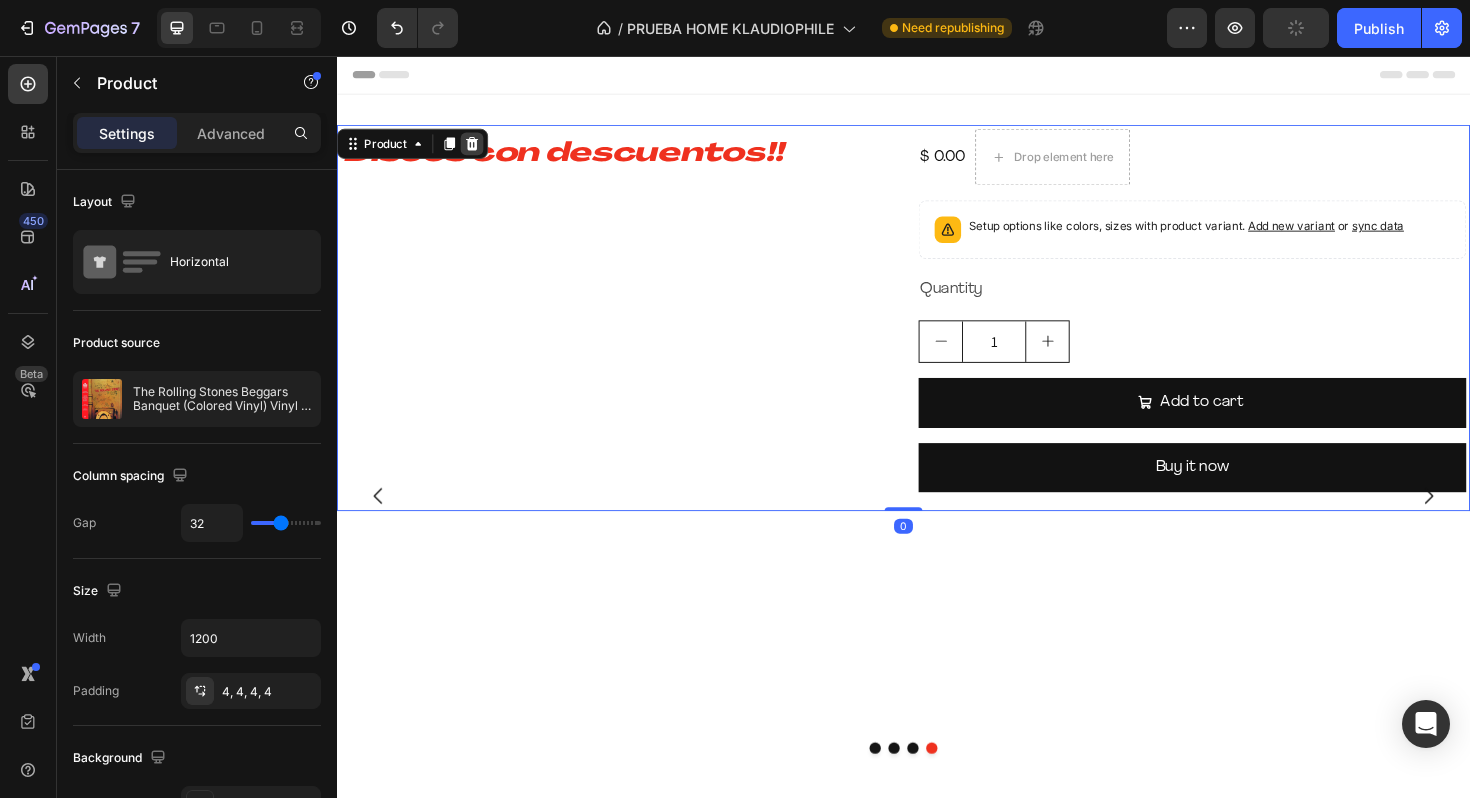 click at bounding box center [480, 149] 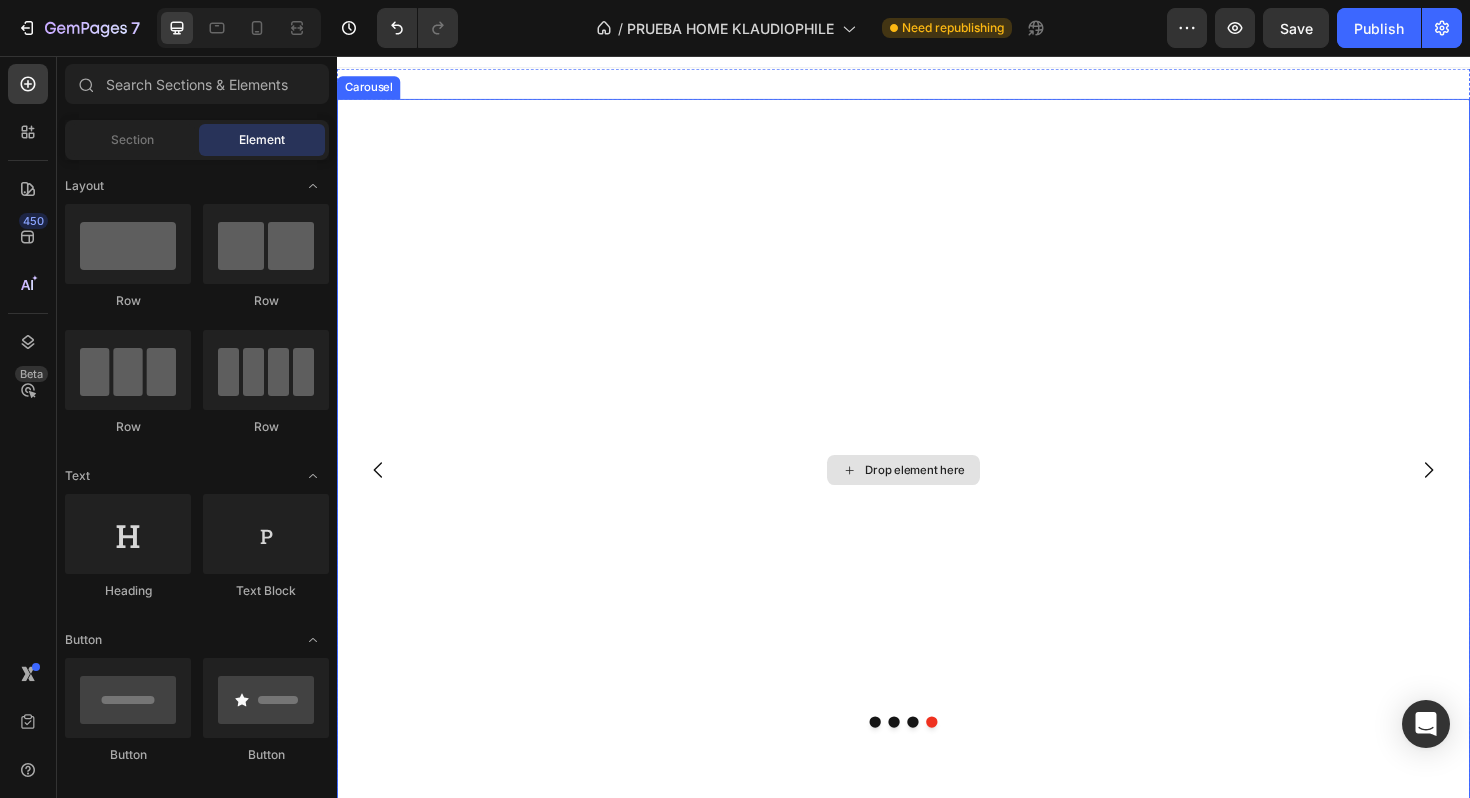 scroll, scrollTop: 29, scrollLeft: 0, axis: vertical 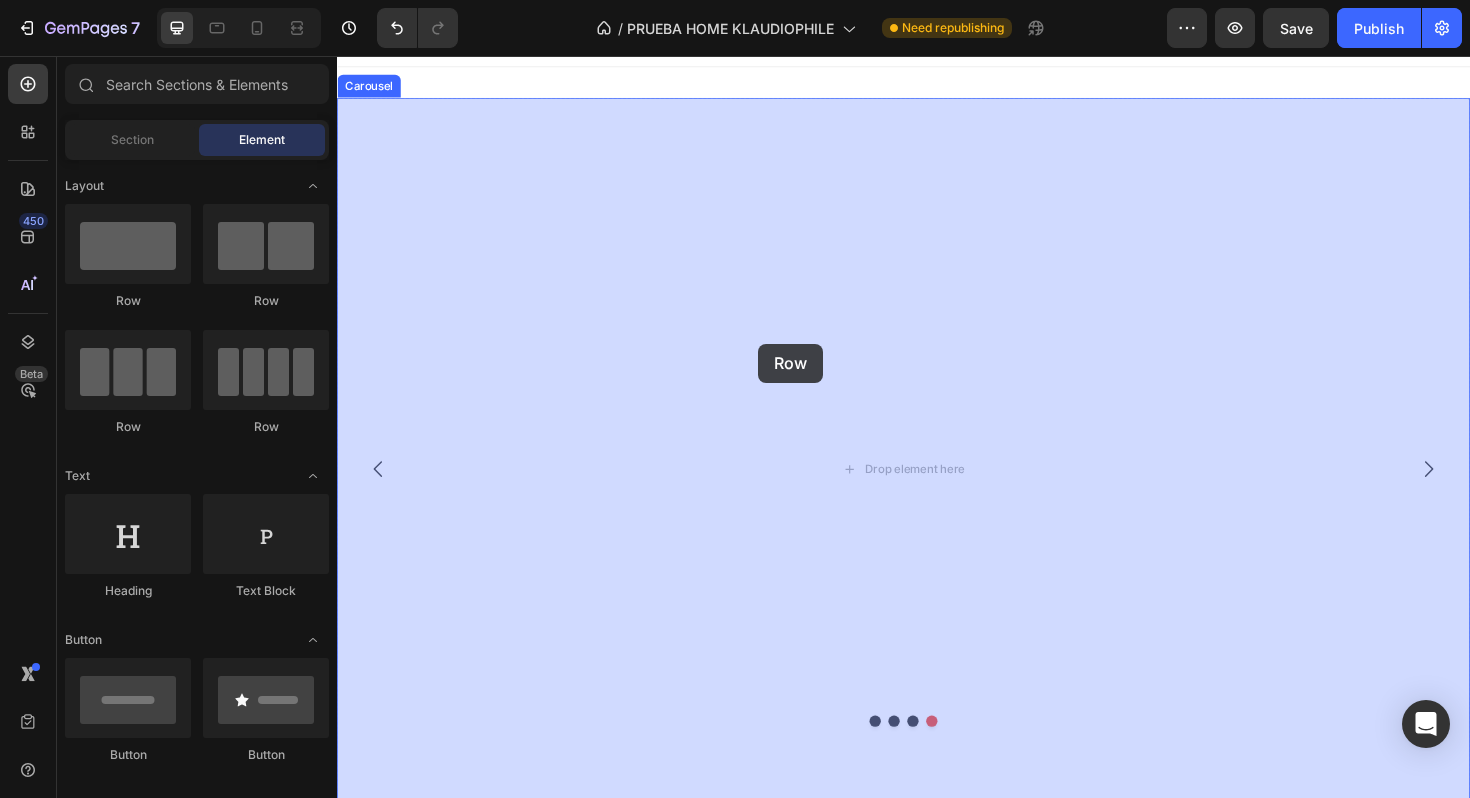 drag, startPoint x: 504, startPoint y: 441, endPoint x: 783, endPoint y: 361, distance: 290.243 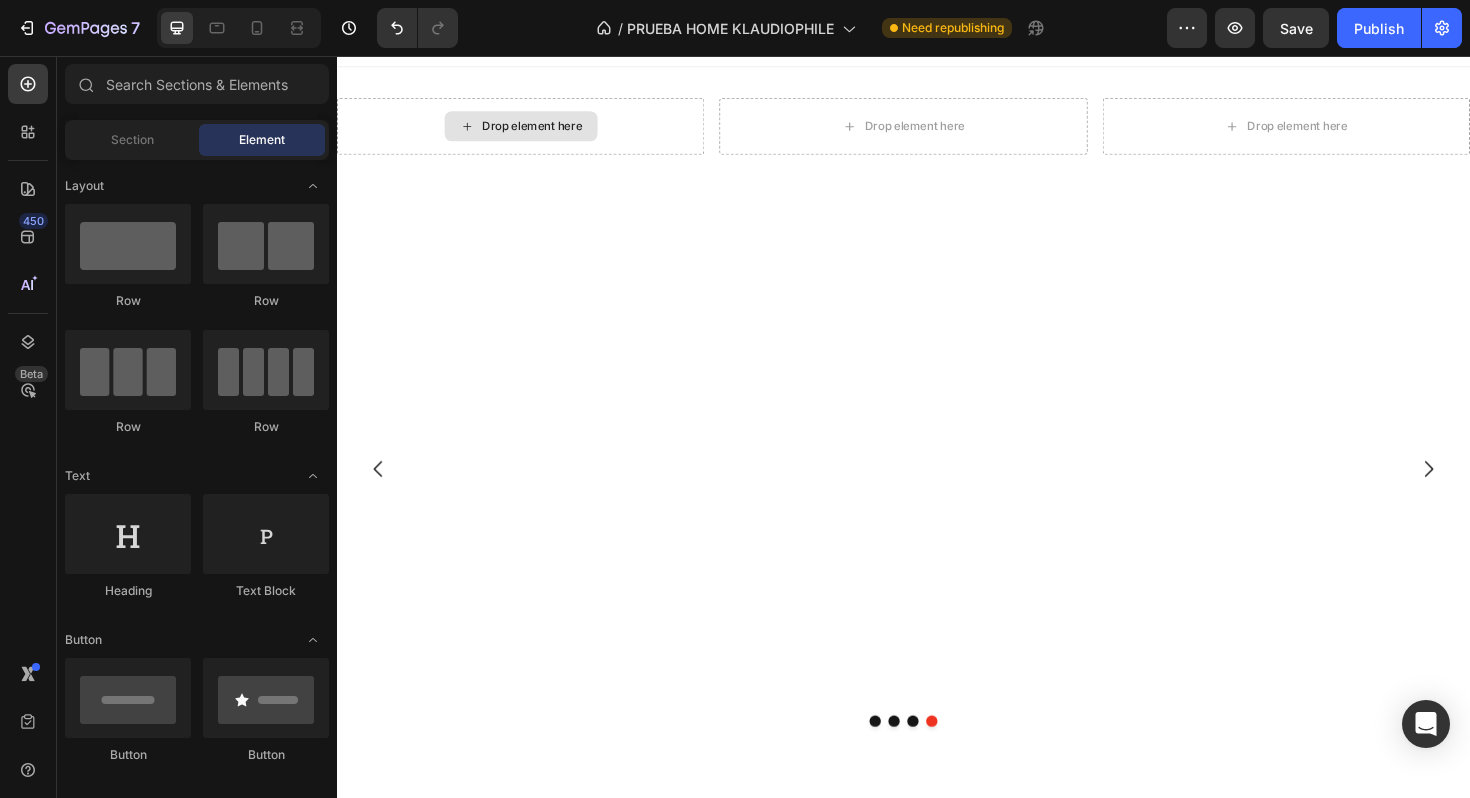 click on "Drop element here" at bounding box center (532, 130) 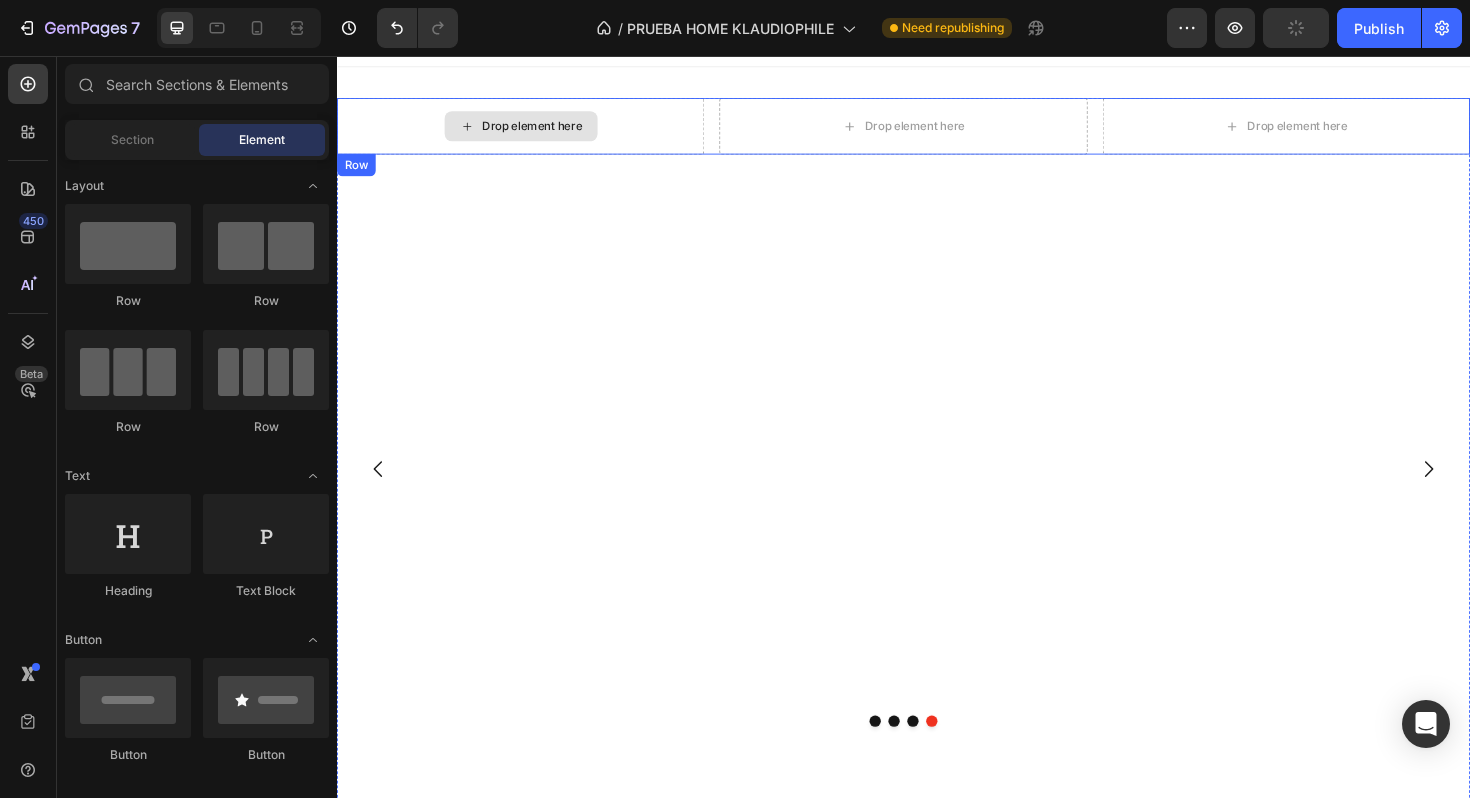 click on "Drop element here" at bounding box center (544, 130) 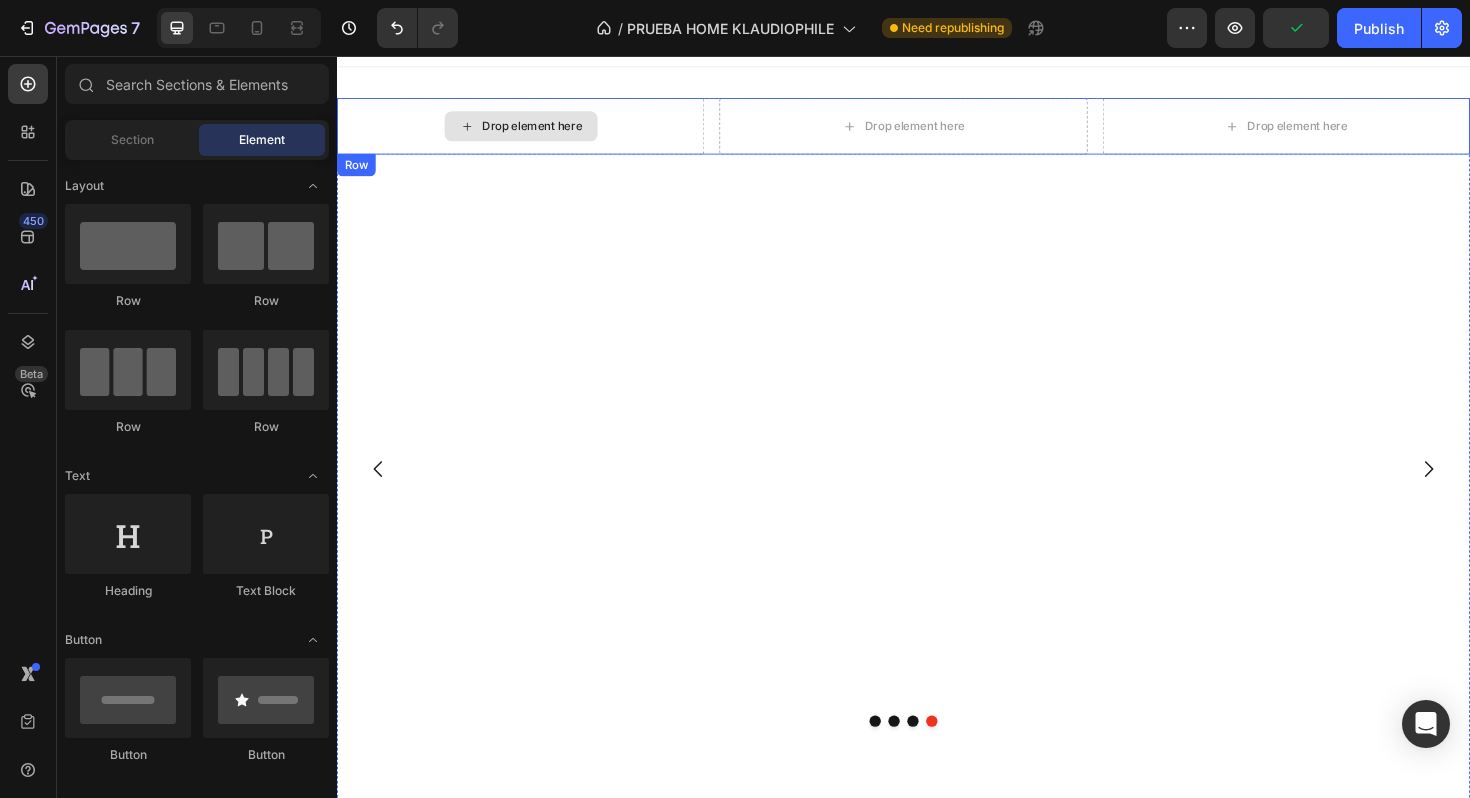 click on "Drop element here" at bounding box center (544, 130) 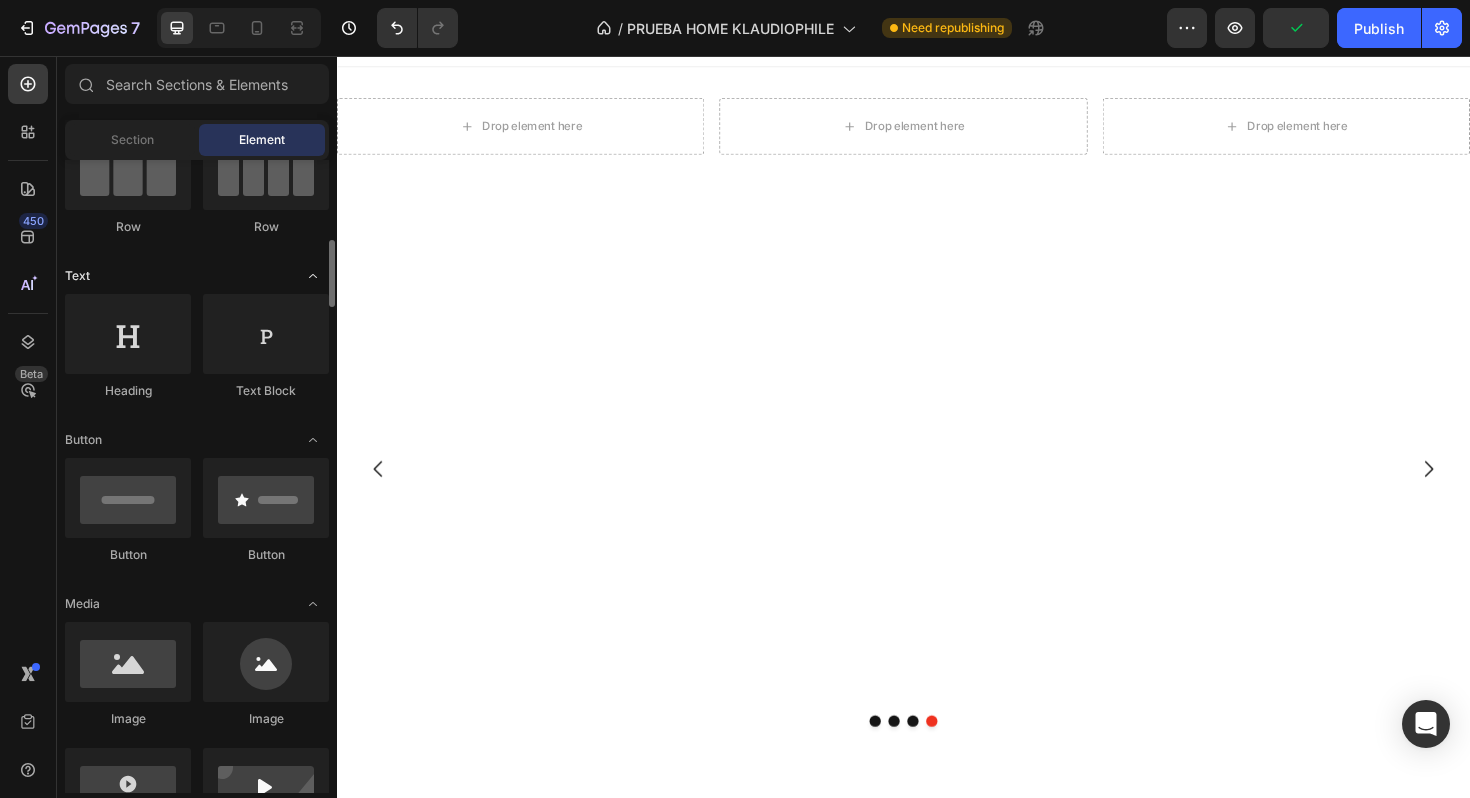 scroll, scrollTop: 253, scrollLeft: 0, axis: vertical 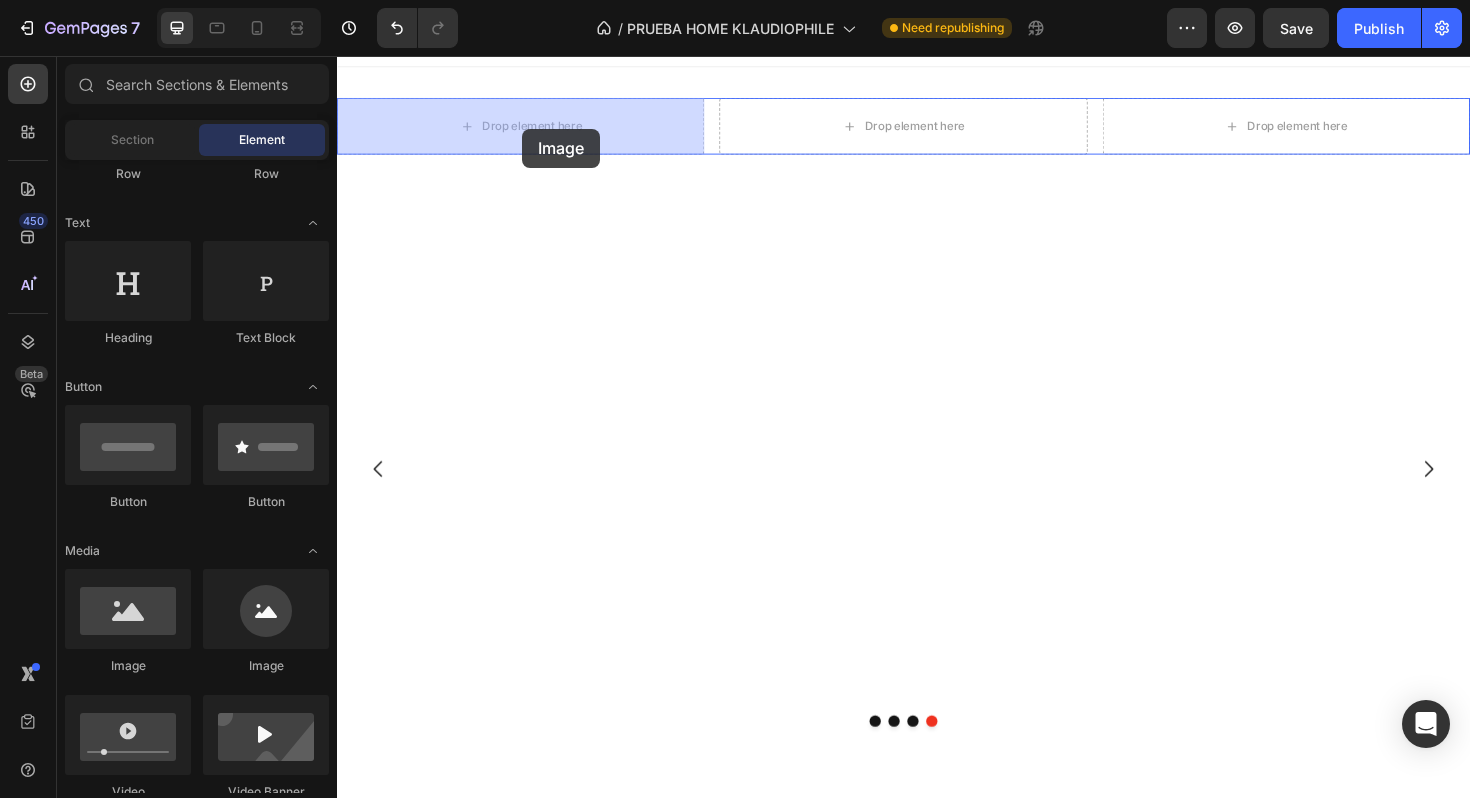 drag, startPoint x: 491, startPoint y: 661, endPoint x: 533, endPoint y: 134, distance: 528.67096 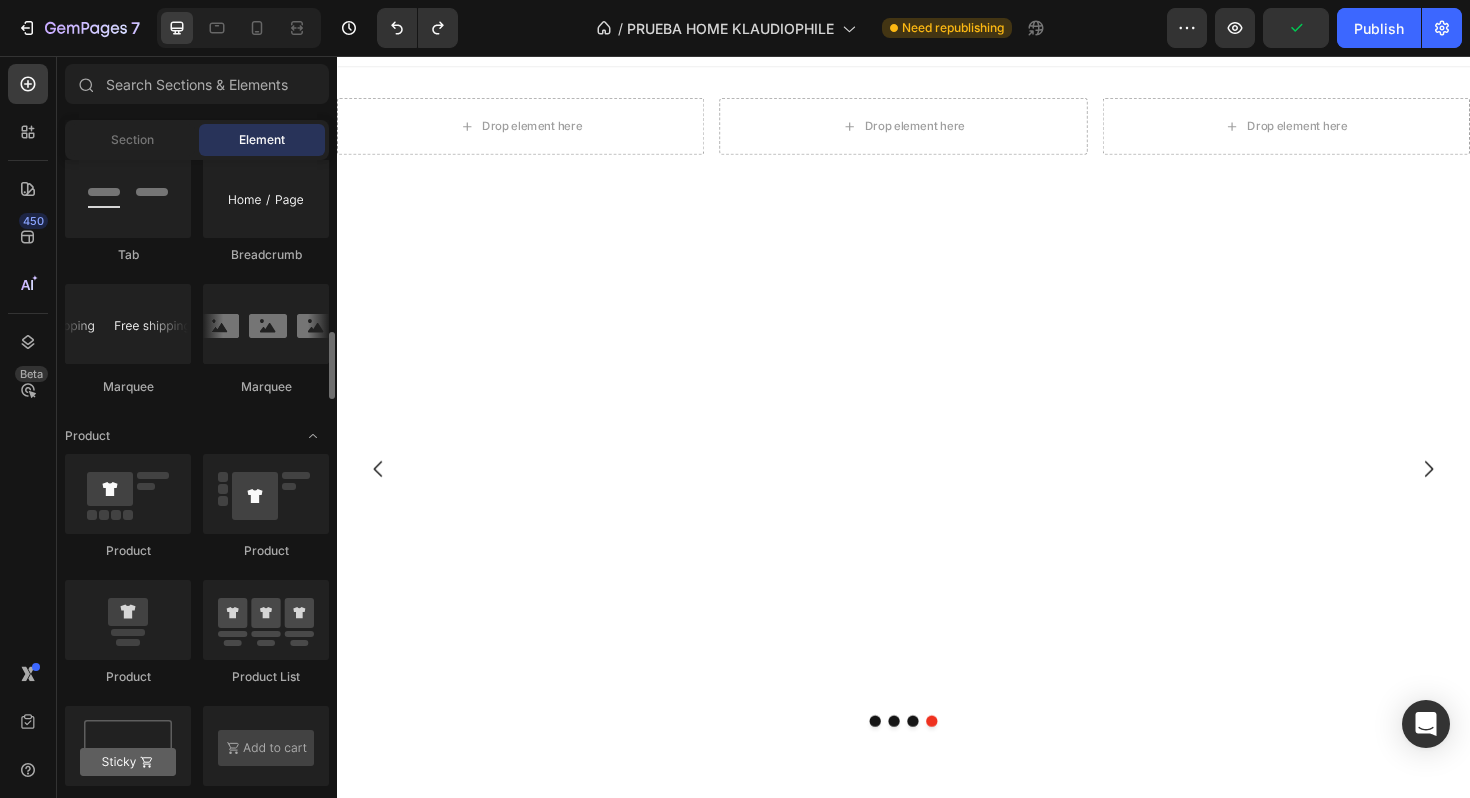 scroll, scrollTop: 2399, scrollLeft: 0, axis: vertical 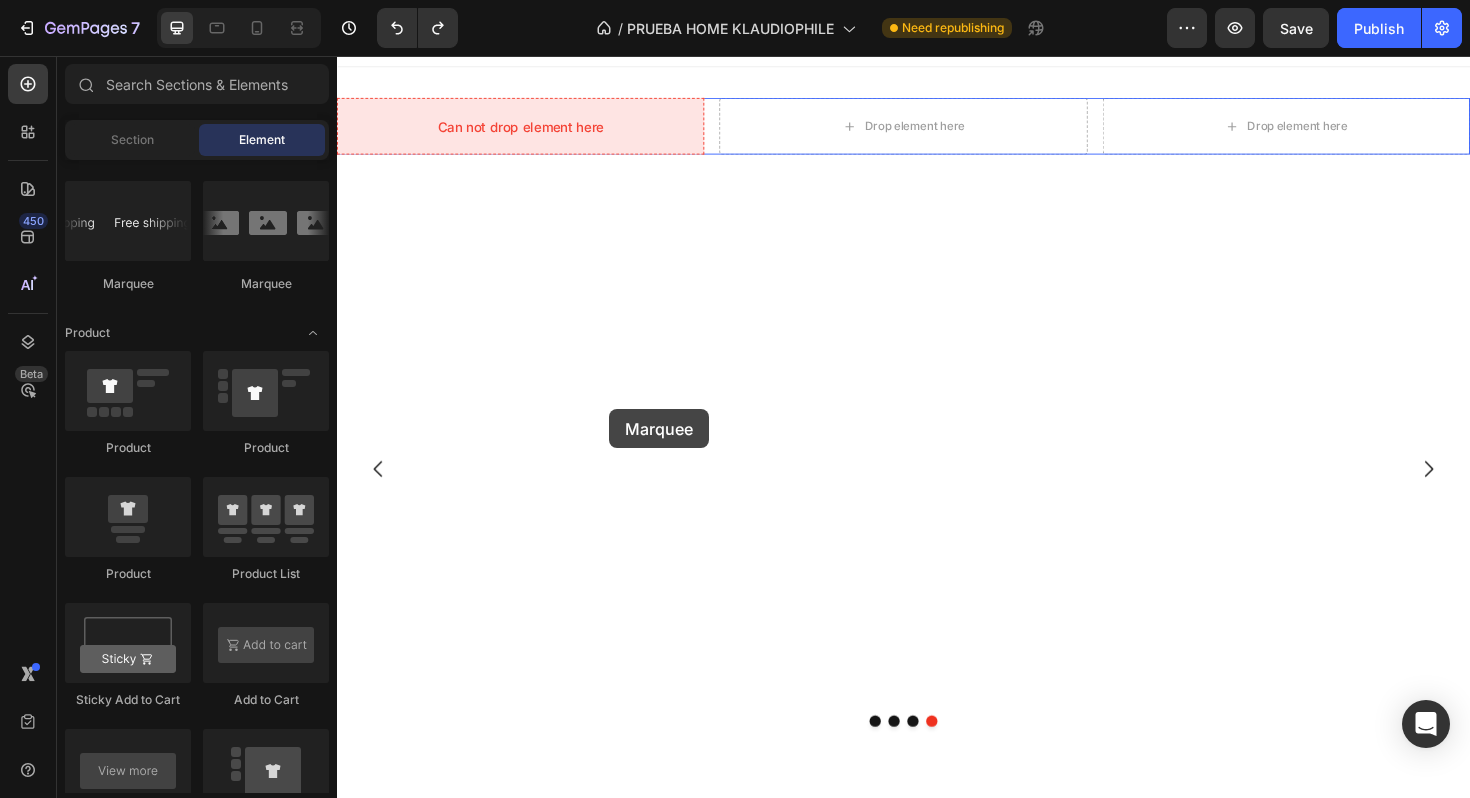 drag, startPoint x: 610, startPoint y: 274, endPoint x: 622, endPoint y: 428, distance: 154.46683 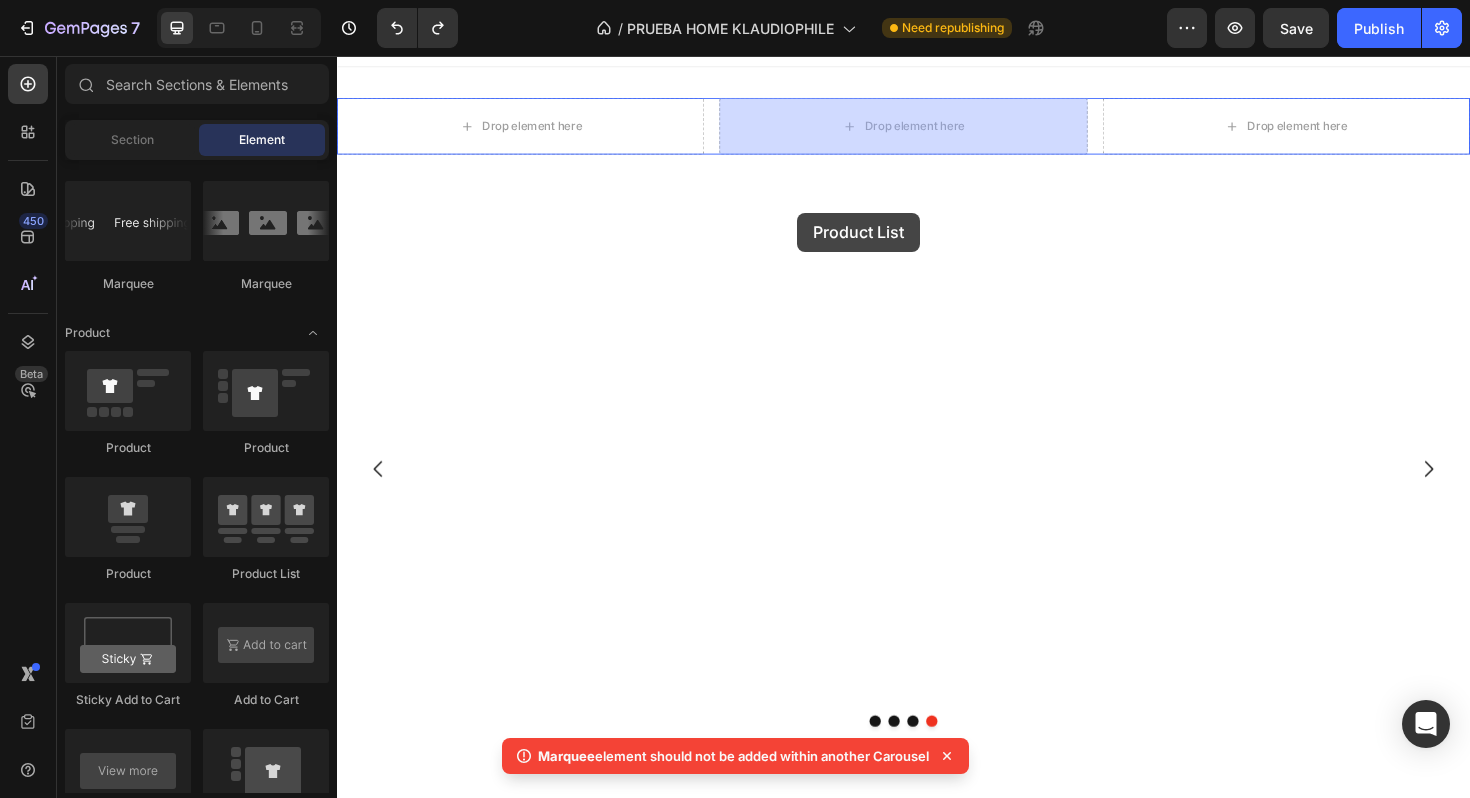 drag, startPoint x: 611, startPoint y: 561, endPoint x: 824, endPoint y: 222, distance: 400.36234 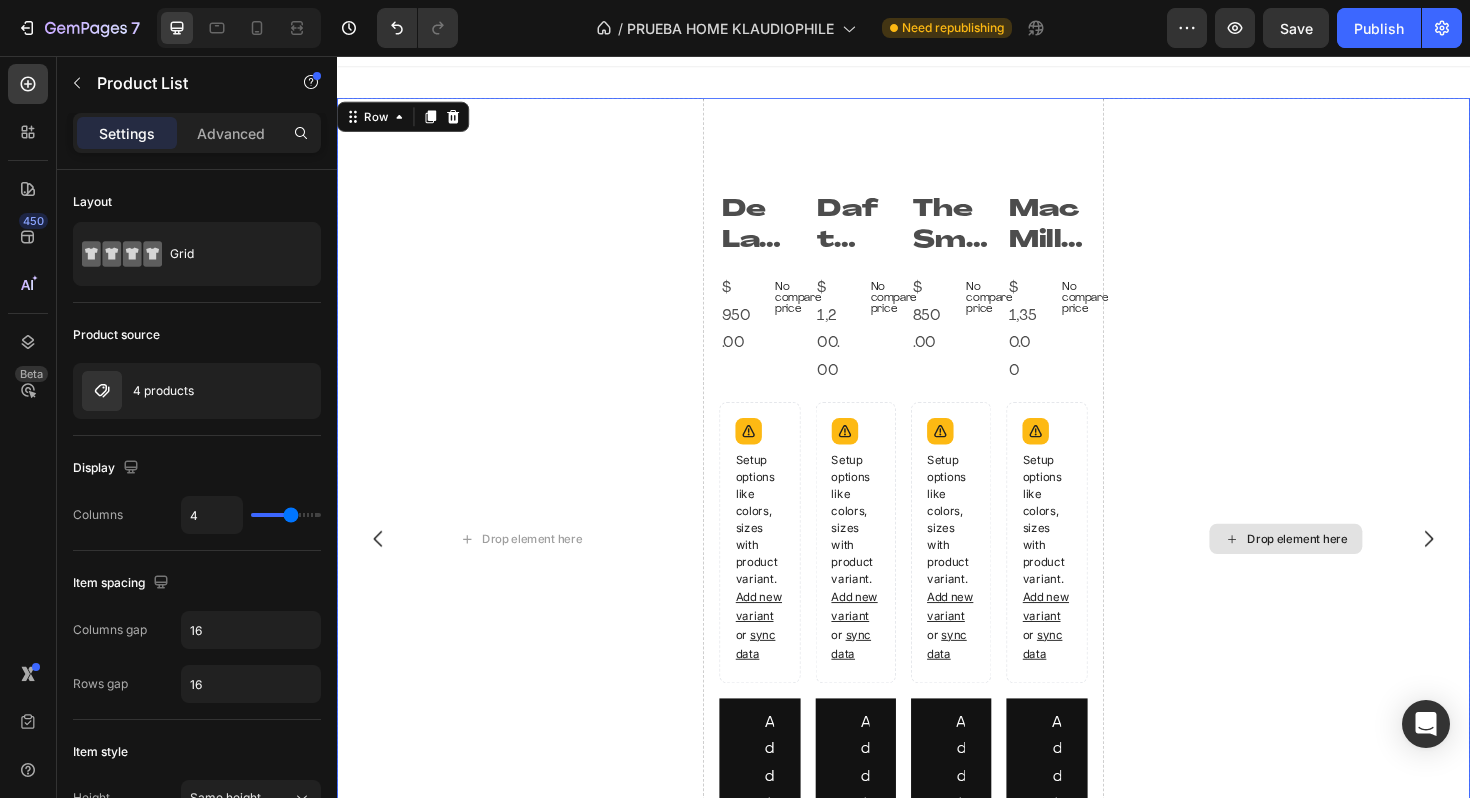 click on "Drop element here" at bounding box center (1342, 567) 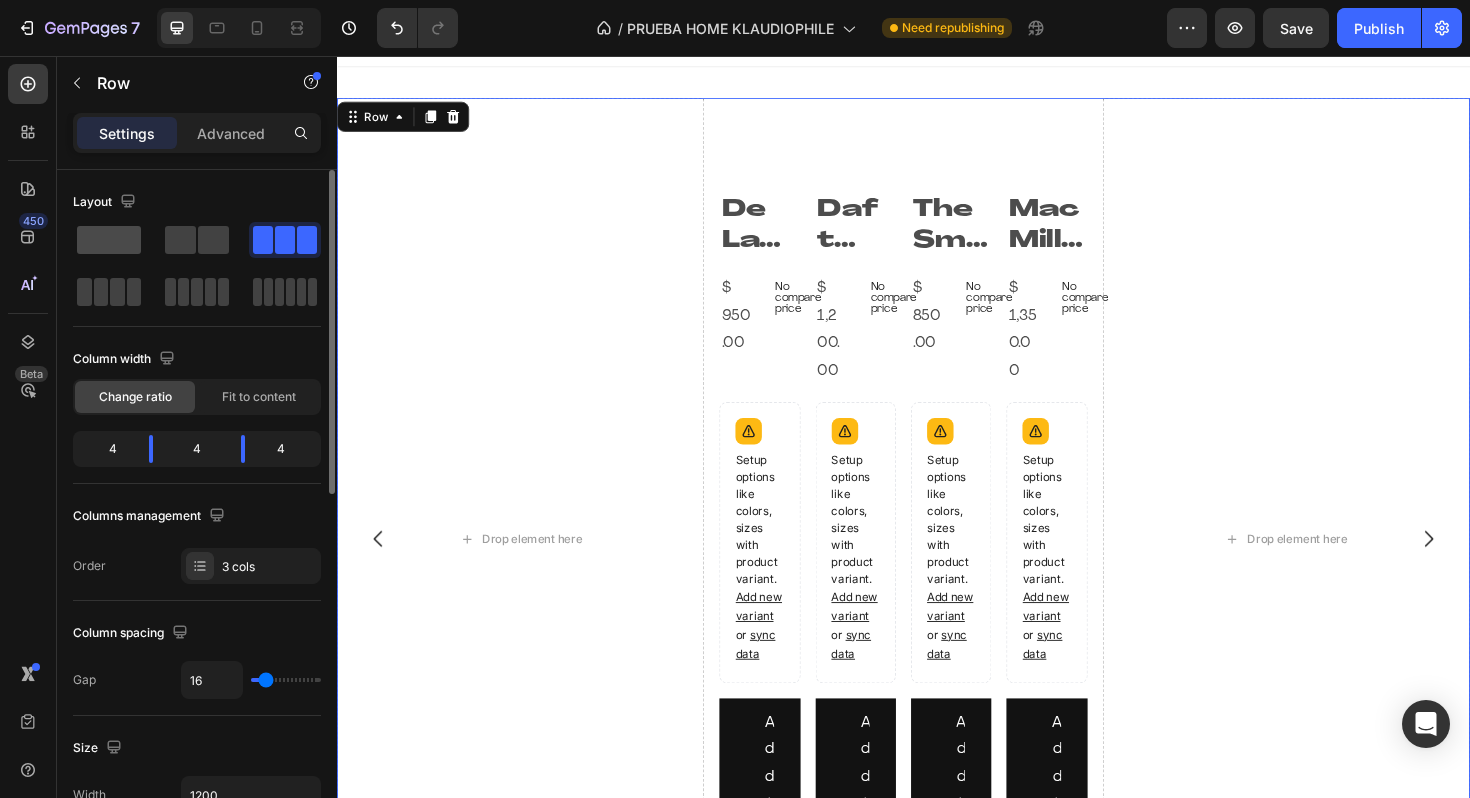 click 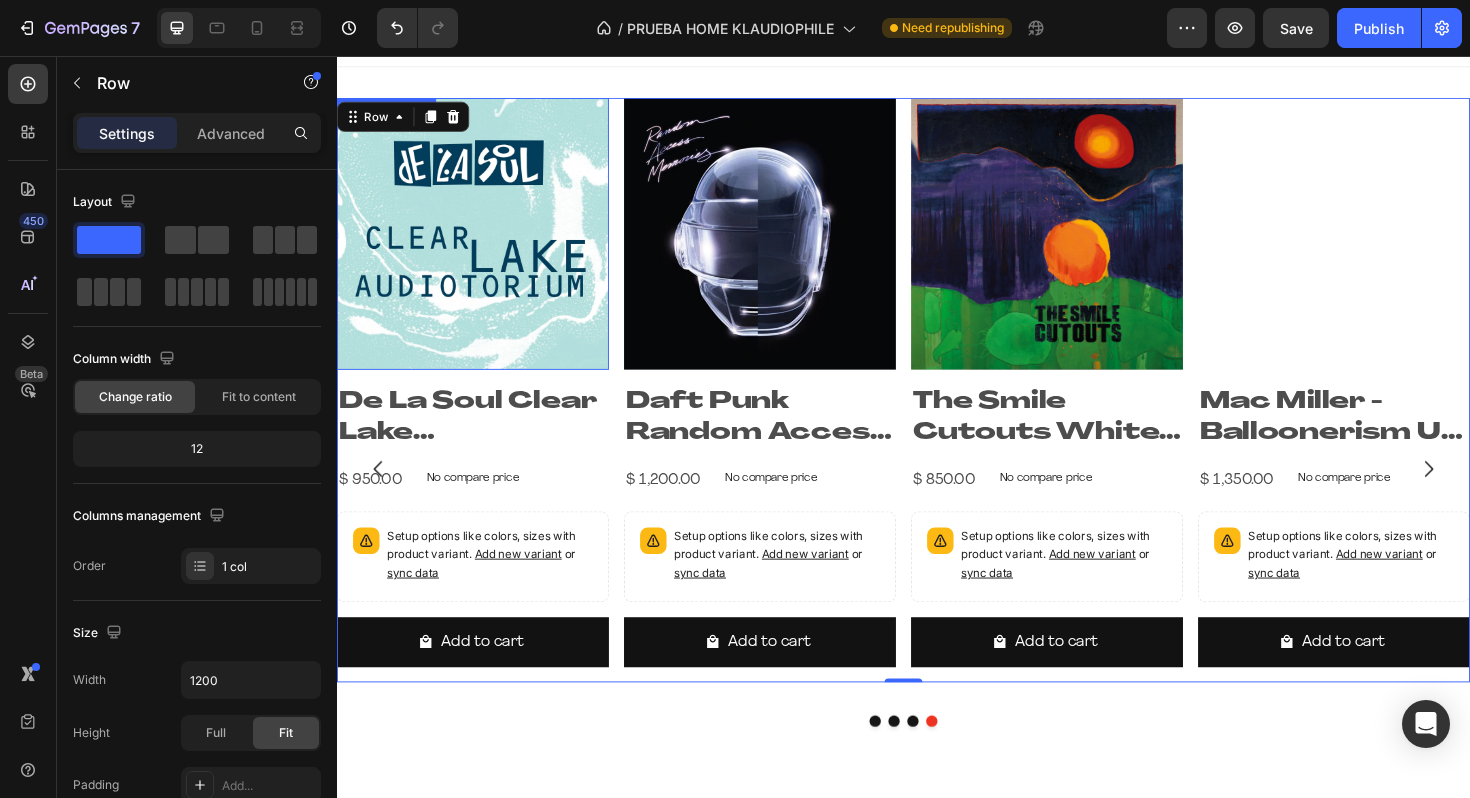 scroll, scrollTop: 0, scrollLeft: 0, axis: both 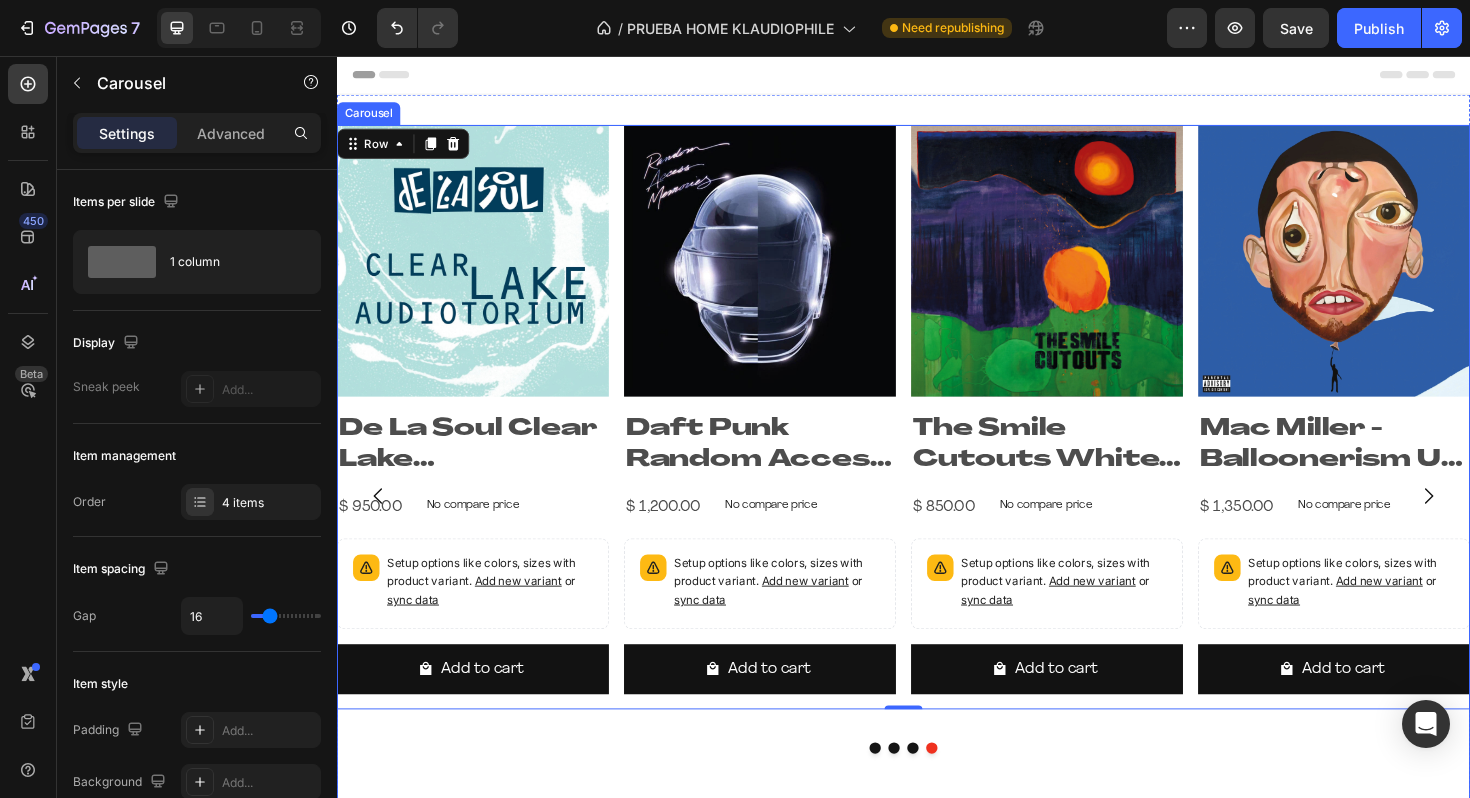 click at bounding box center (907, 789) 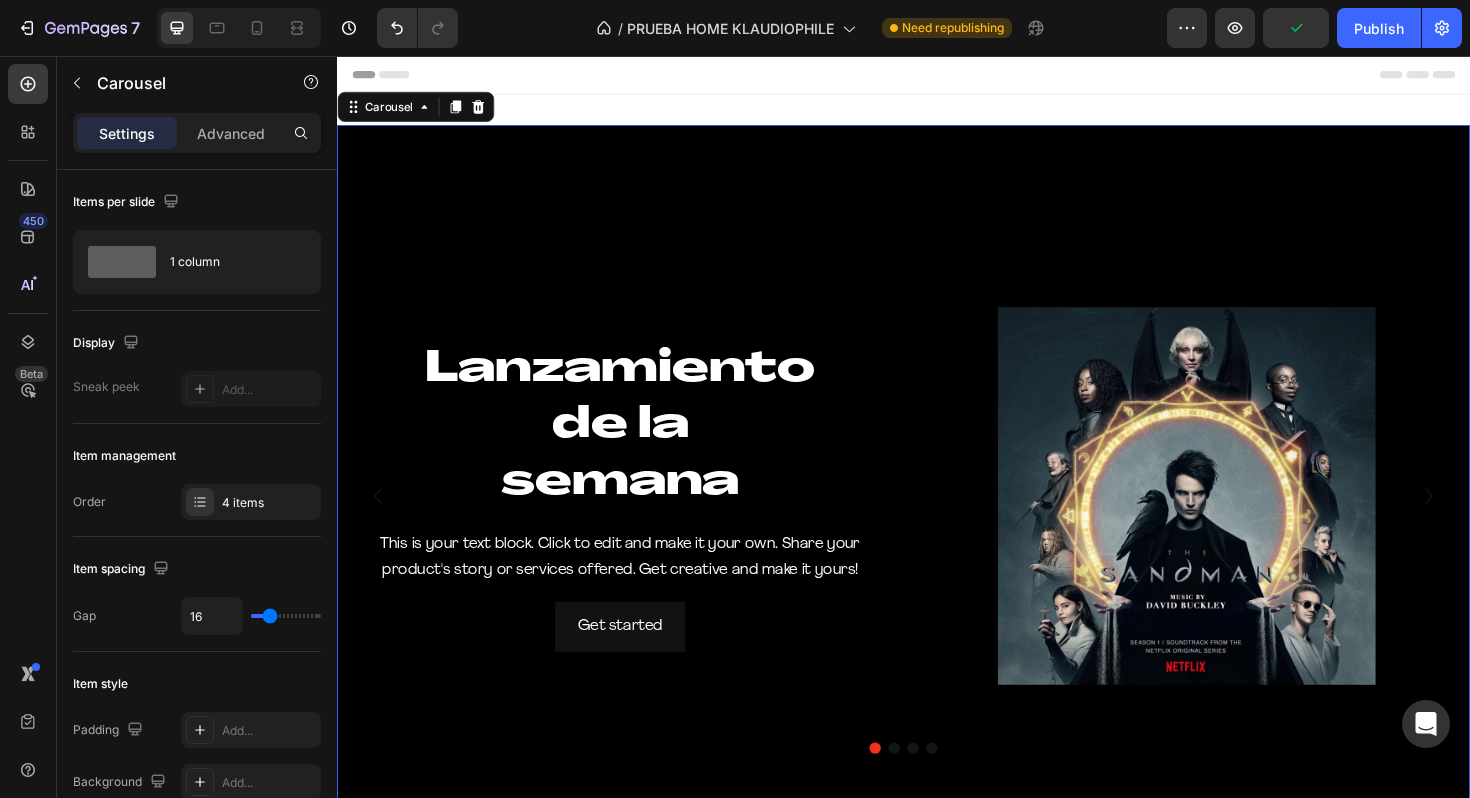 click at bounding box center [927, 789] 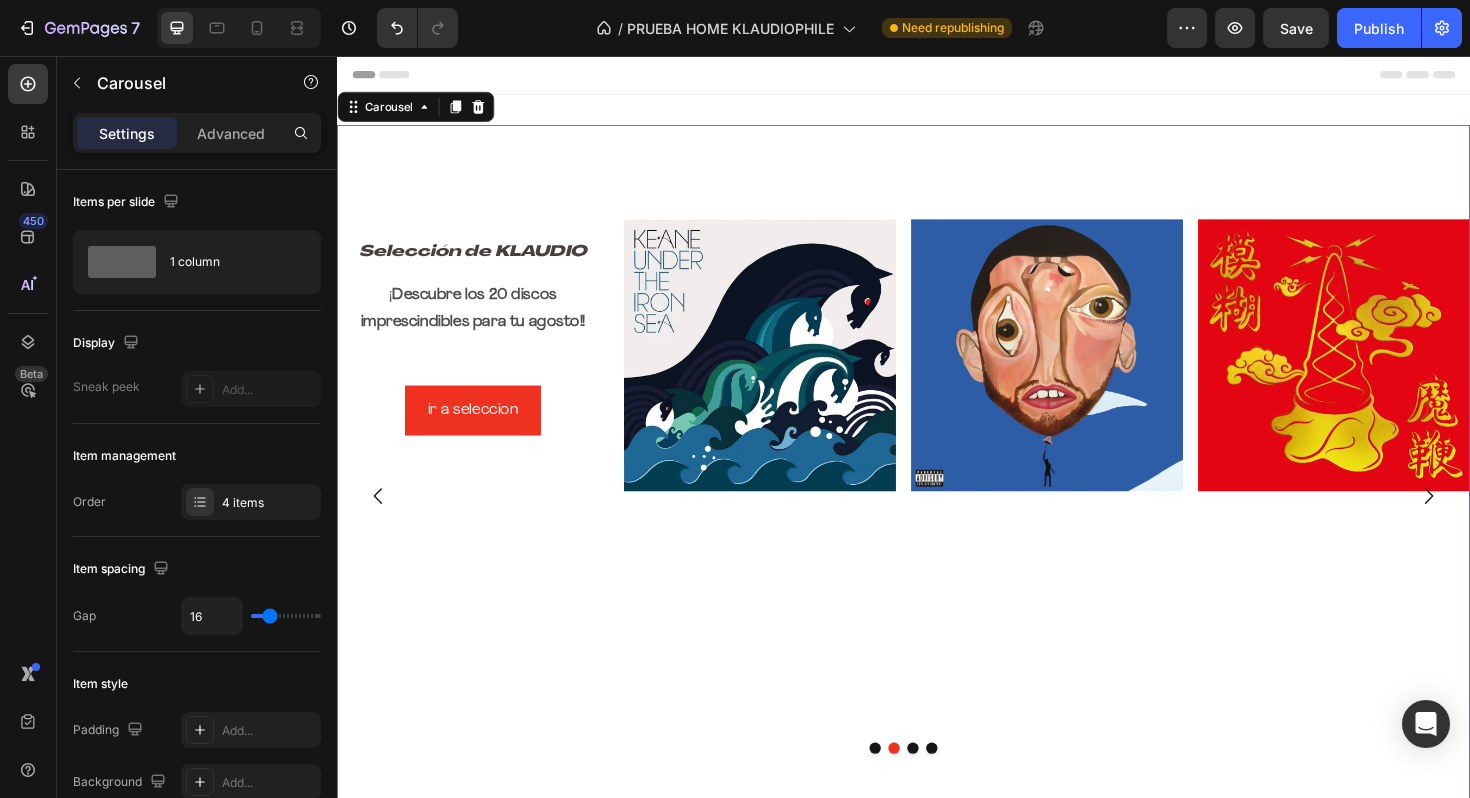 click at bounding box center [947, 789] 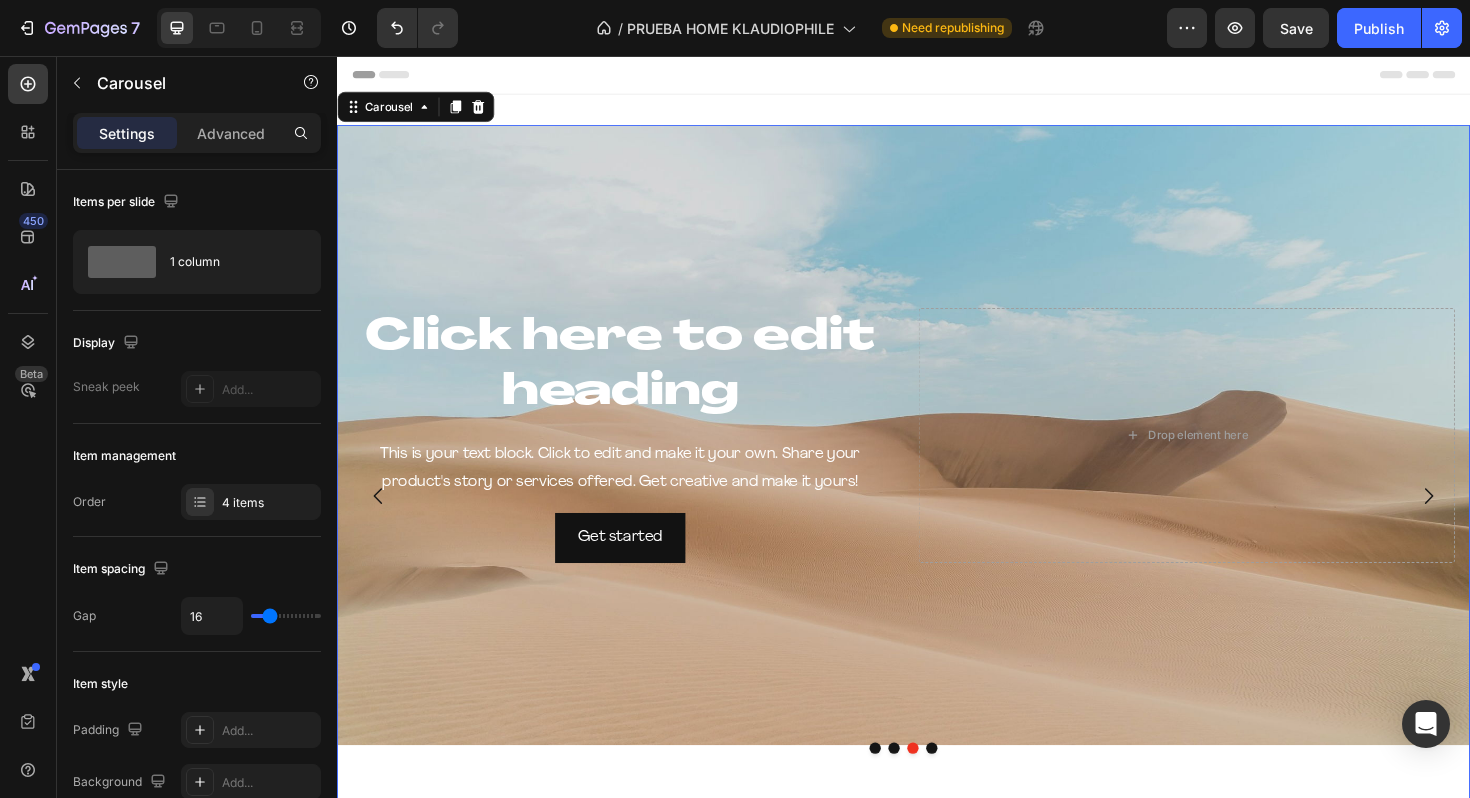 click at bounding box center (967, 789) 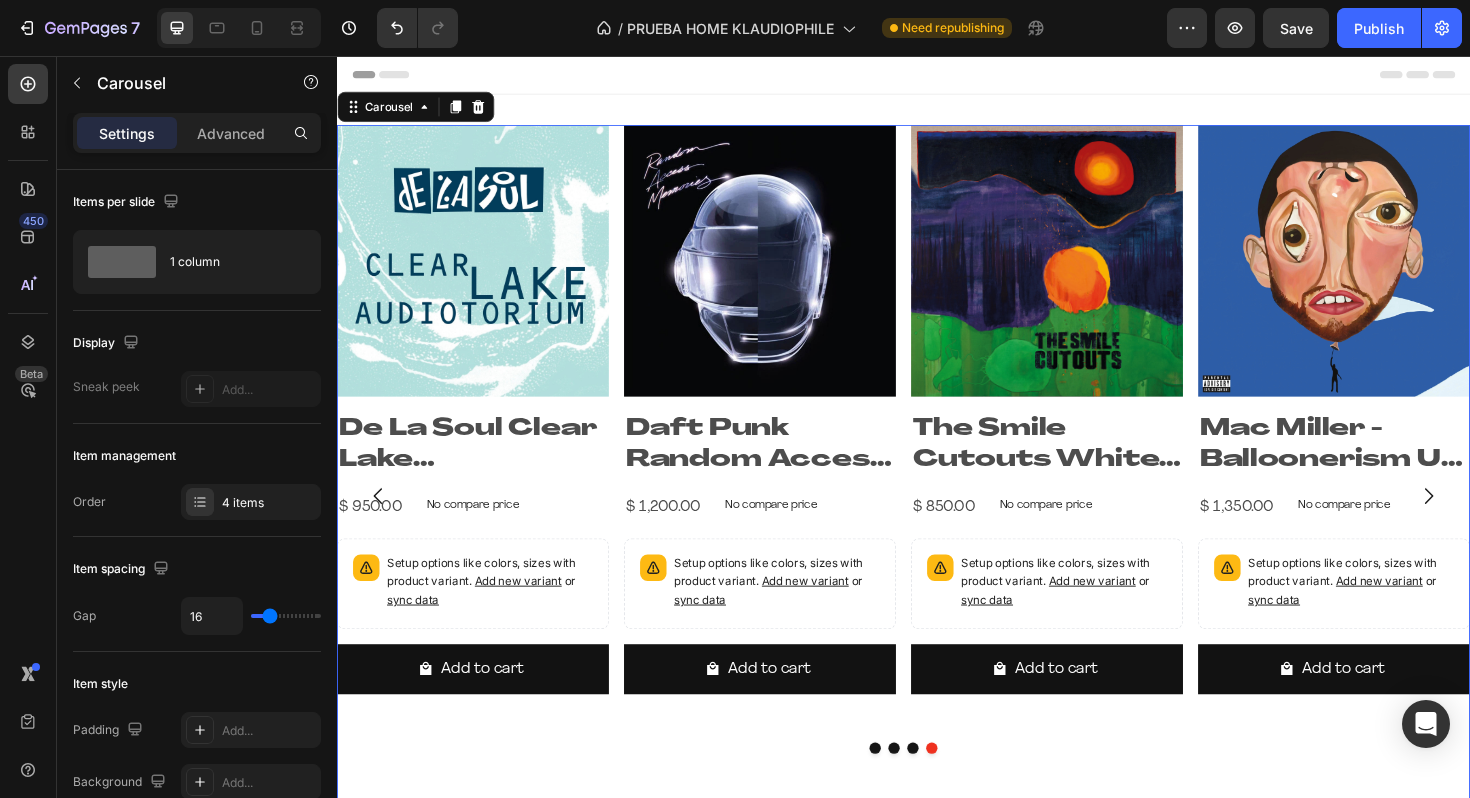 click at bounding box center [947, 789] 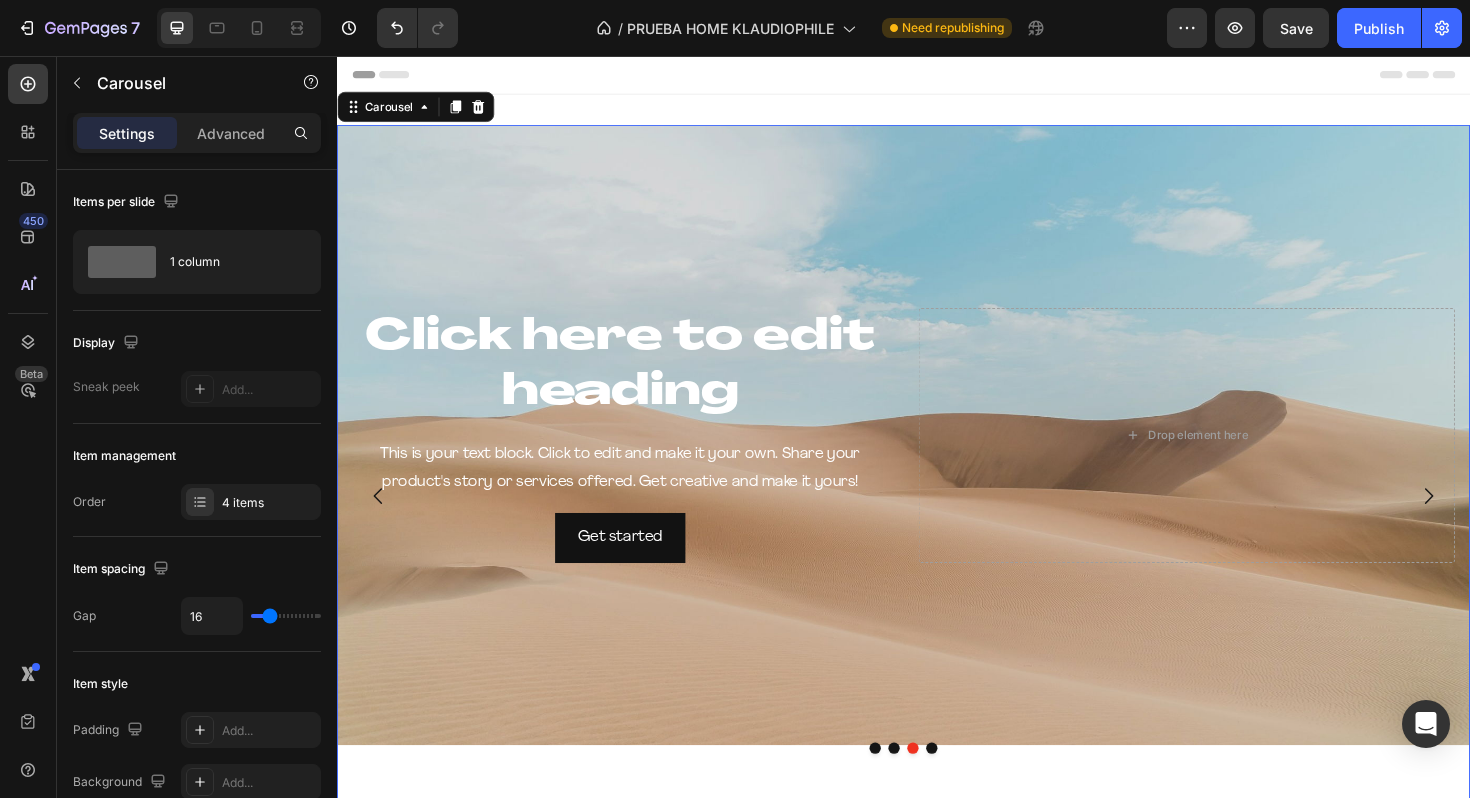 click at bounding box center (967, 789) 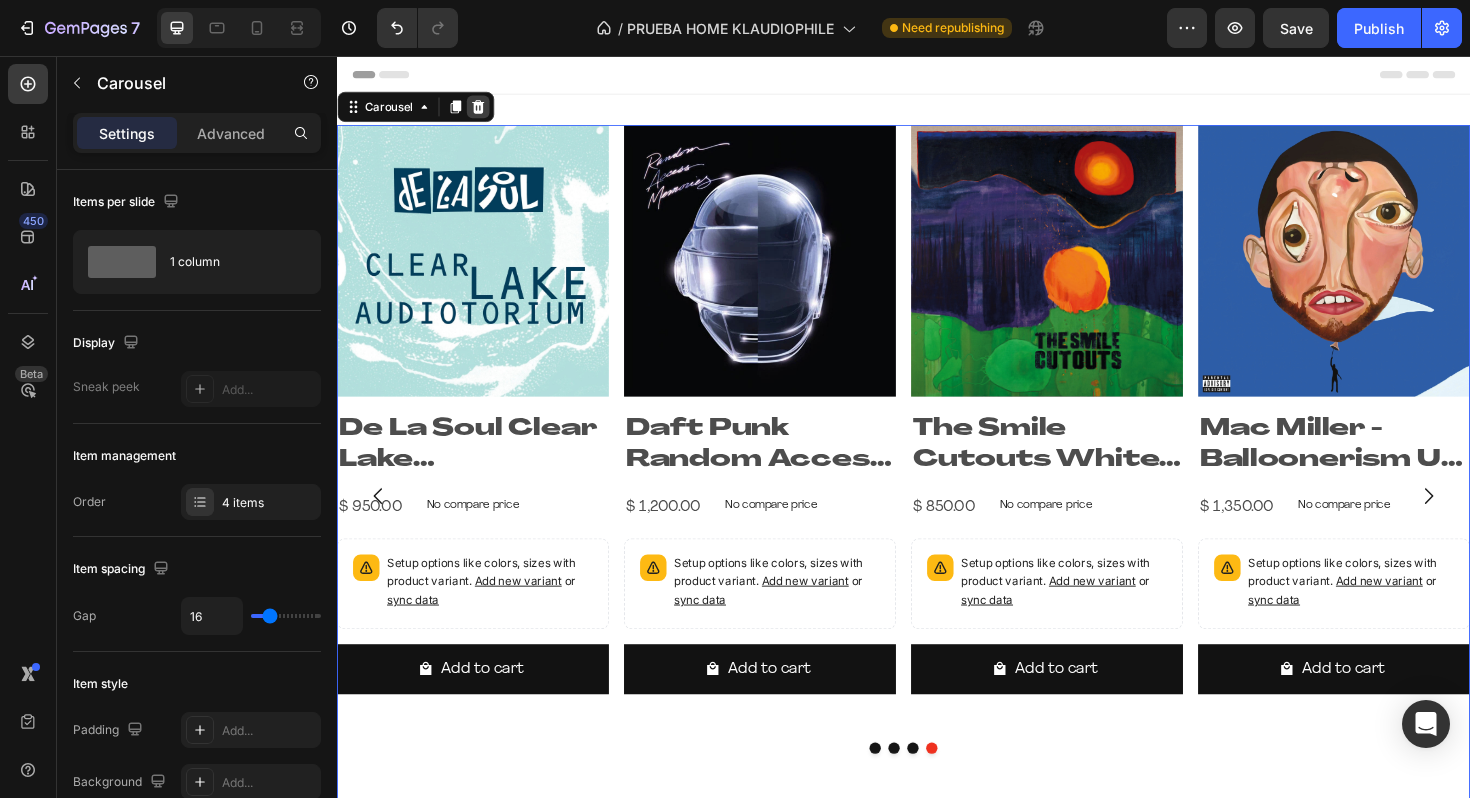 click 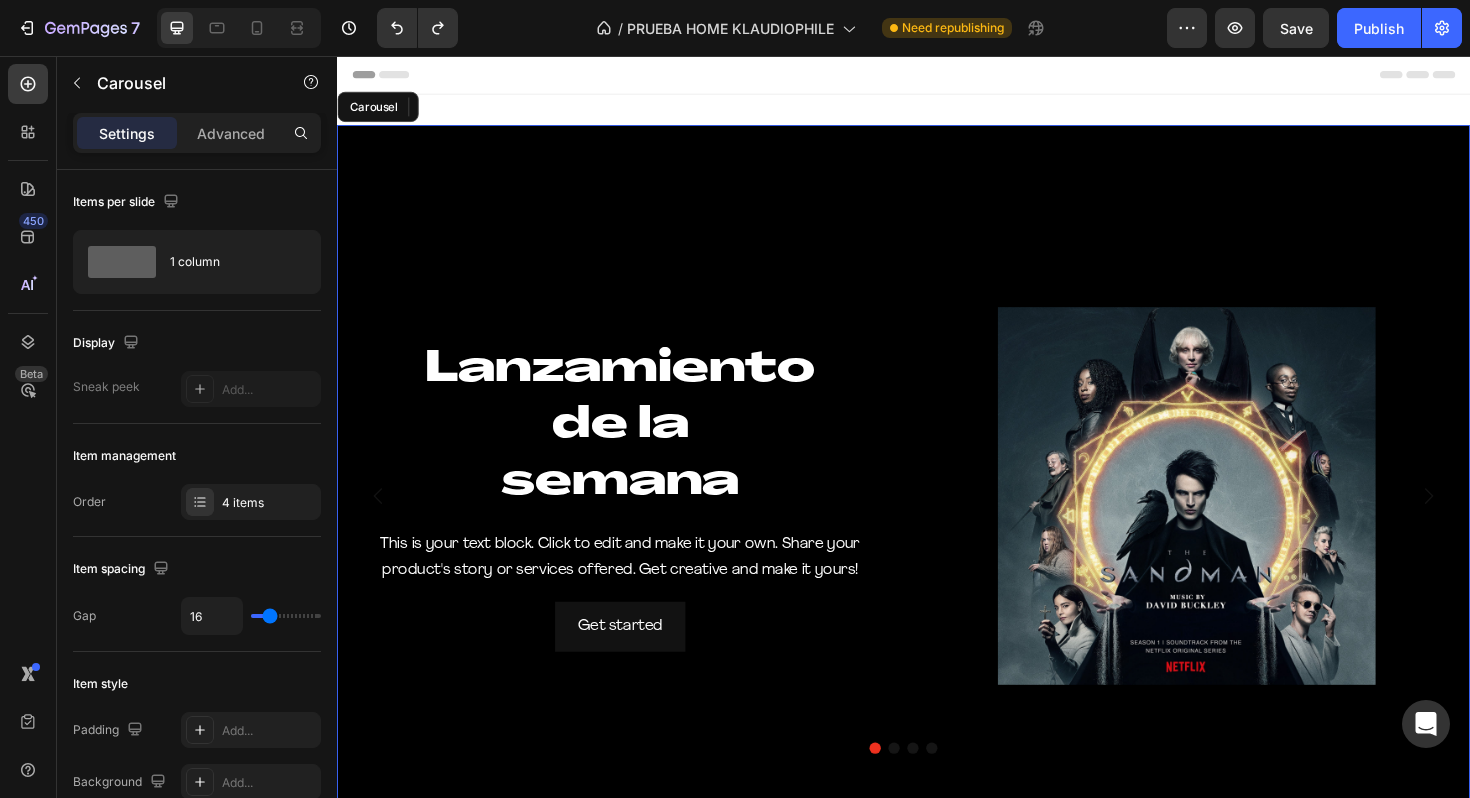 click at bounding box center [967, 789] 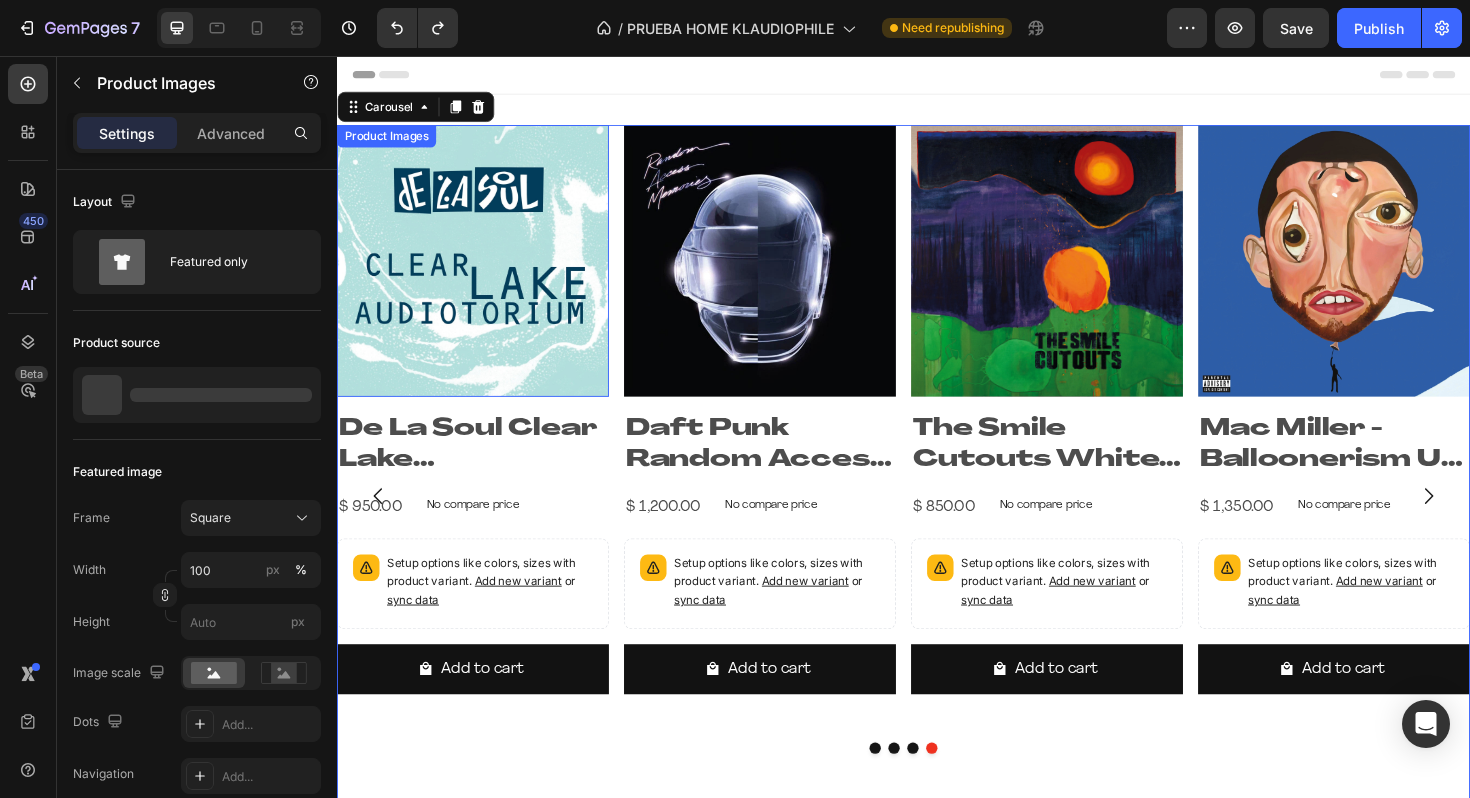 click at bounding box center (481, 273) 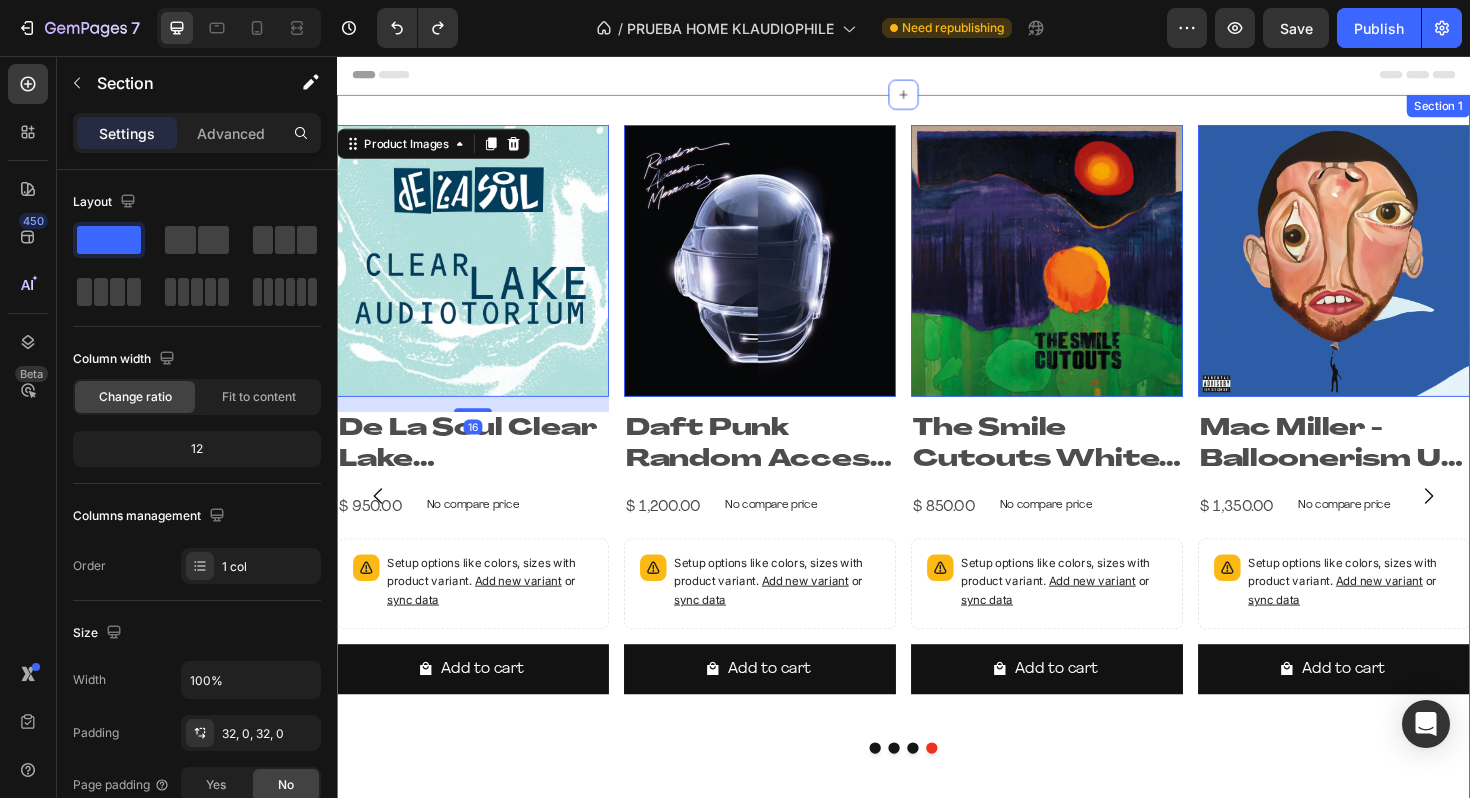 click on "Lanzamiento de la semana Heading This is your text block. Click to edit and make it your own. Share your                       product's story or services offered. Get creative and make it yours! Text Block Get started Button Image Hero Banner Selección de KLAUDIO Heading ¡ Descubre los 20 discos imprescindibles para tu agosto!! Text Block ir a seleccion Button Image Image Image Row Click here to edit heading Heading This is your text block. Click to edit and make it your own. Share your                       product's story or services offered. Get creative and make it yours! Text Block Get started Button
Drop element here Hero Banner Product Images   16 De La Soul Clear Lake Audiotorium Sea Green Vinyl Product Title $ 950.00 Product Price Product Price No compare price Product Price Row Setup options like colors, sizes with product variant.       Add new variant   or   sync data Product Variants & Swatches Add to cart Add to Cart Row Product List Product Images   0 Row" at bounding box center [937, 522] 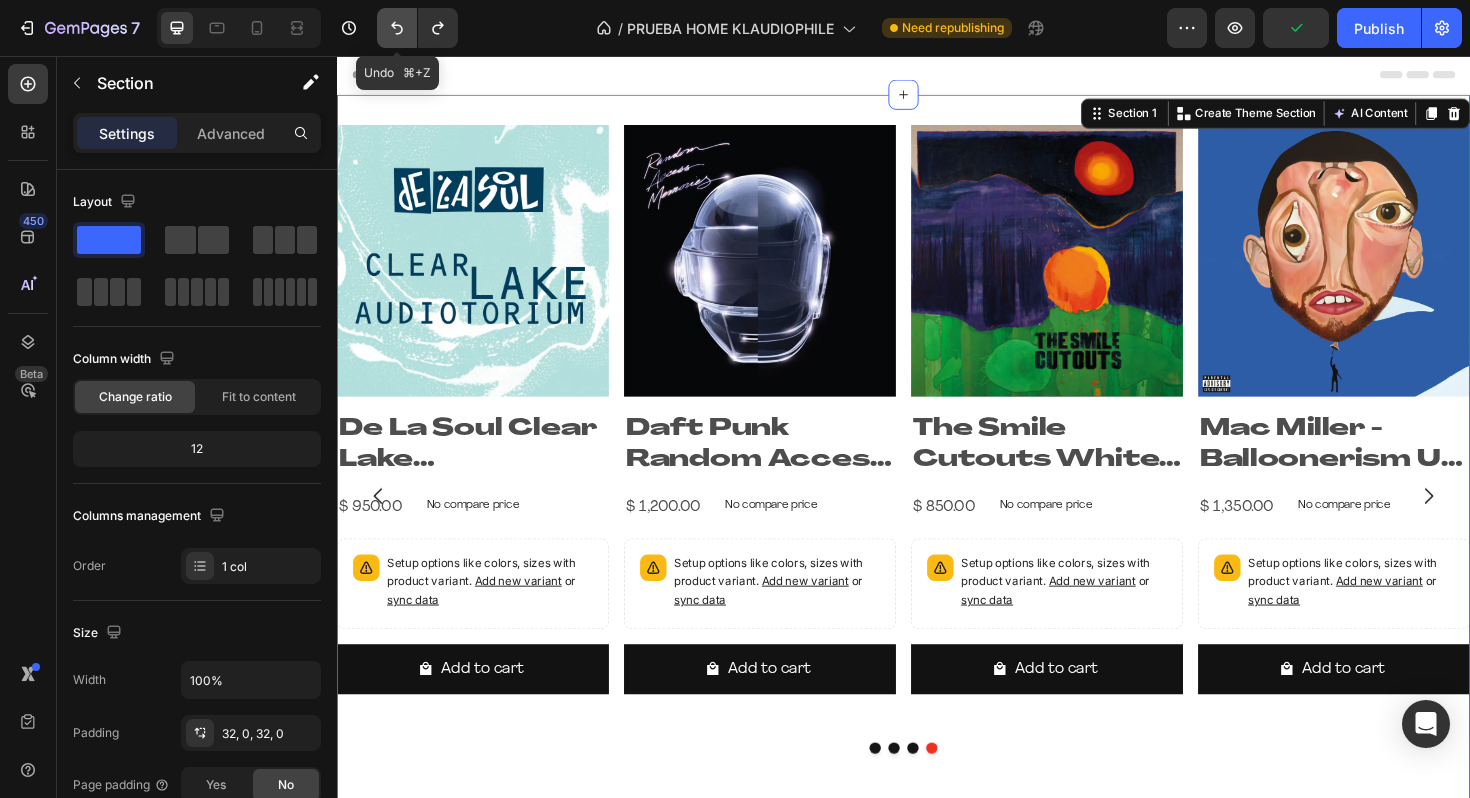 click 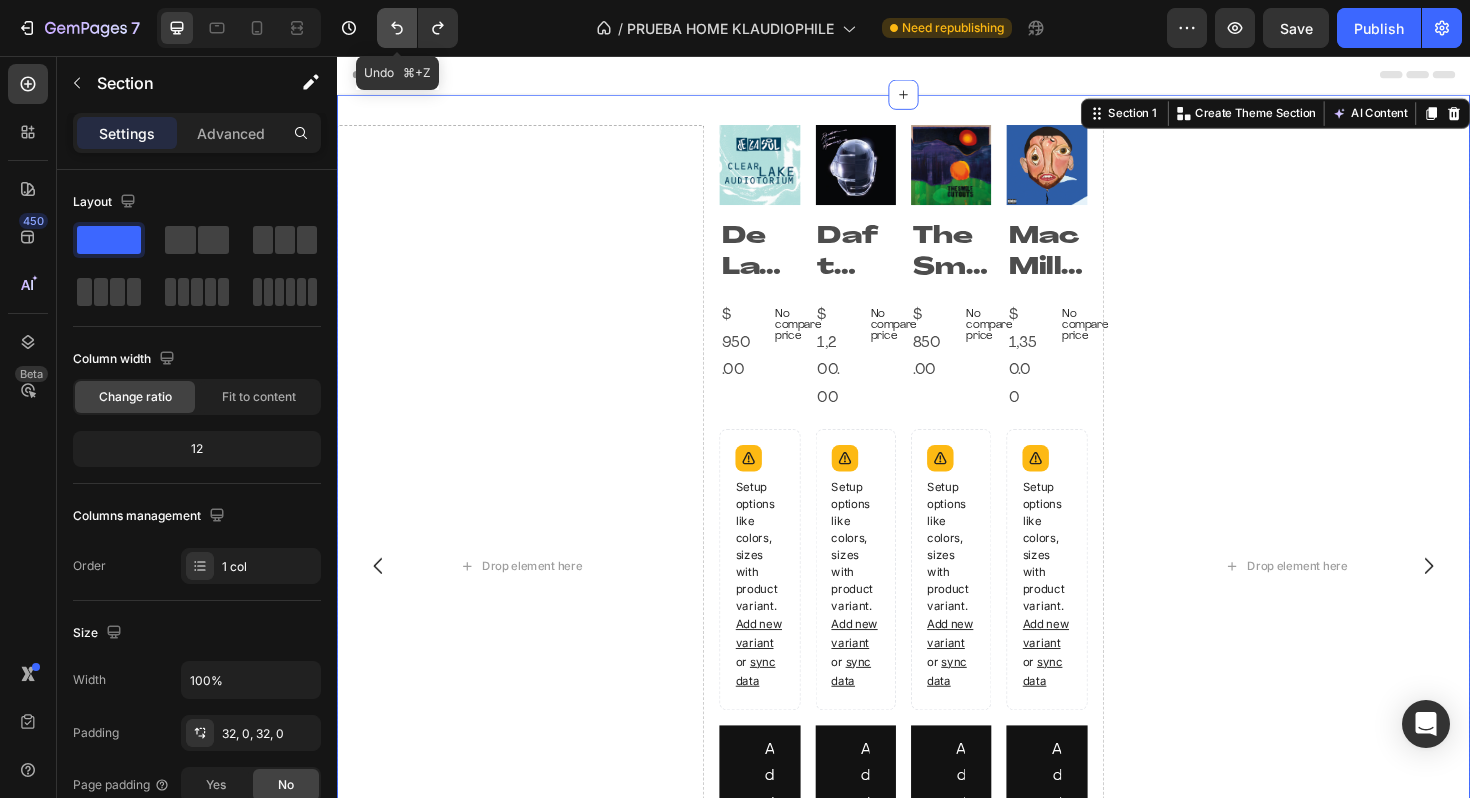 click 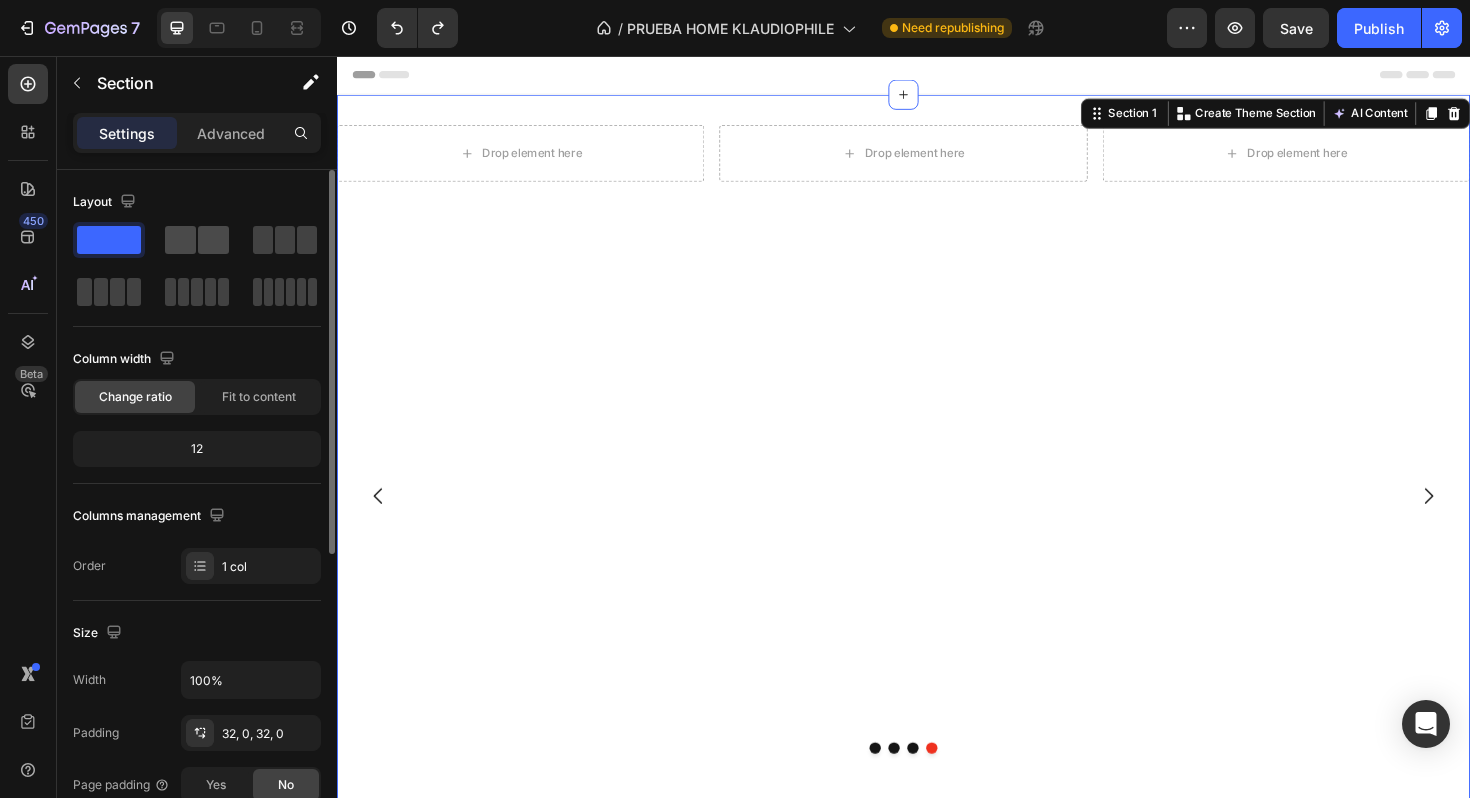 click 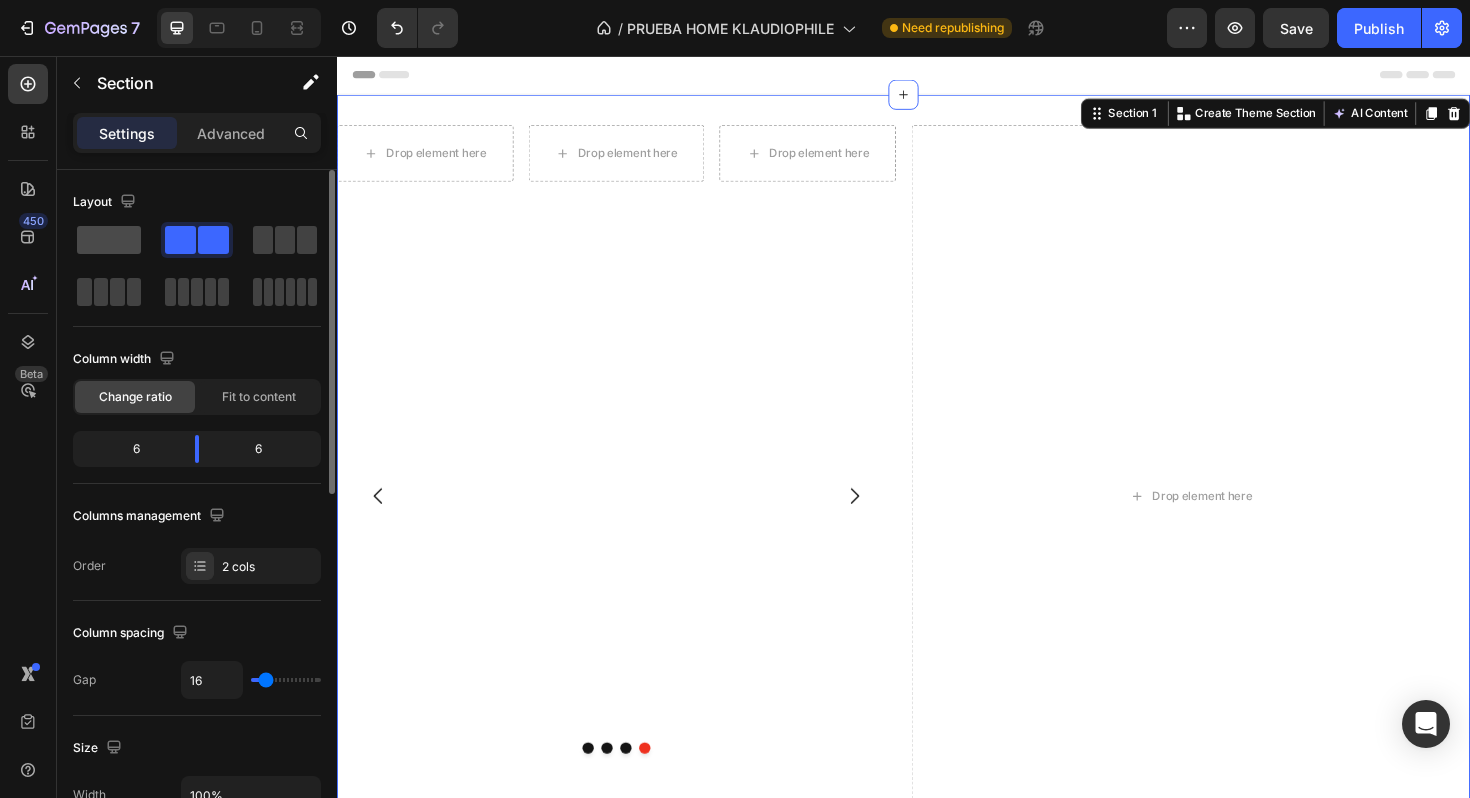 click 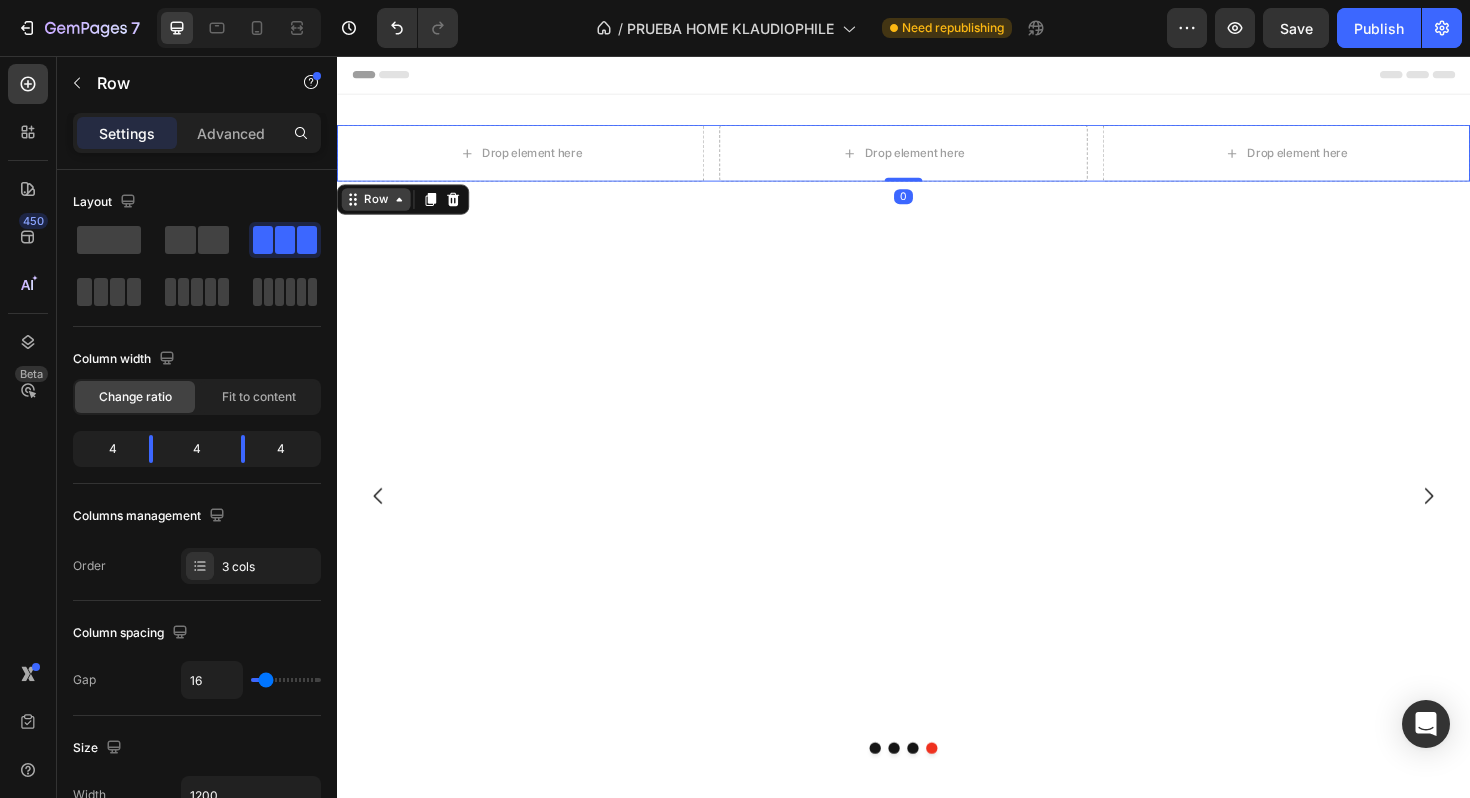 click on "Row" at bounding box center (378, 208) 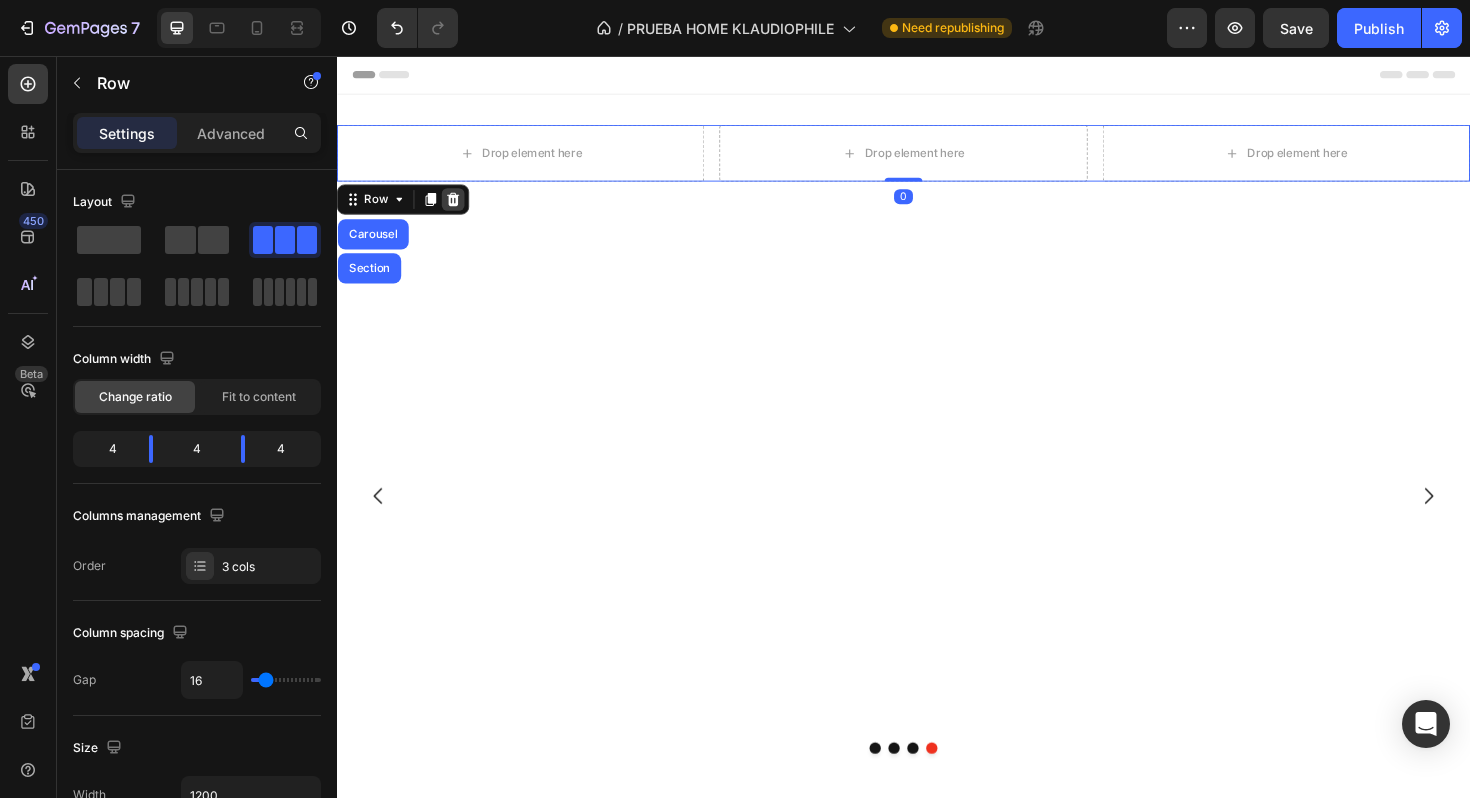 click 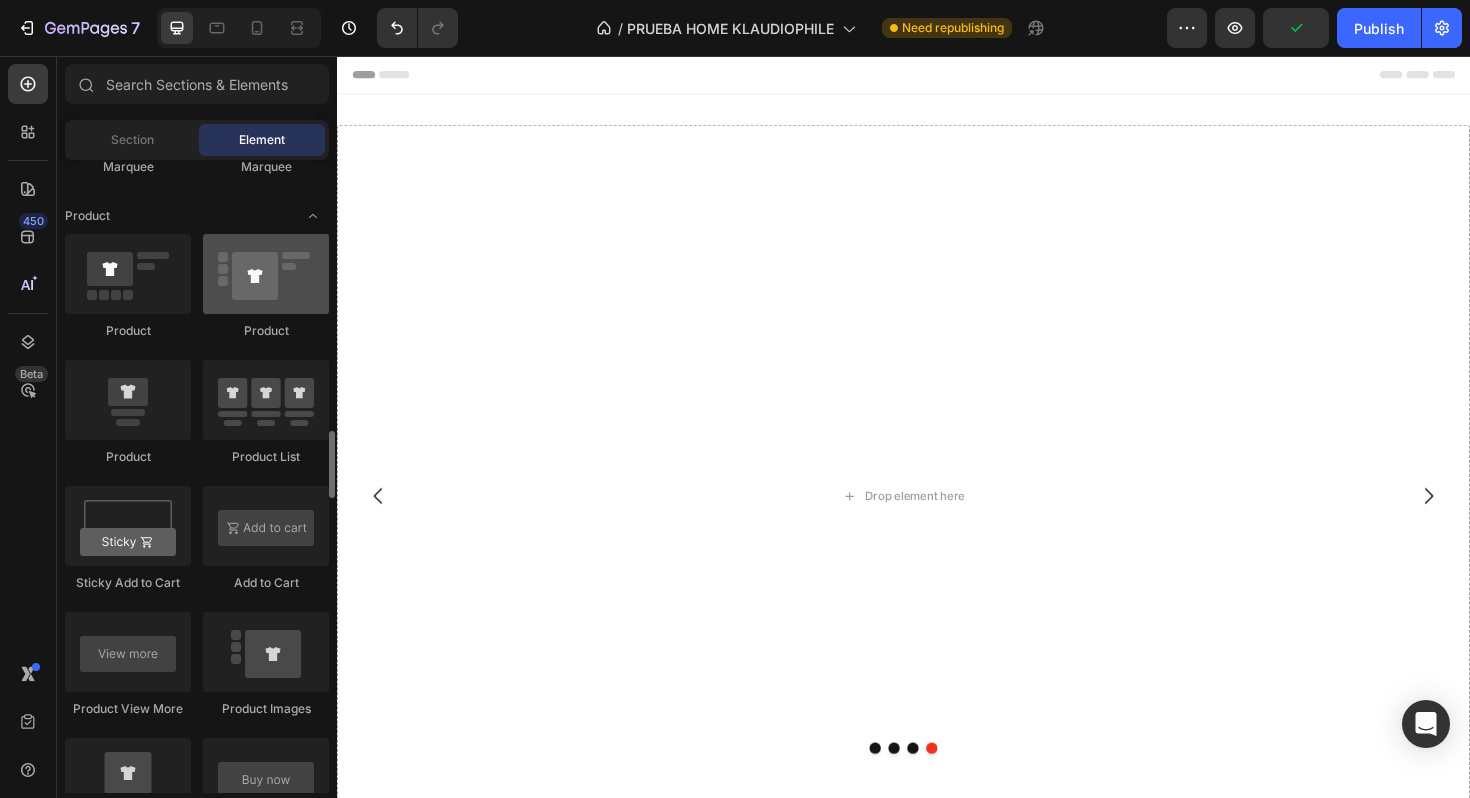 scroll, scrollTop: 2518, scrollLeft: 0, axis: vertical 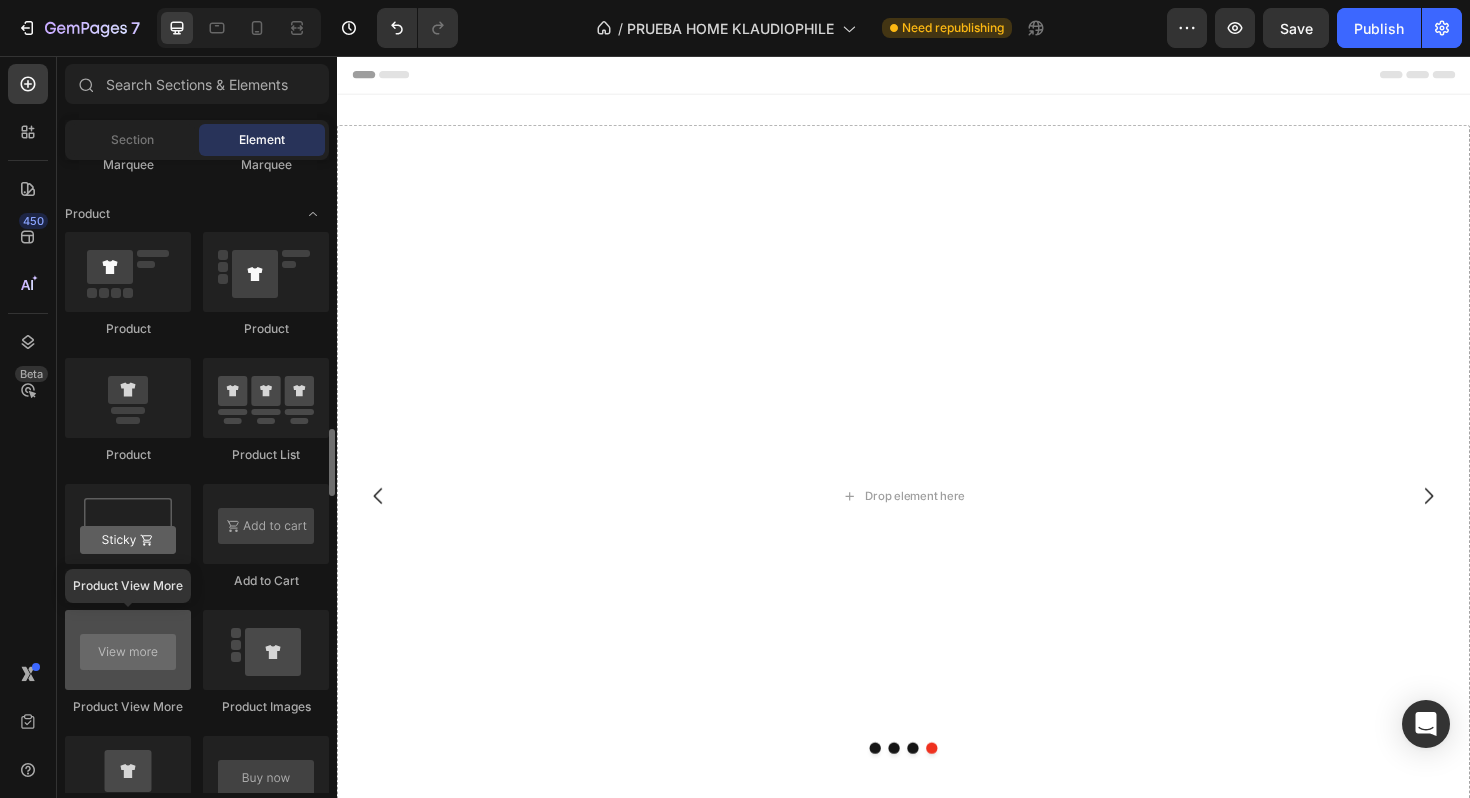 click at bounding box center (128, 650) 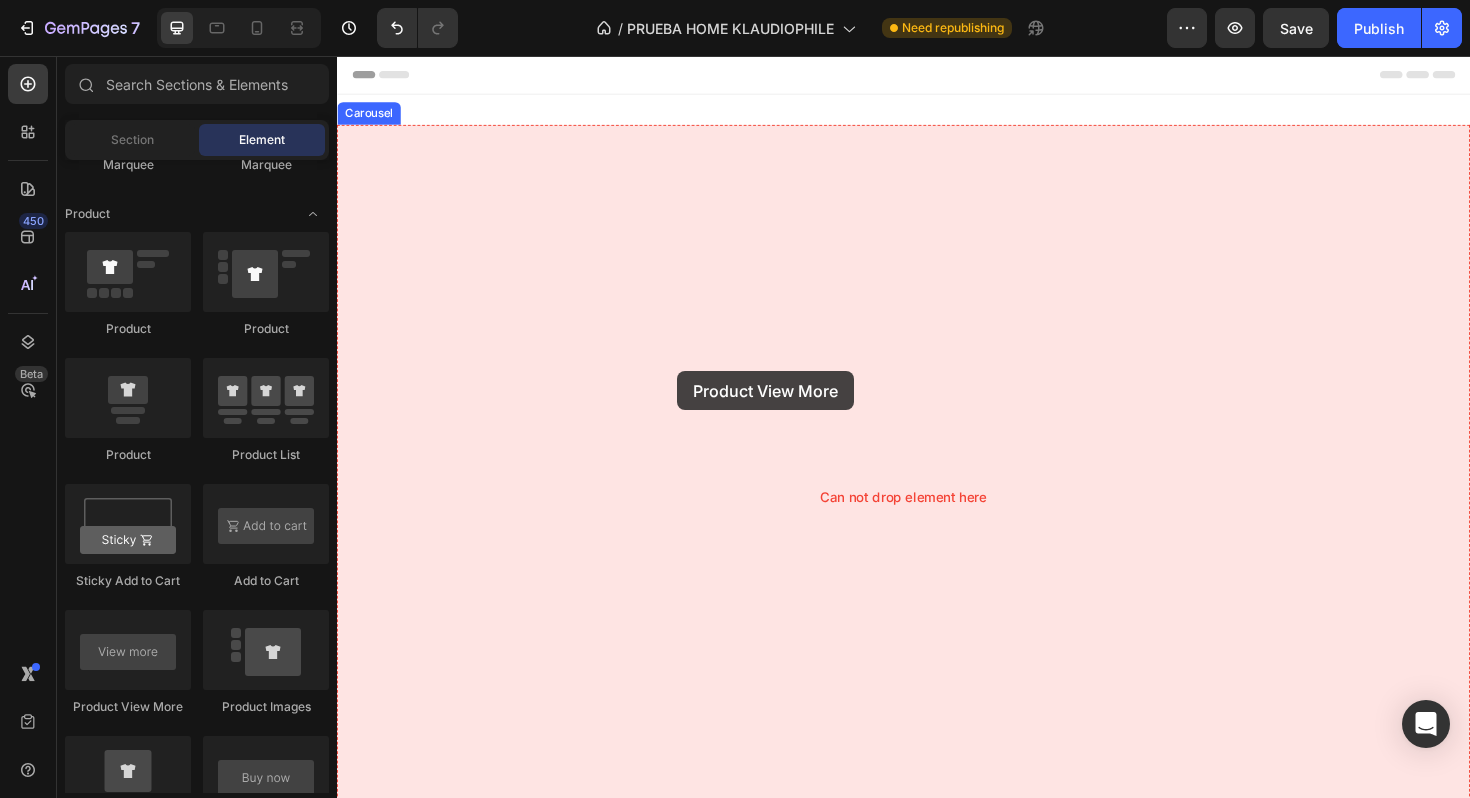 drag, startPoint x: 482, startPoint y: 739, endPoint x: 529, endPoint y: 508, distance: 235.7329 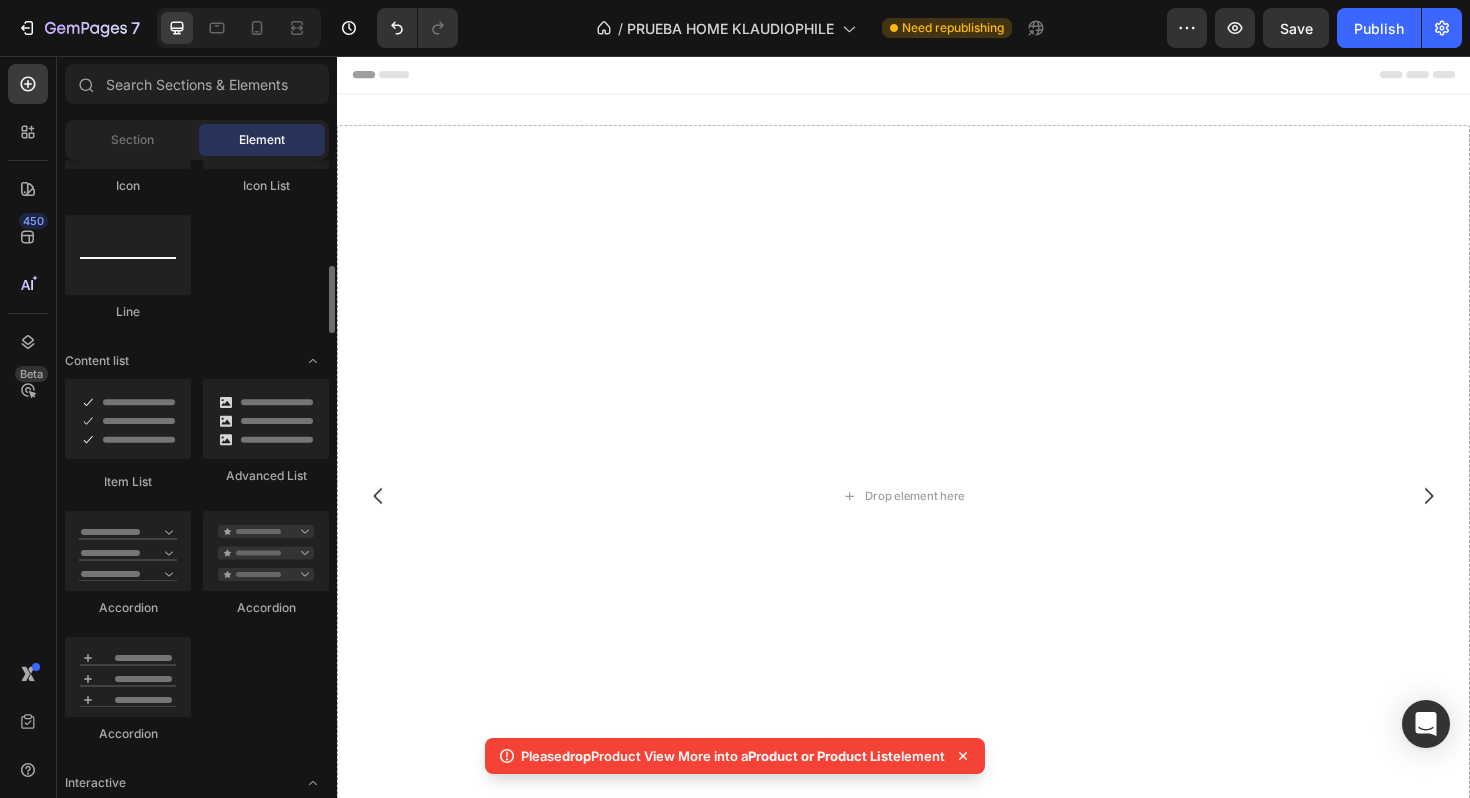 scroll, scrollTop: 1121, scrollLeft: 0, axis: vertical 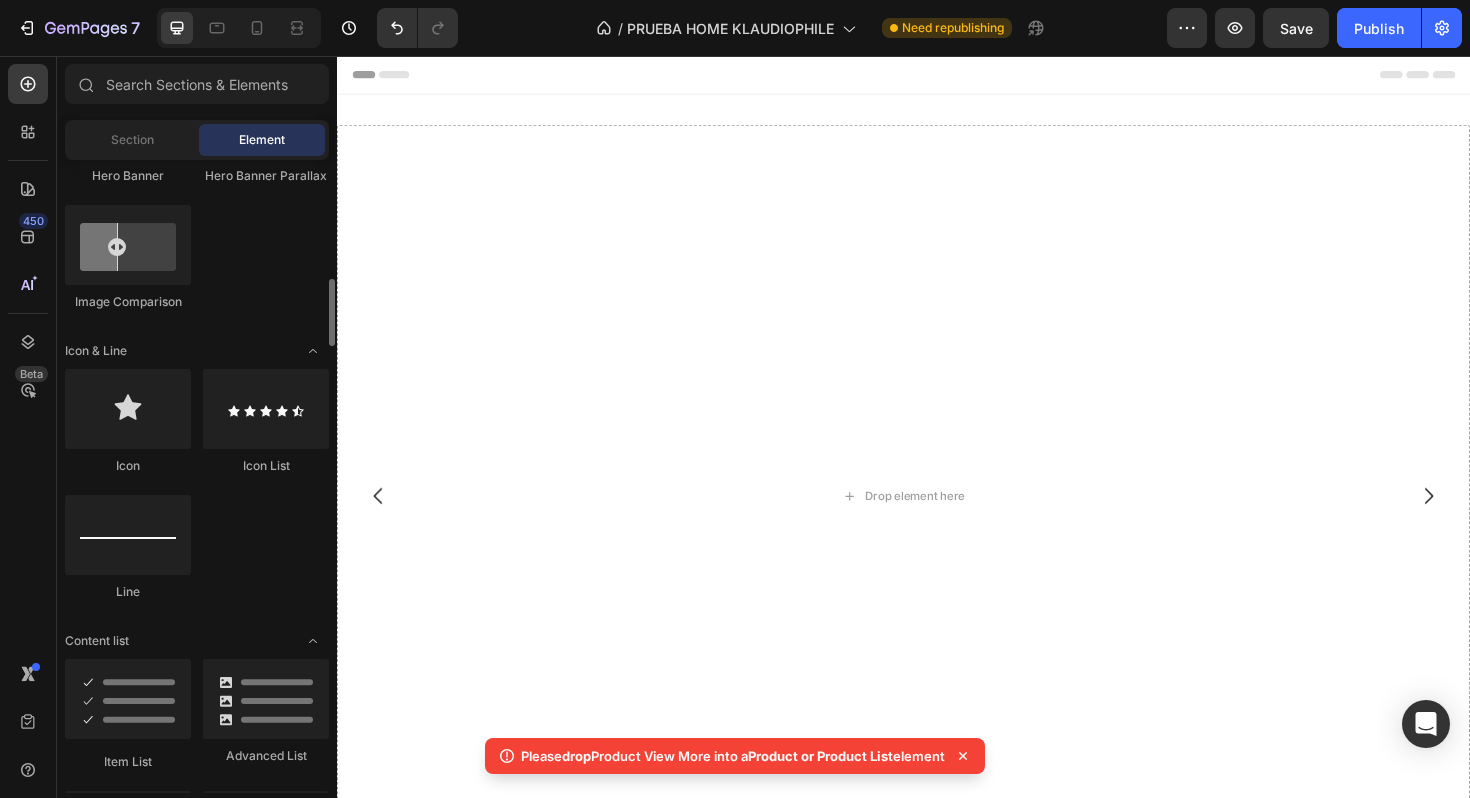 click on "Section Element" at bounding box center (197, 140) 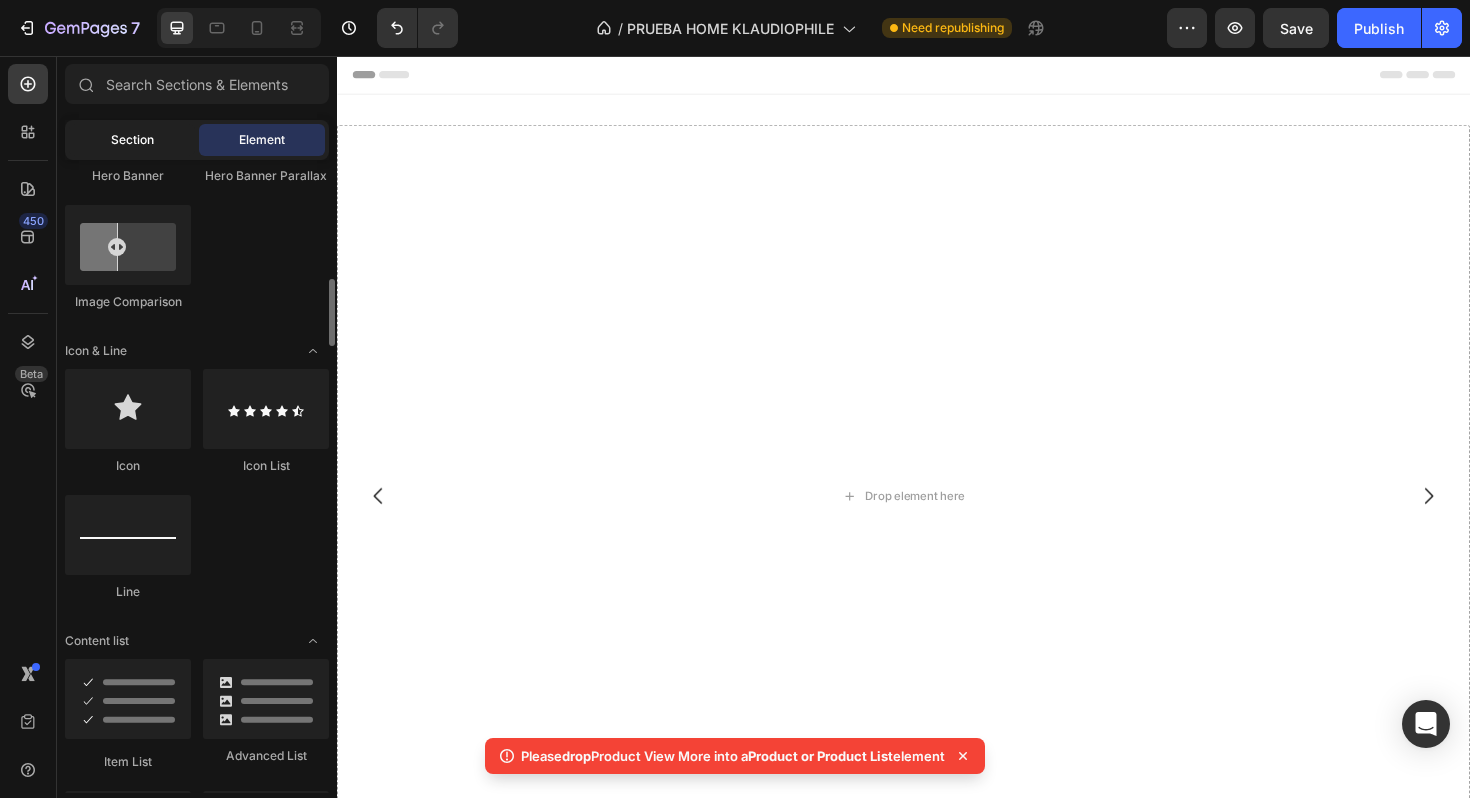 click on "Section" at bounding box center (132, 140) 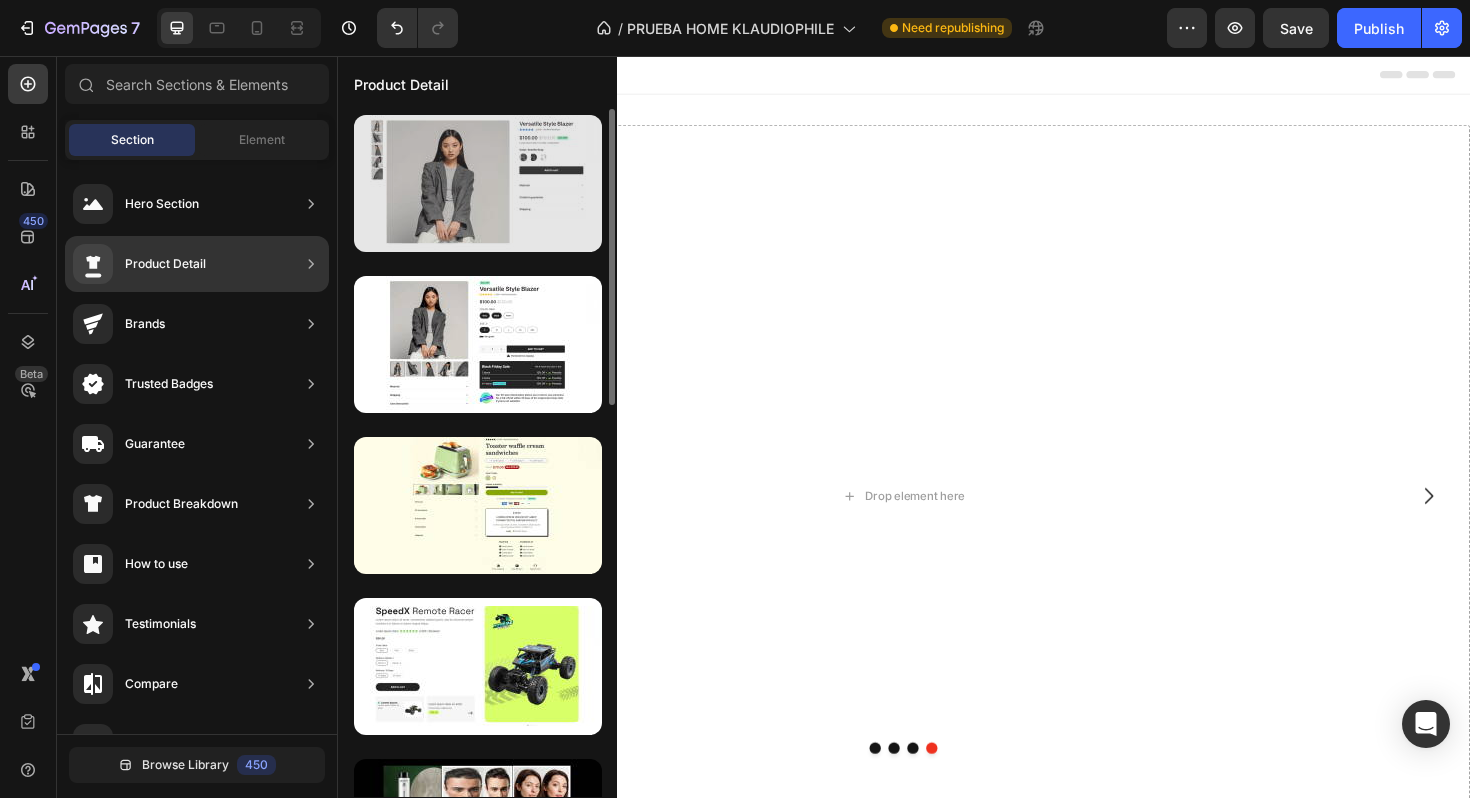 click at bounding box center [478, 183] 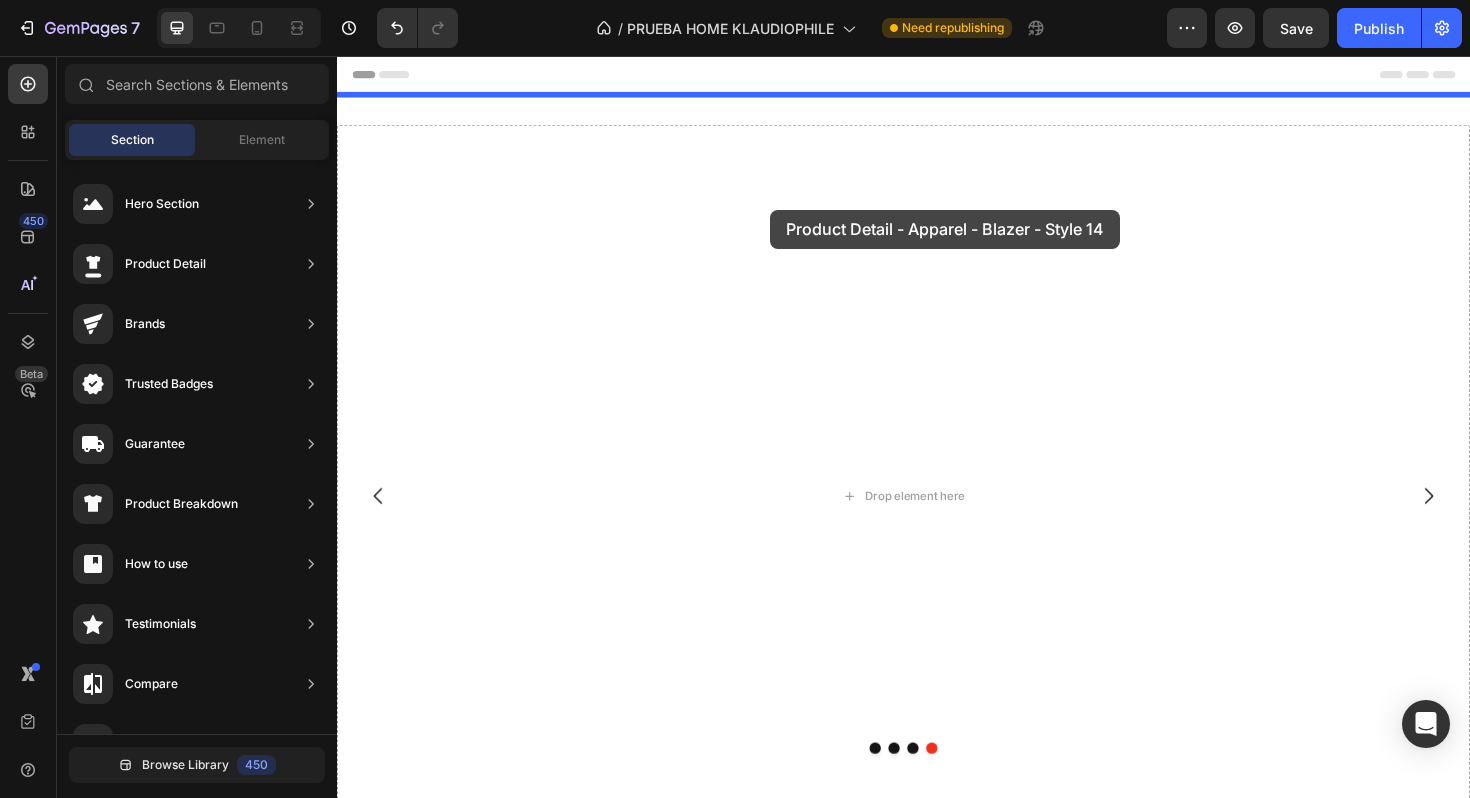 drag, startPoint x: 787, startPoint y: 250, endPoint x: 796, endPoint y: 219, distance: 32.280025 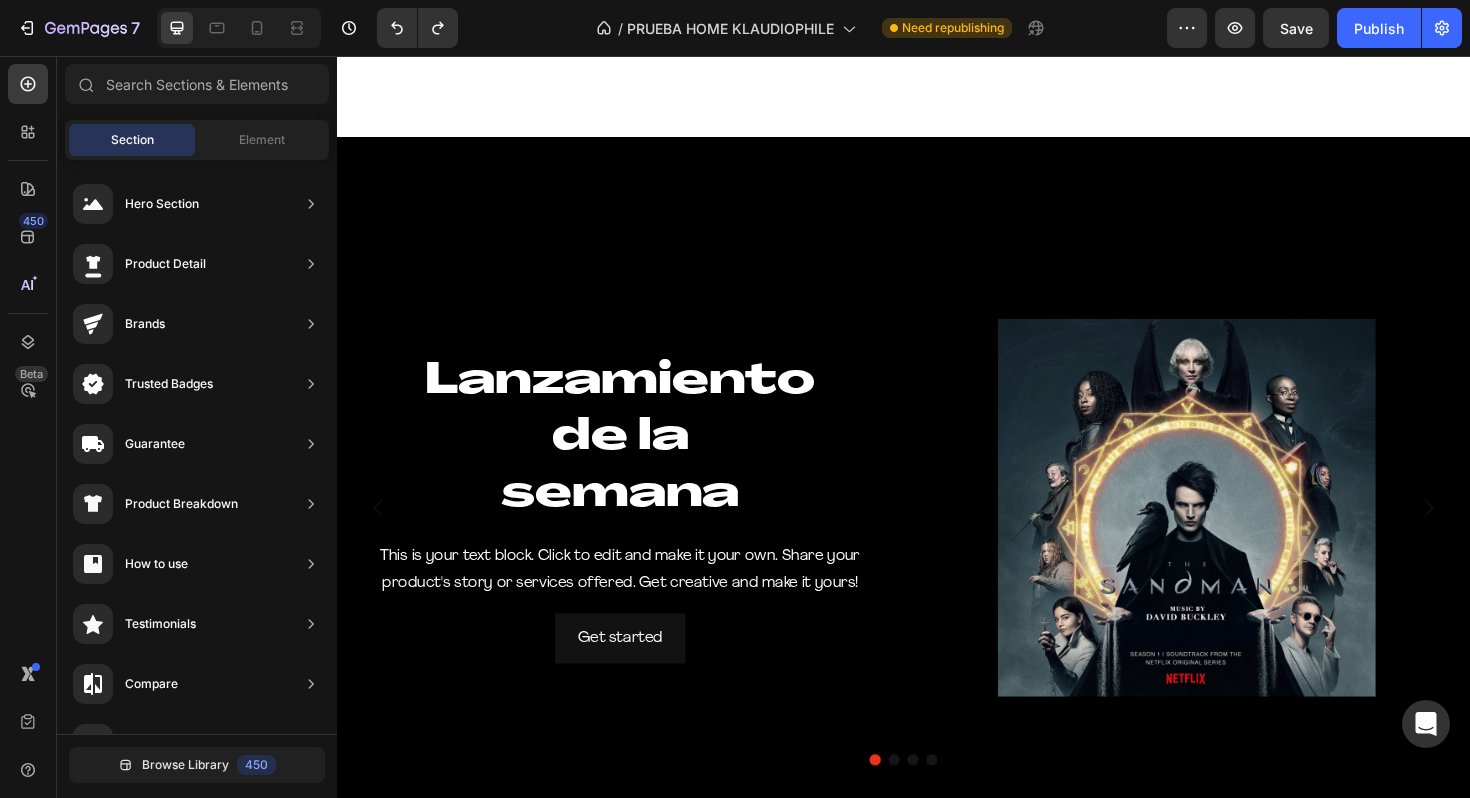 scroll, scrollTop: 0, scrollLeft: 0, axis: both 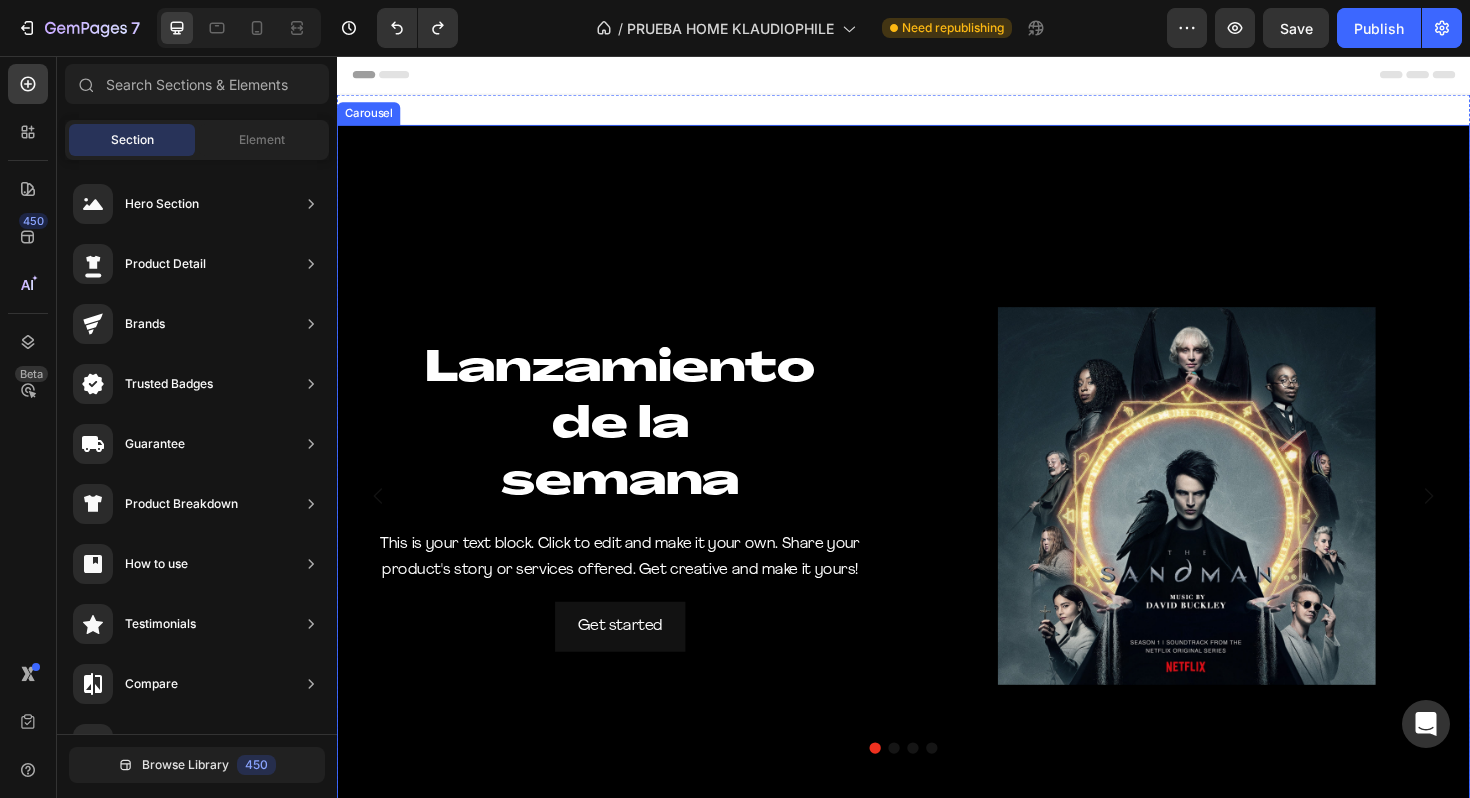 click at bounding box center (967, 789) 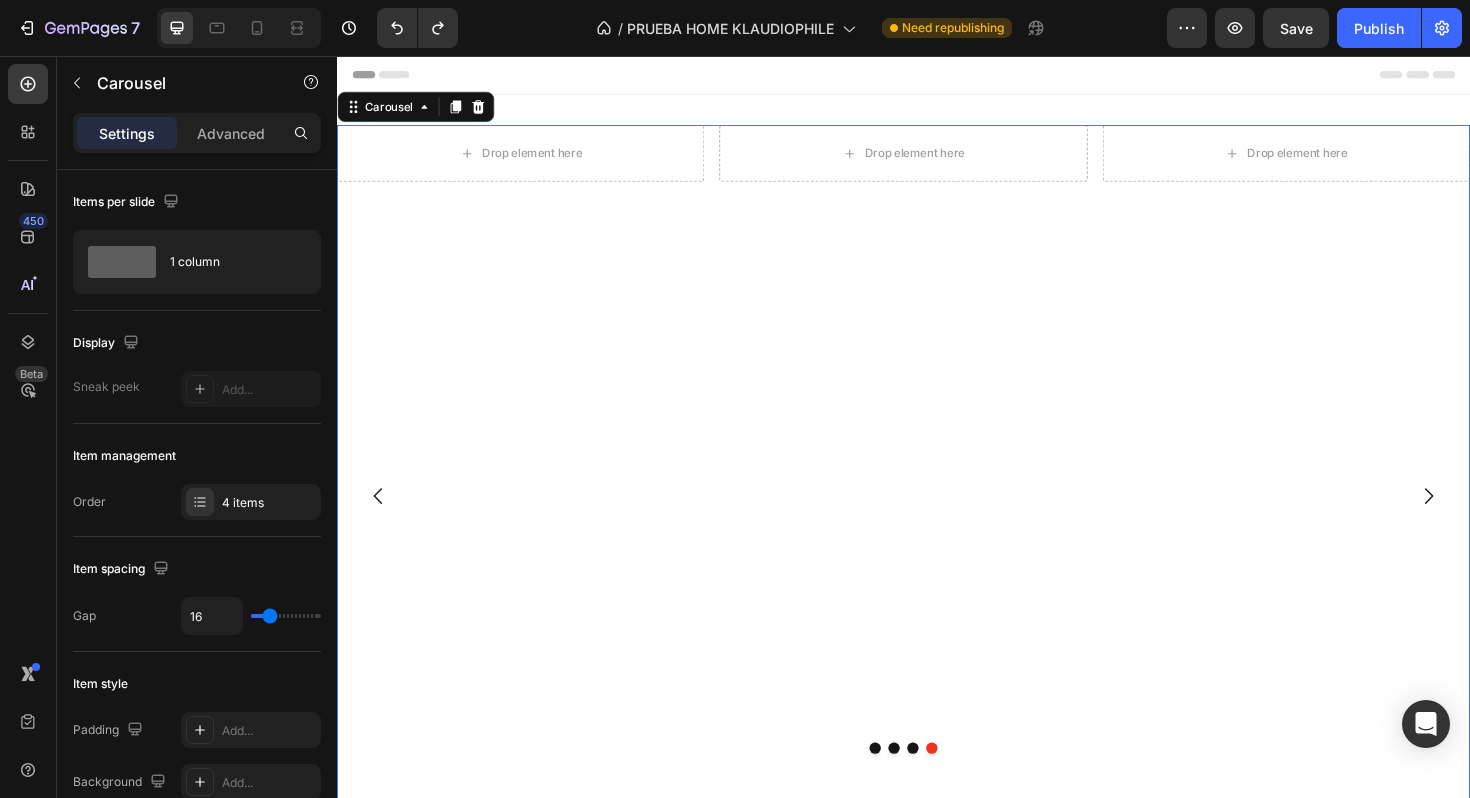 click on "Drop element here
Drop element here
Drop element here Row" at bounding box center [937, 522] 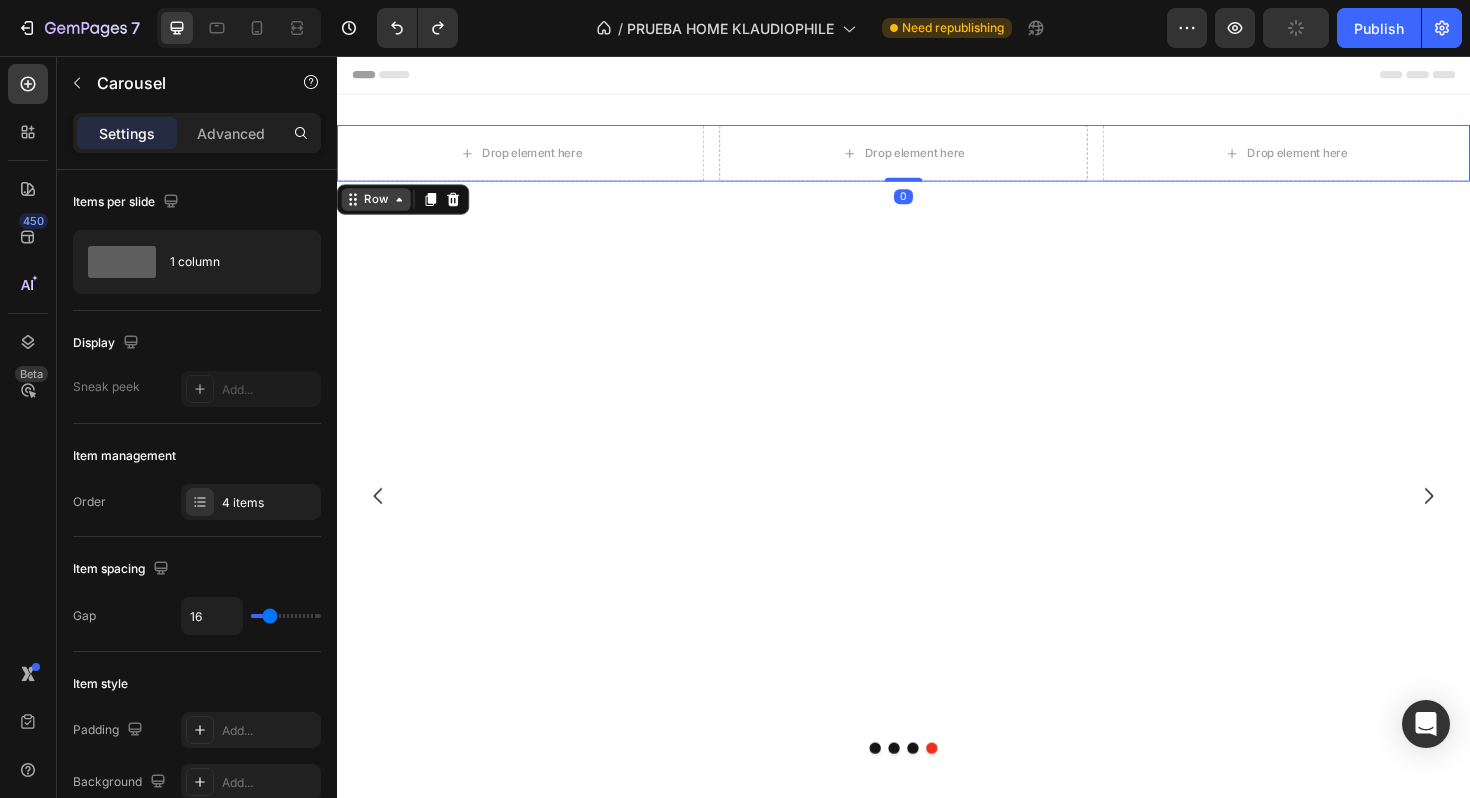 click on "Row" at bounding box center (378, 208) 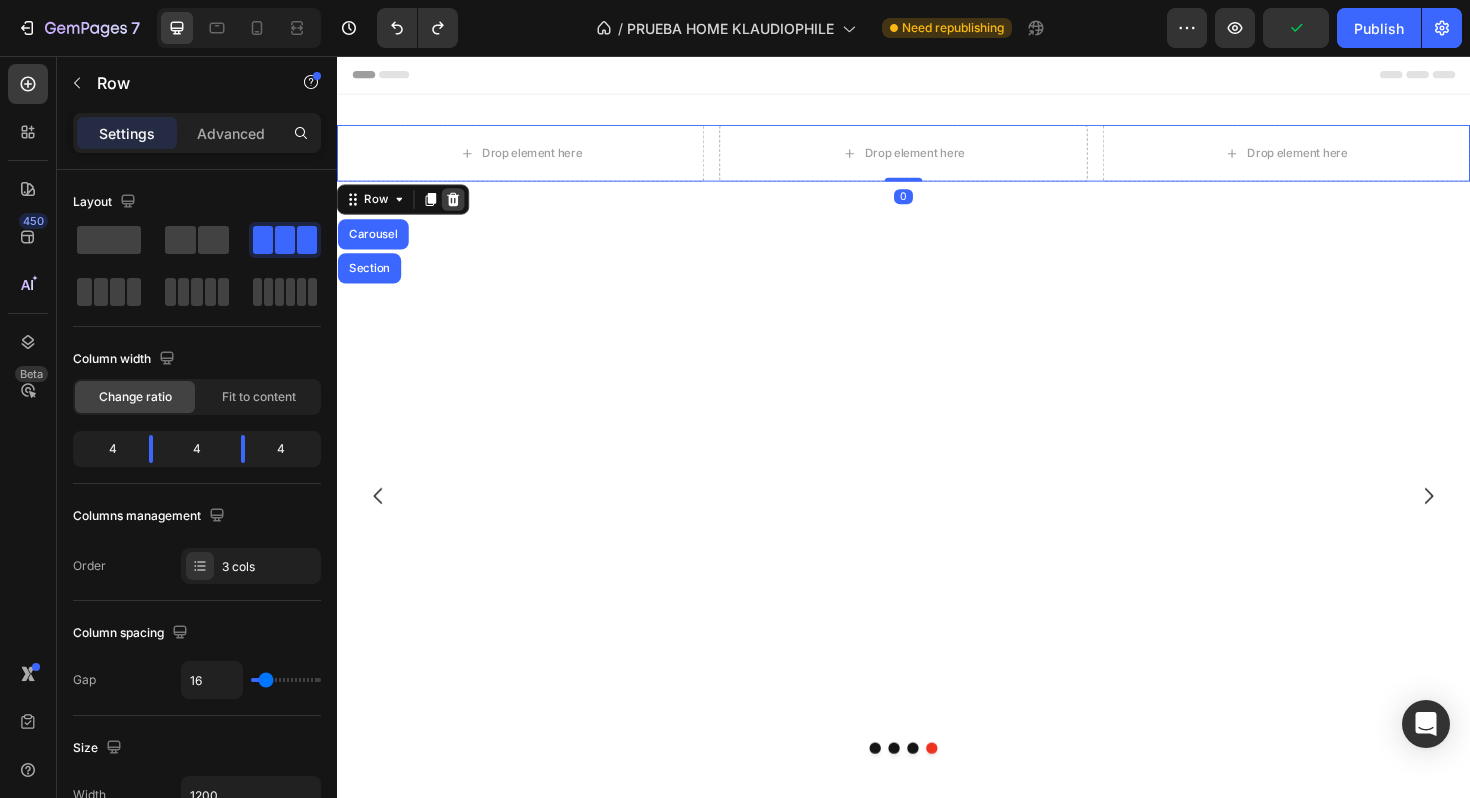 click at bounding box center (460, 208) 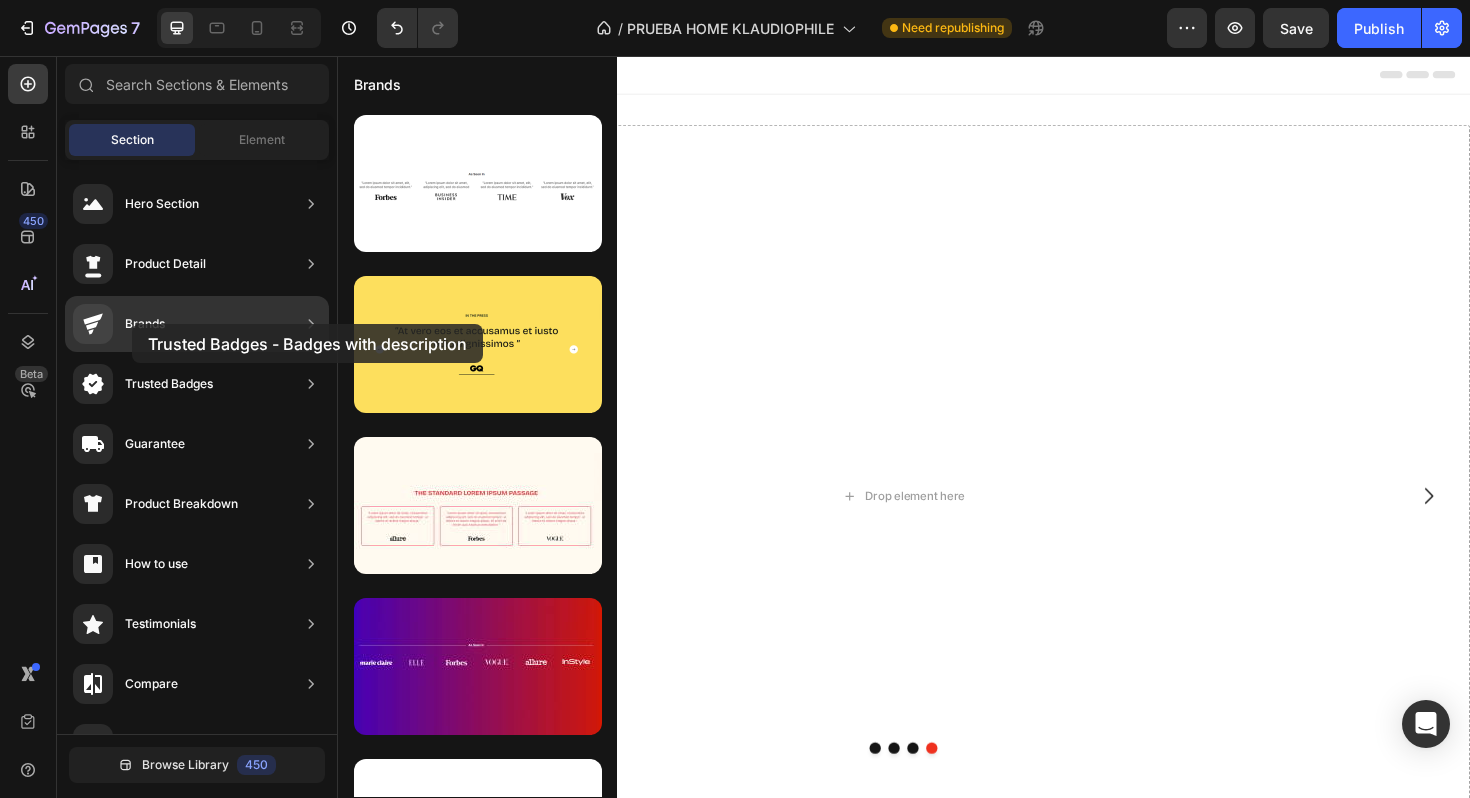 drag, startPoint x: 435, startPoint y: 335, endPoint x: 130, endPoint y: 323, distance: 305.23596 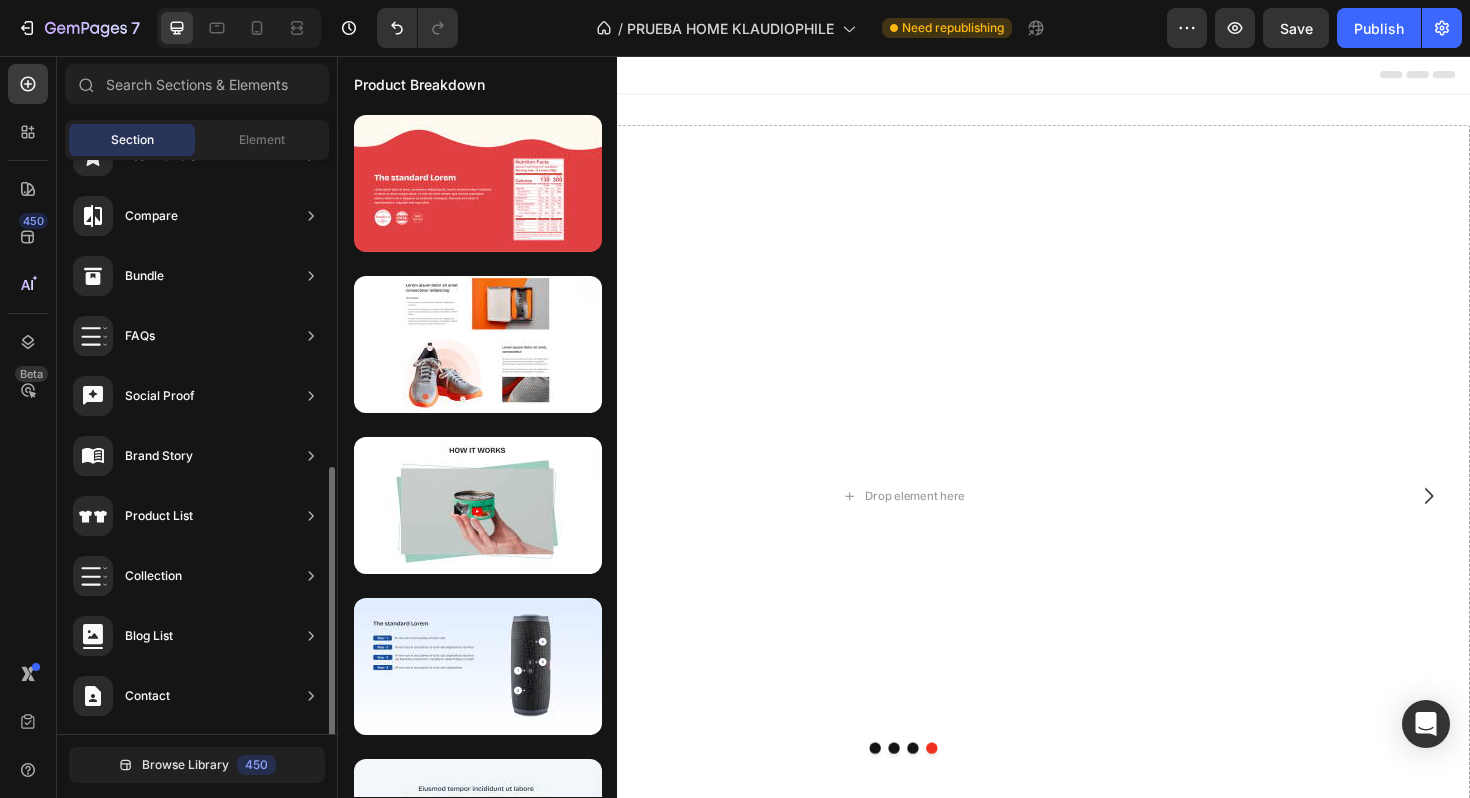 scroll, scrollTop: 586, scrollLeft: 0, axis: vertical 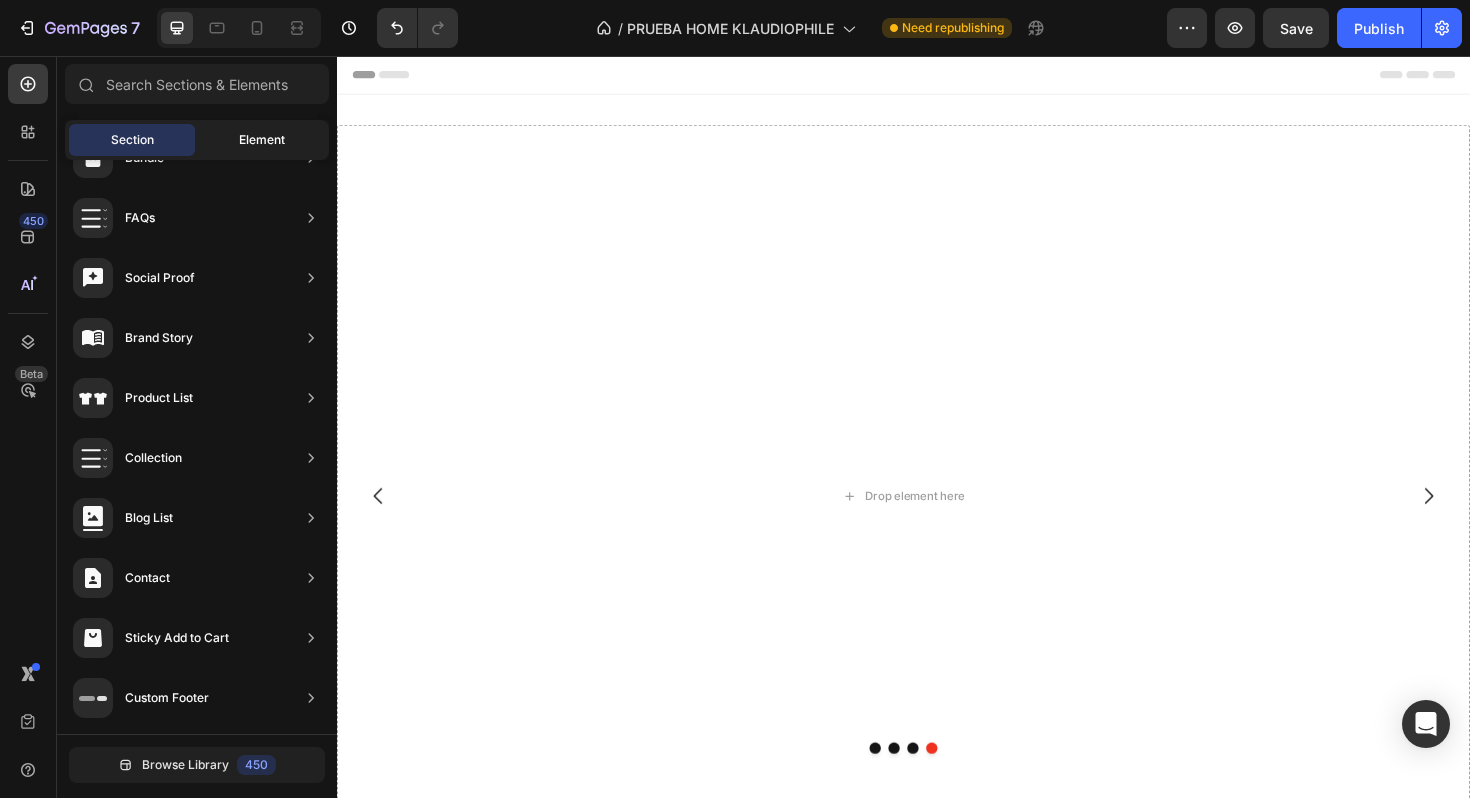 click on "Element" 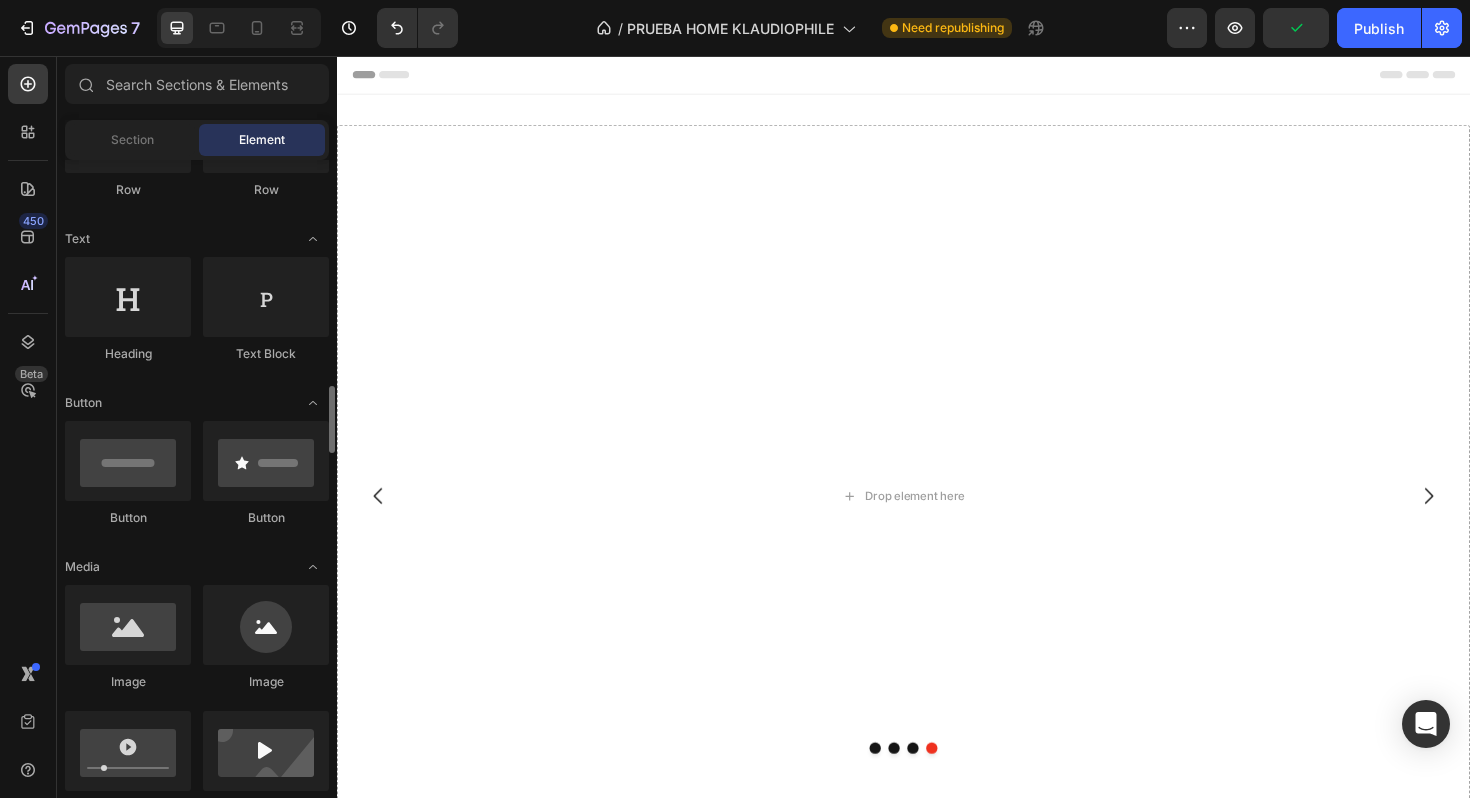 scroll, scrollTop: 480, scrollLeft: 0, axis: vertical 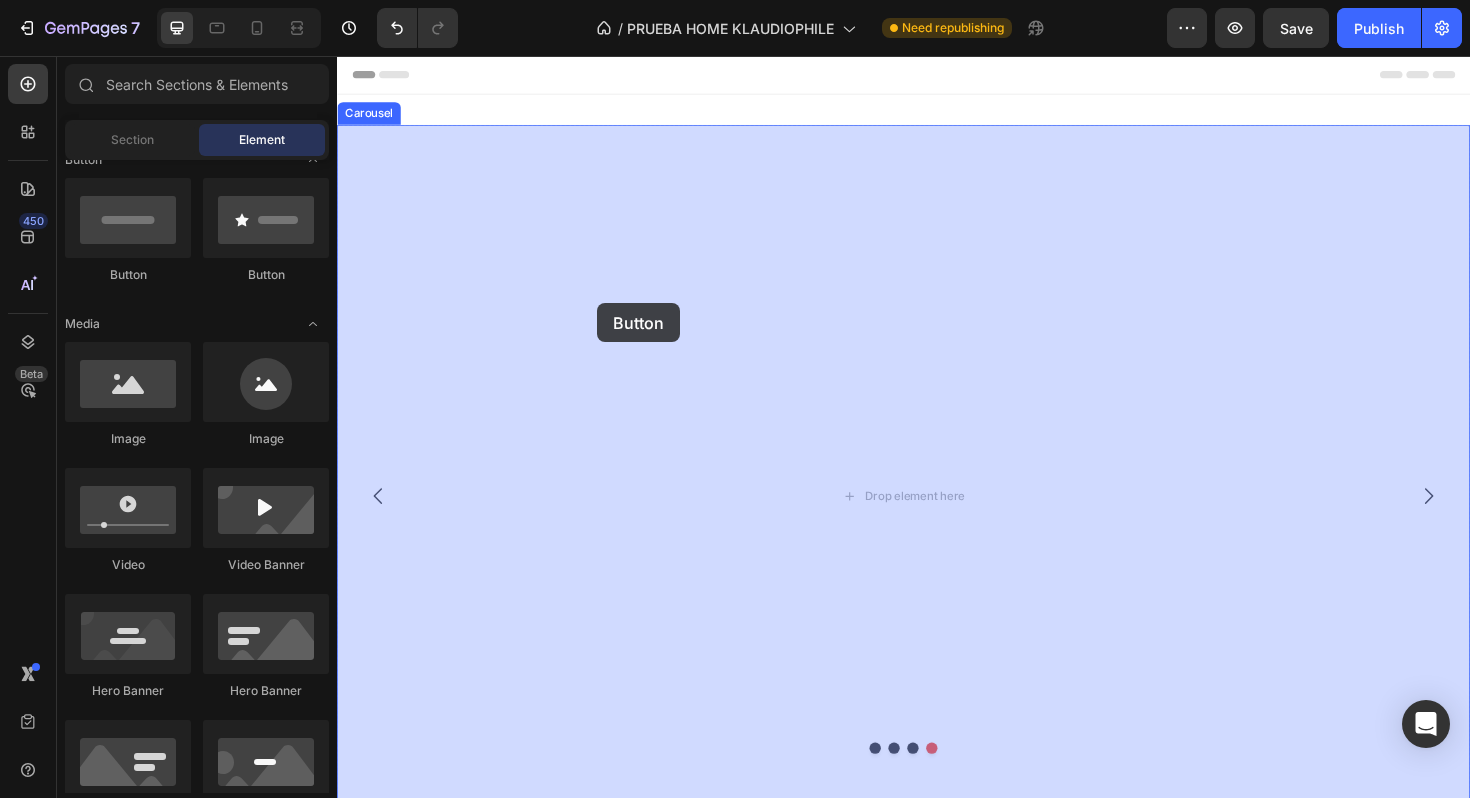 drag, startPoint x: 489, startPoint y: 306, endPoint x: 612, endPoint y: 318, distance: 123.58398 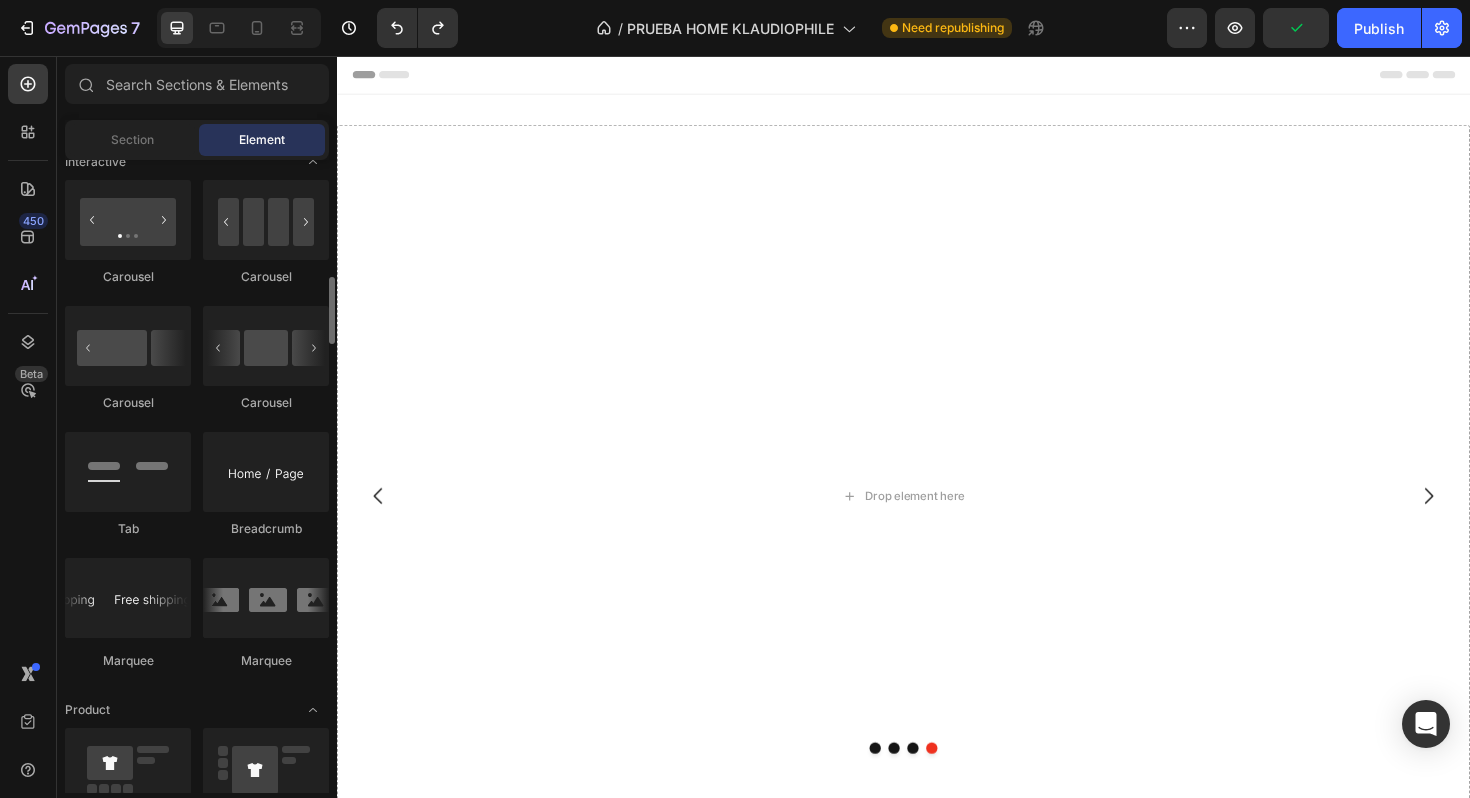 scroll, scrollTop: 2048, scrollLeft: 0, axis: vertical 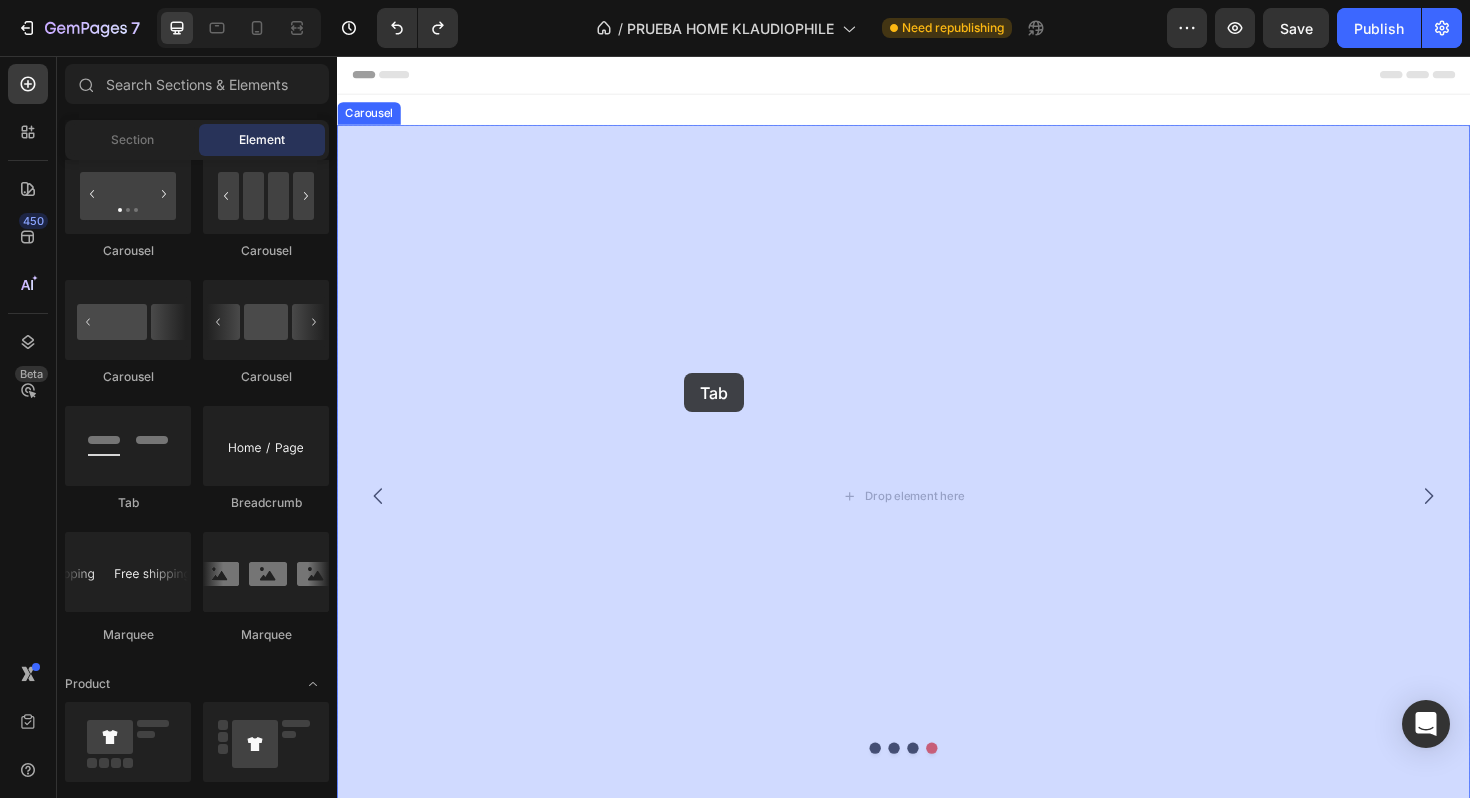 drag, startPoint x: 462, startPoint y: 529, endPoint x: 704, endPoint y: 391, distance: 278.58212 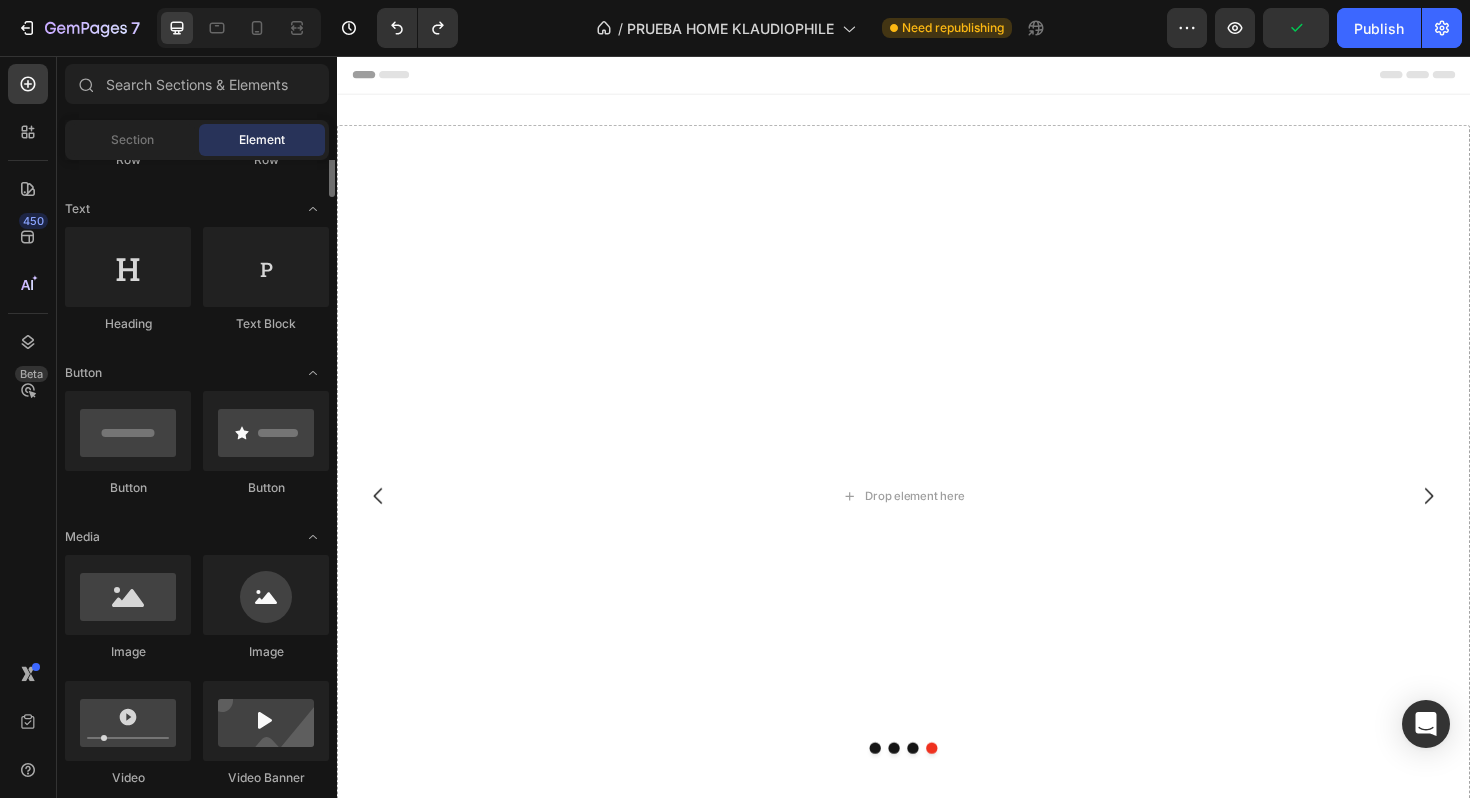 scroll, scrollTop: 360, scrollLeft: 0, axis: vertical 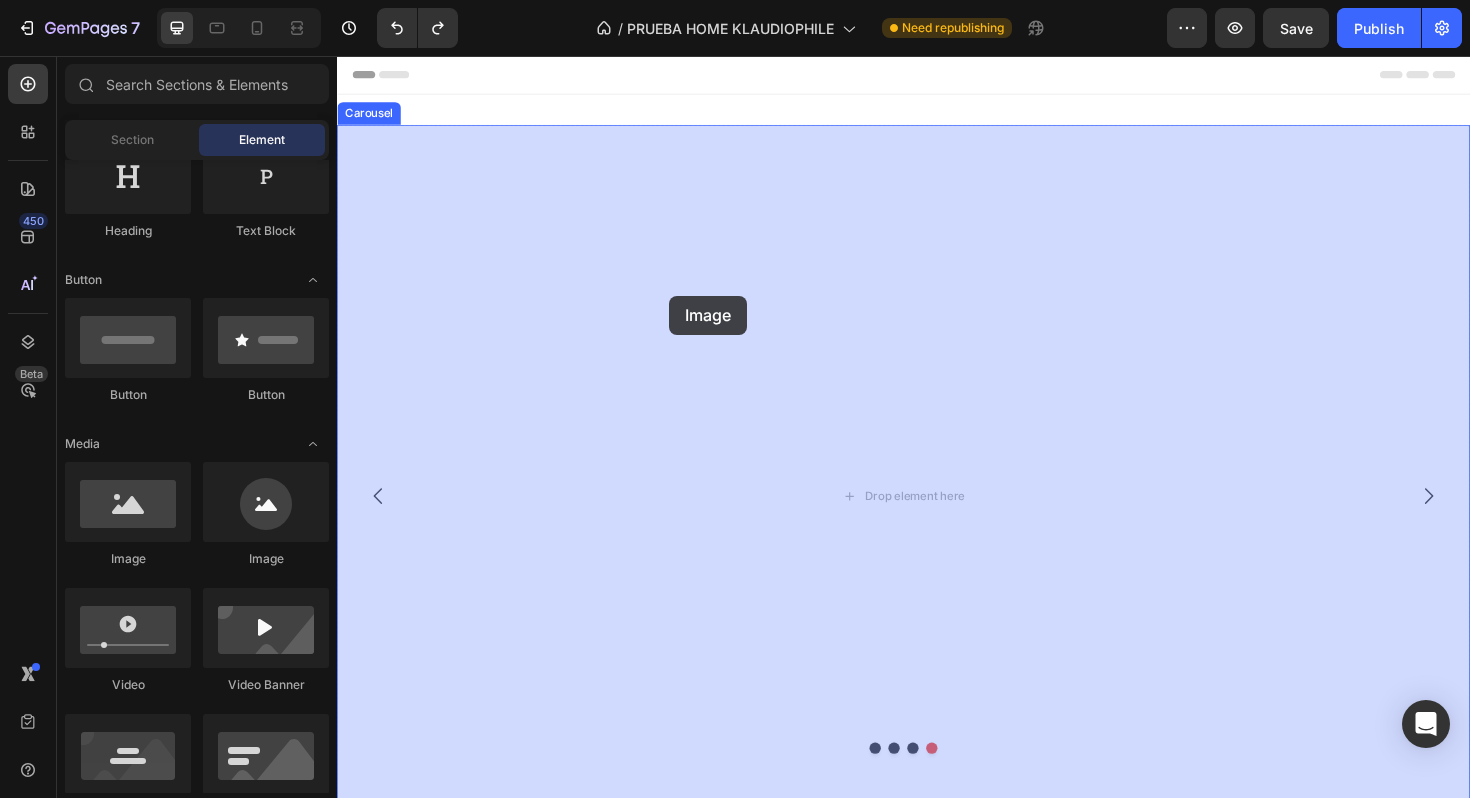 drag, startPoint x: 492, startPoint y: 551, endPoint x: 689, endPoint y: 310, distance: 311.27158 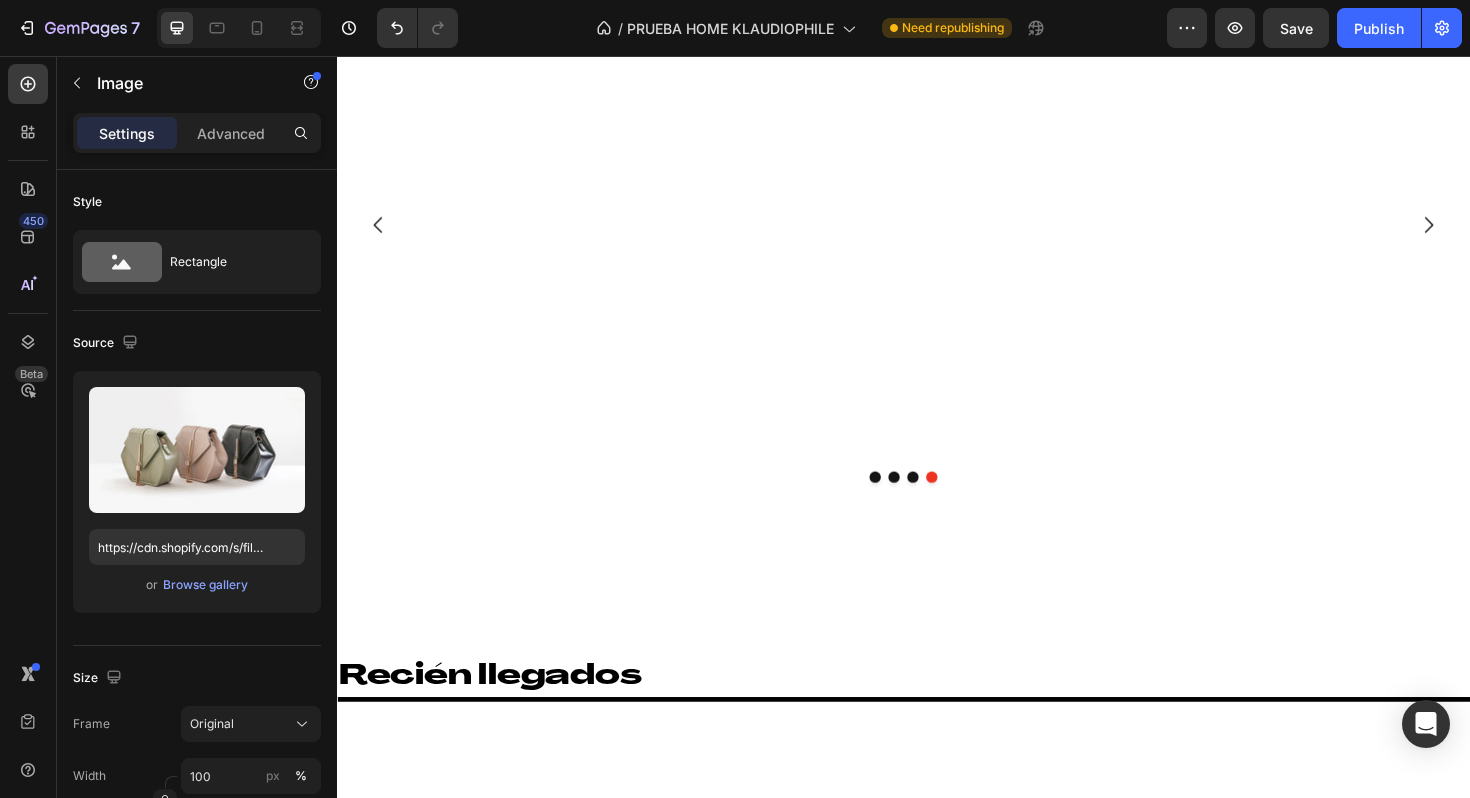 scroll, scrollTop: 422, scrollLeft: 0, axis: vertical 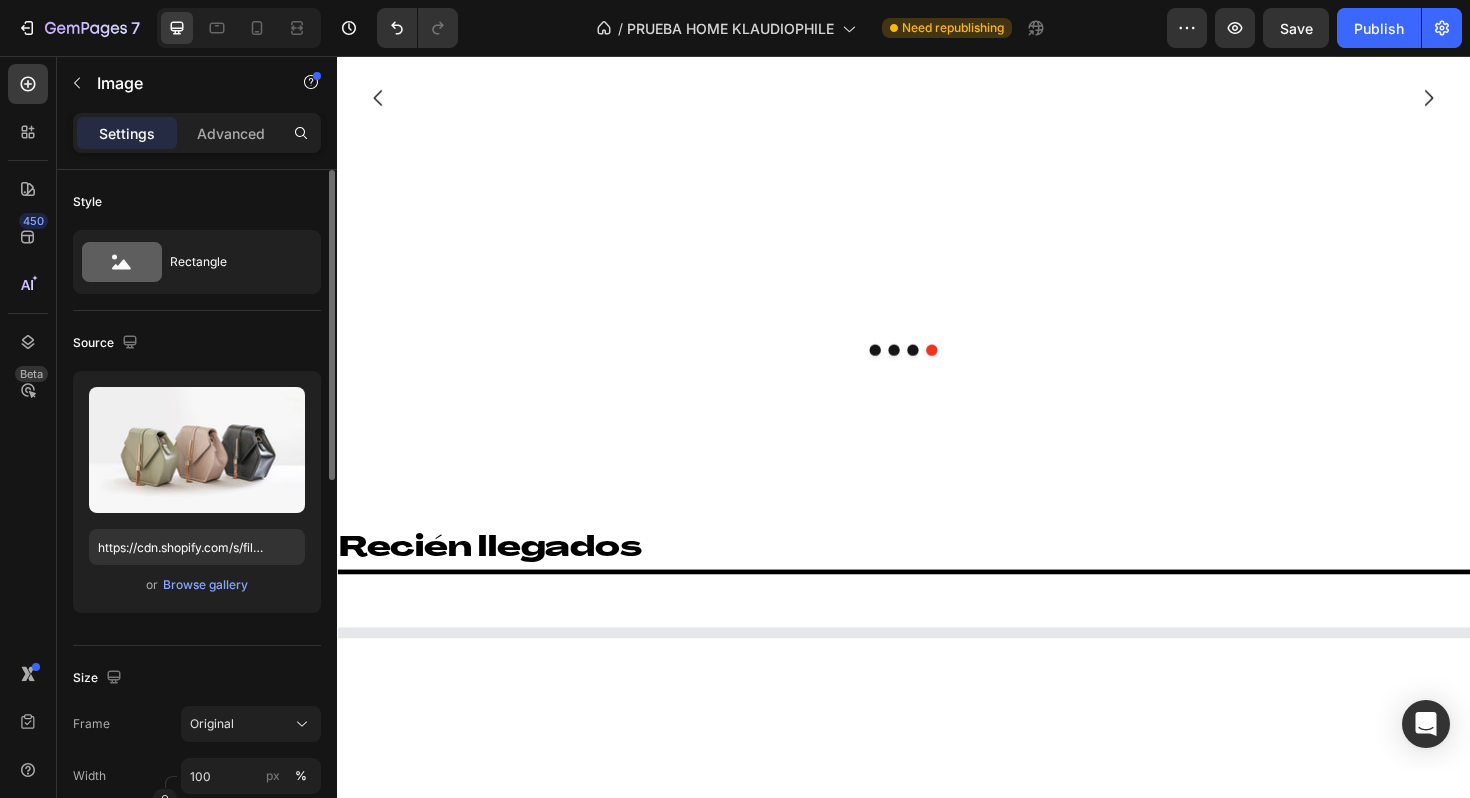 click on "or  Browse gallery" at bounding box center (197, 585) 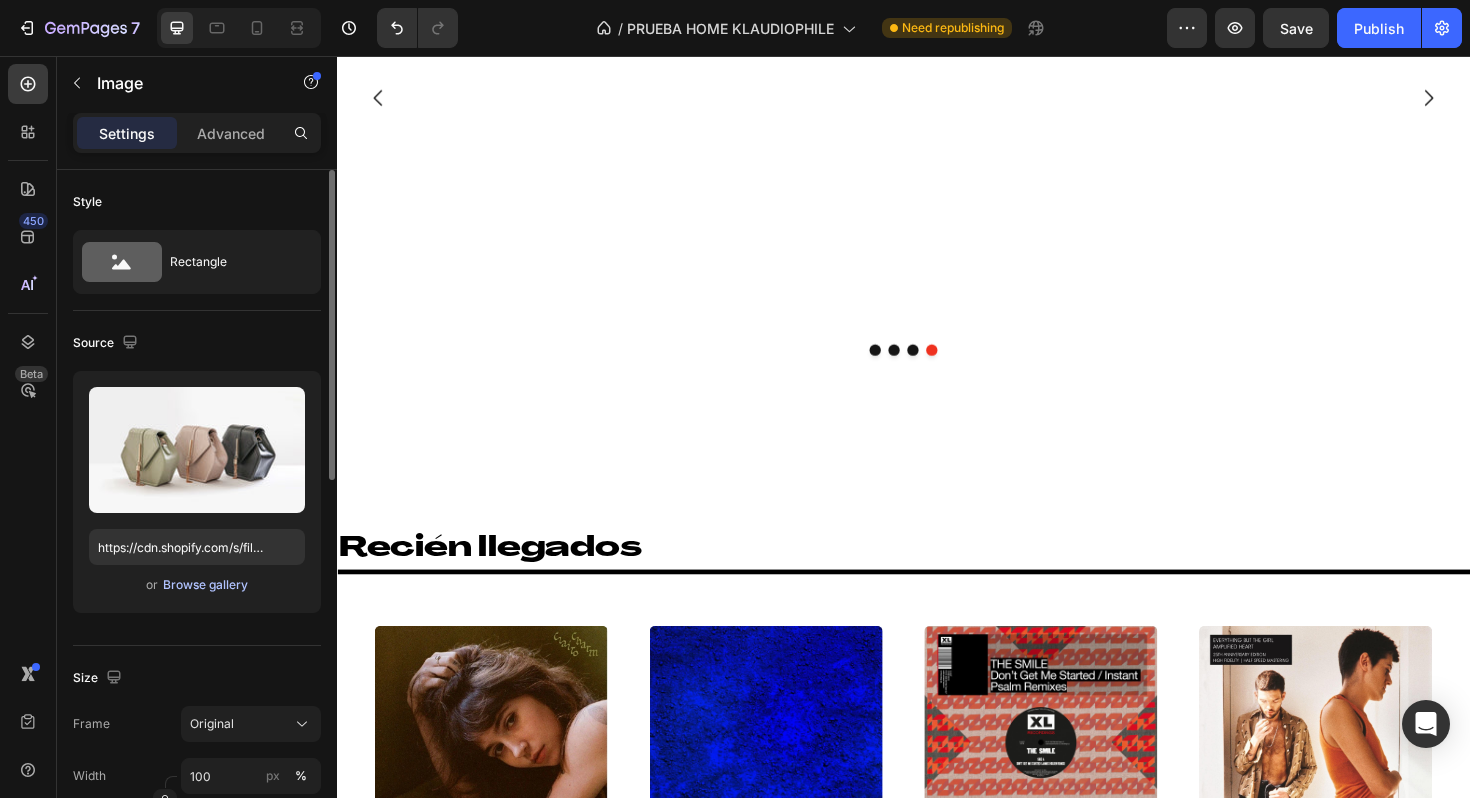 click on "Browse gallery" at bounding box center (205, 585) 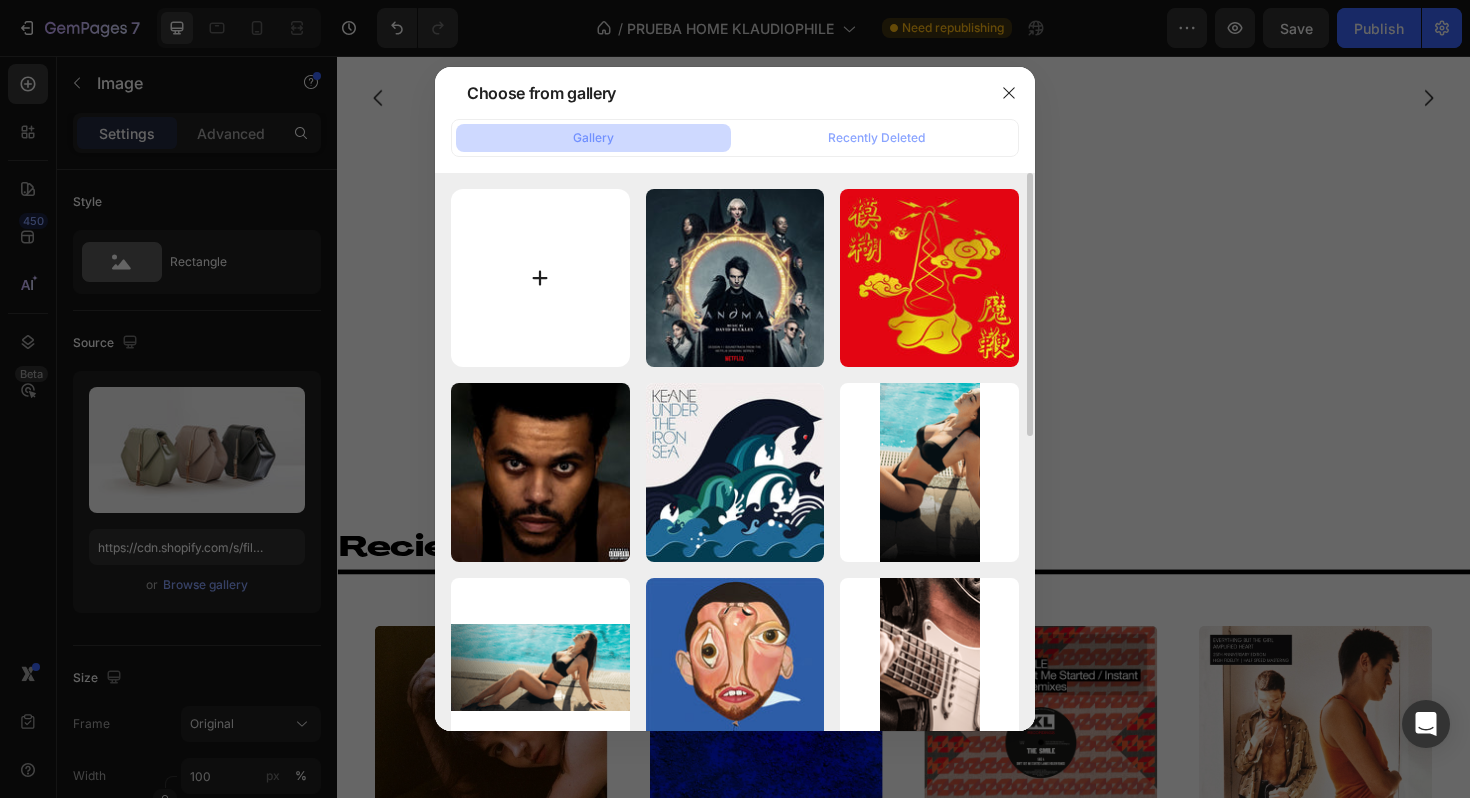 click at bounding box center [540, 278] 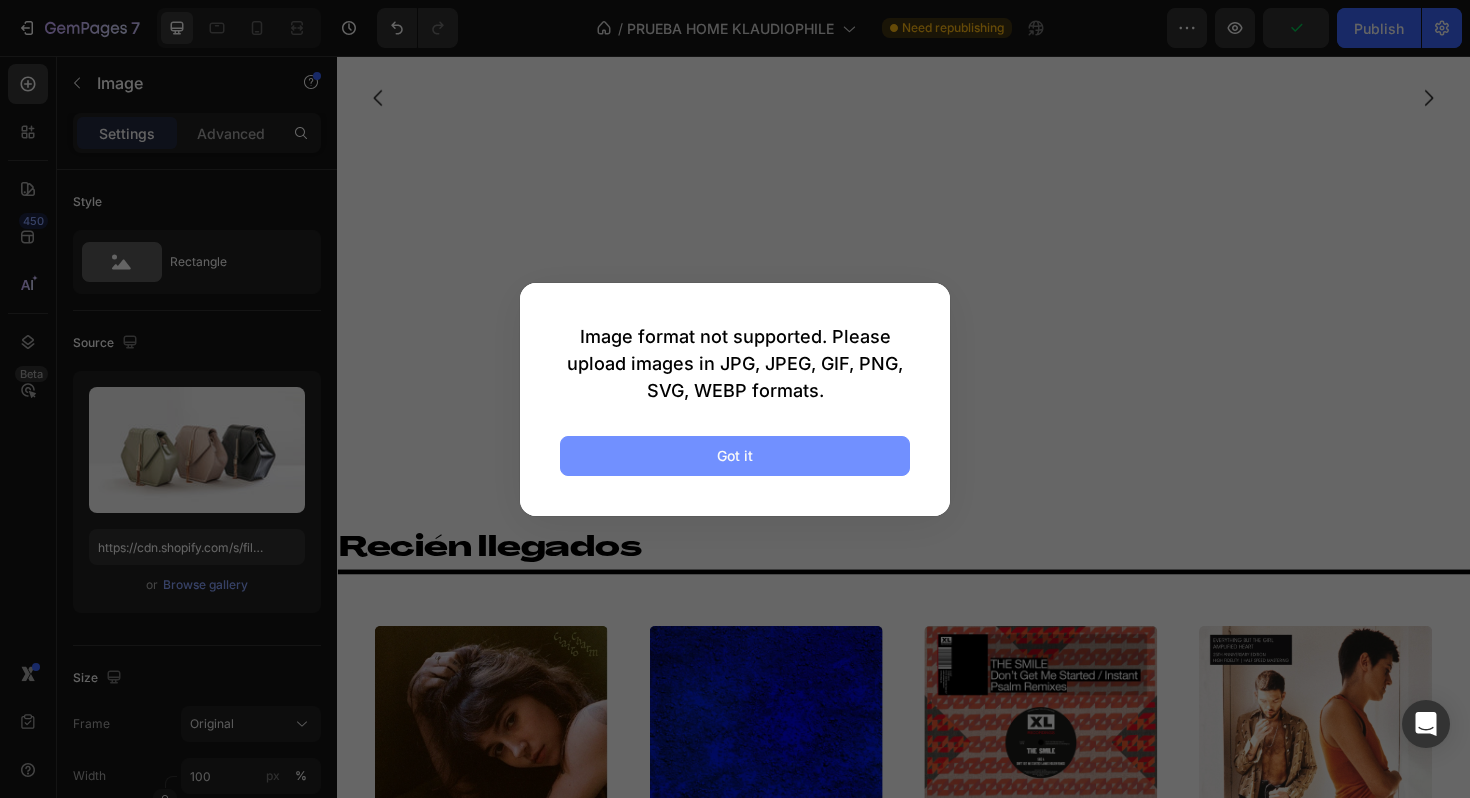 click on "Got it" at bounding box center [735, 455] 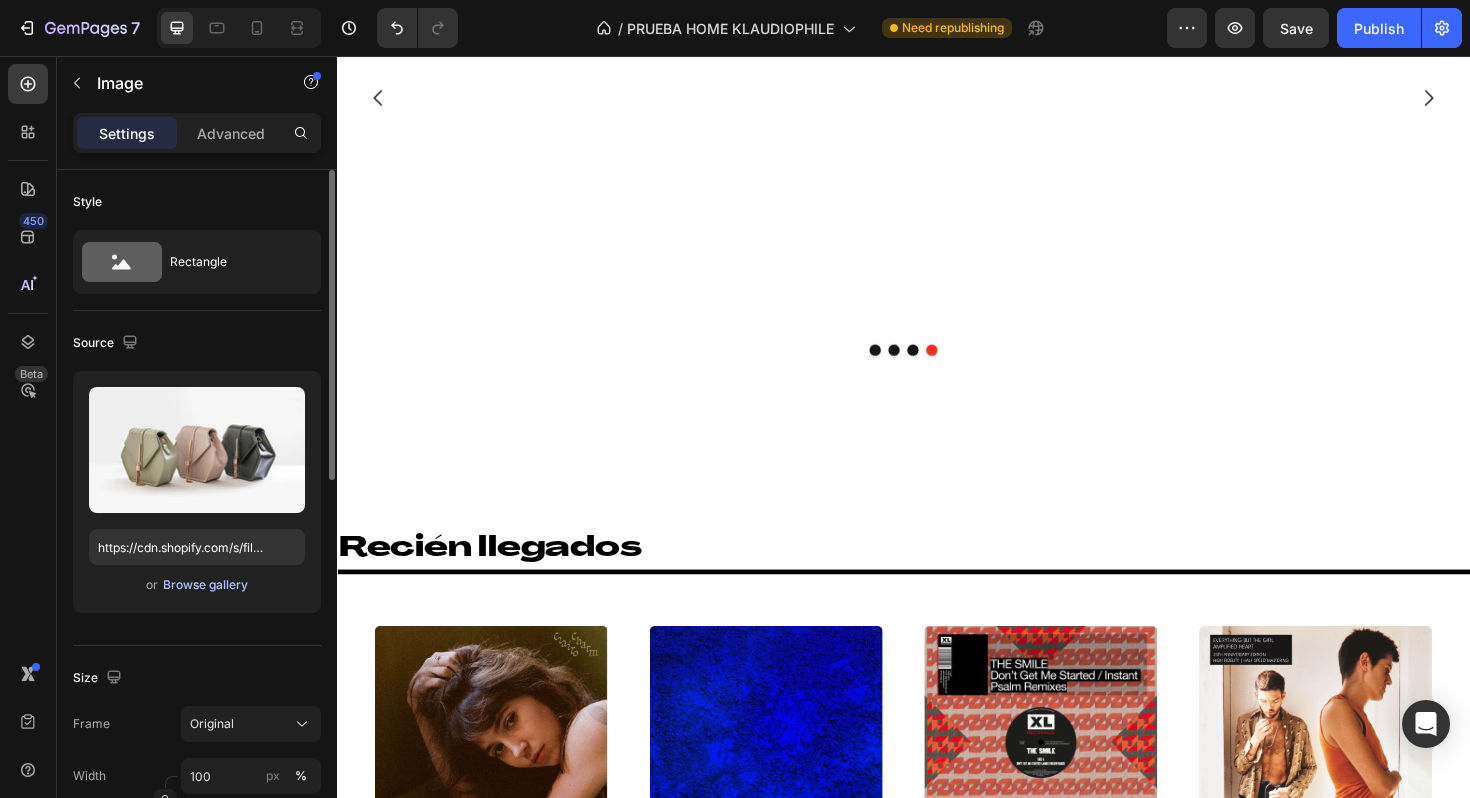 click on "Browse gallery" at bounding box center [205, 585] 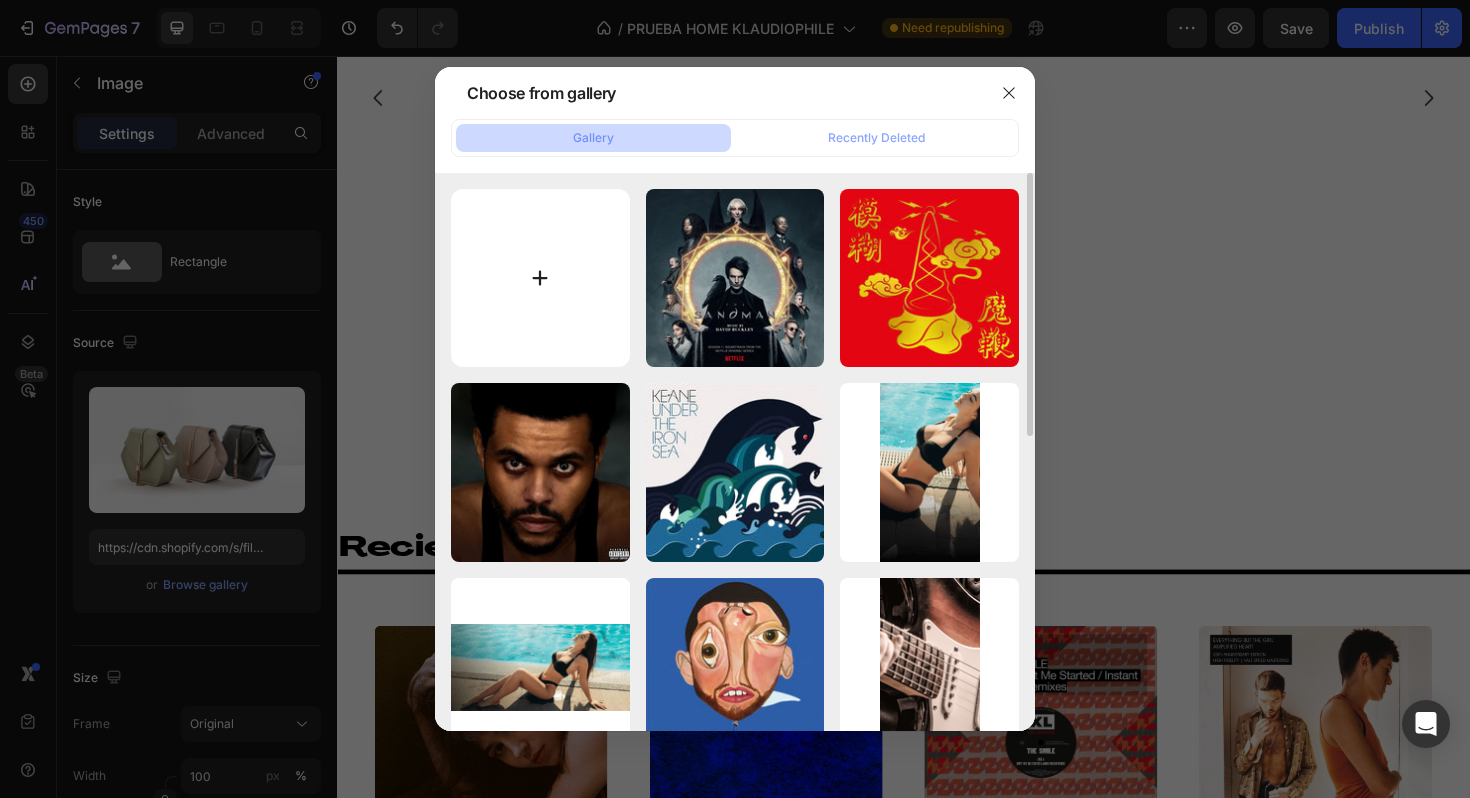 click at bounding box center [540, 278] 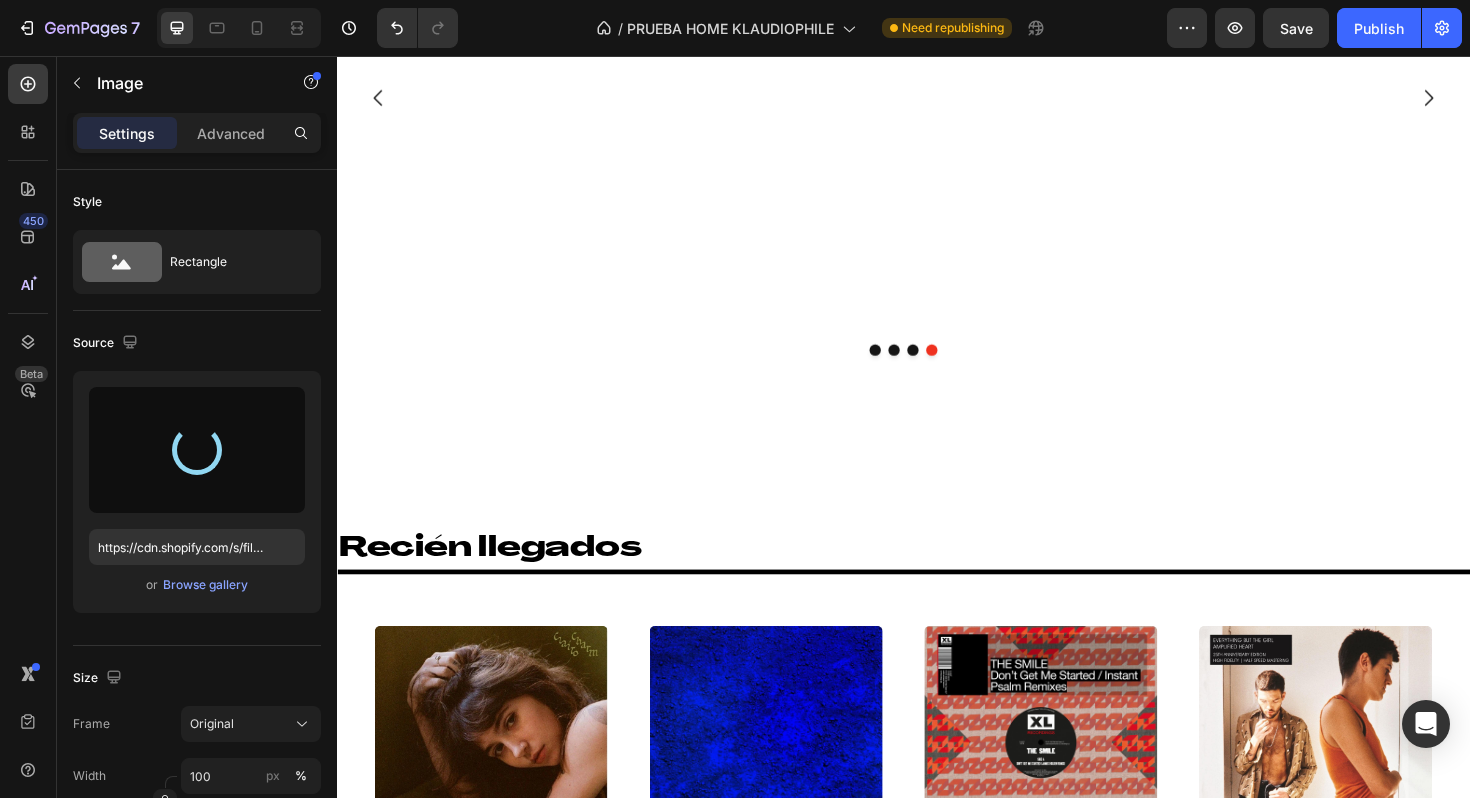 type on "https://cdn.shopify.com/s/files/1/0635/3040/1879/files/gempages_572830844972958592-2a2f260d-9e5e-48e6-9929-7e62be0de008.heic" 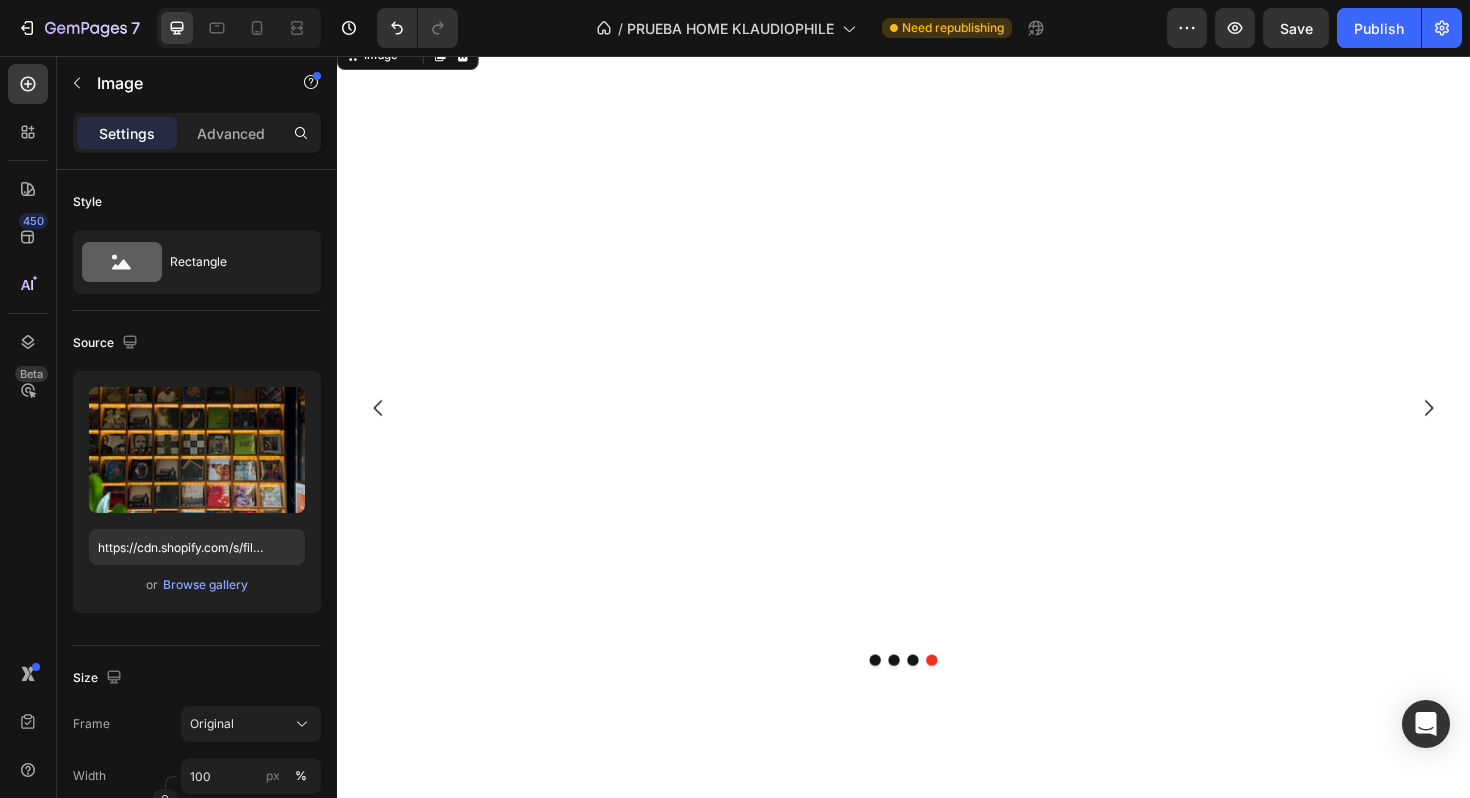 scroll, scrollTop: 314, scrollLeft: 0, axis: vertical 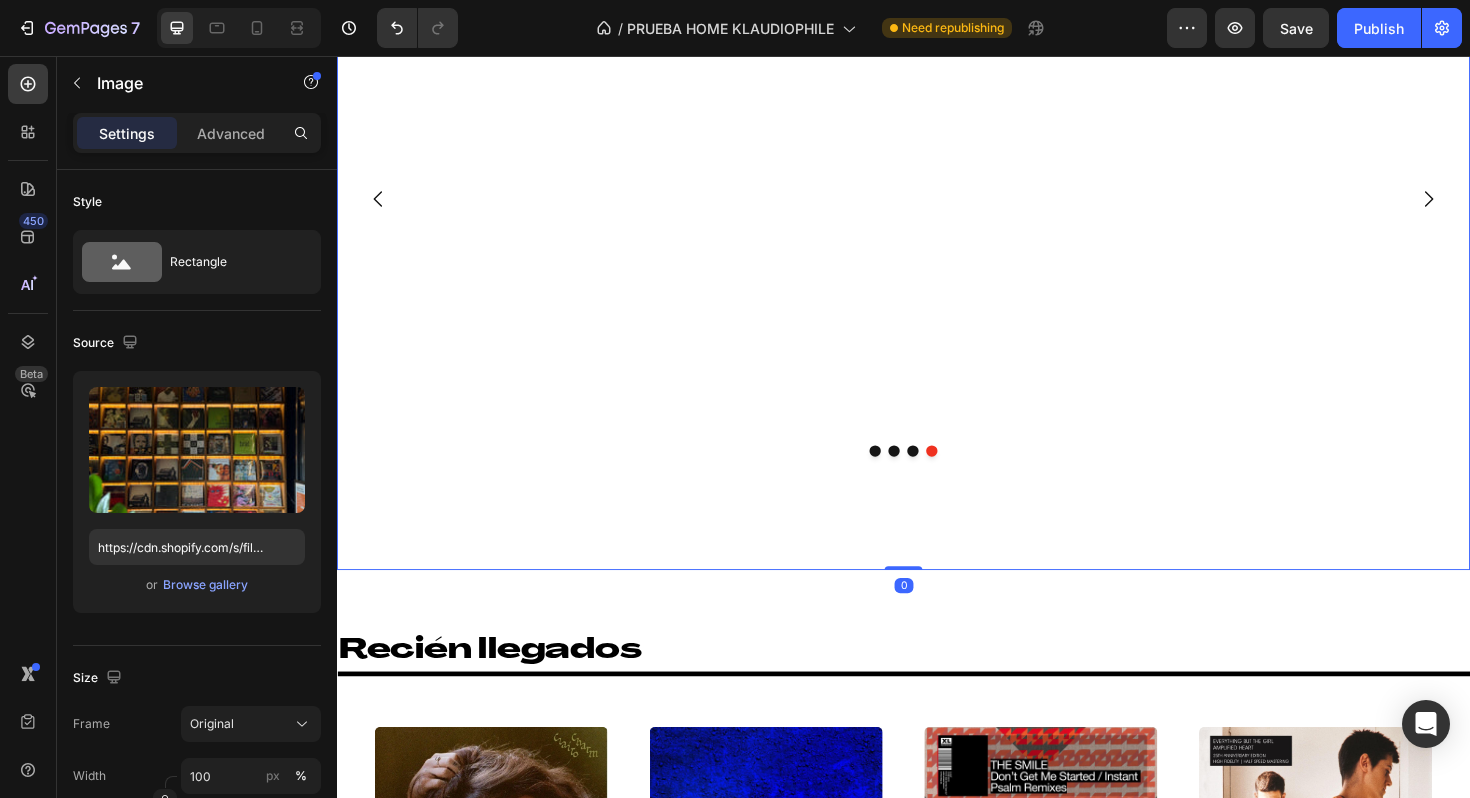 click at bounding box center (947, 475) 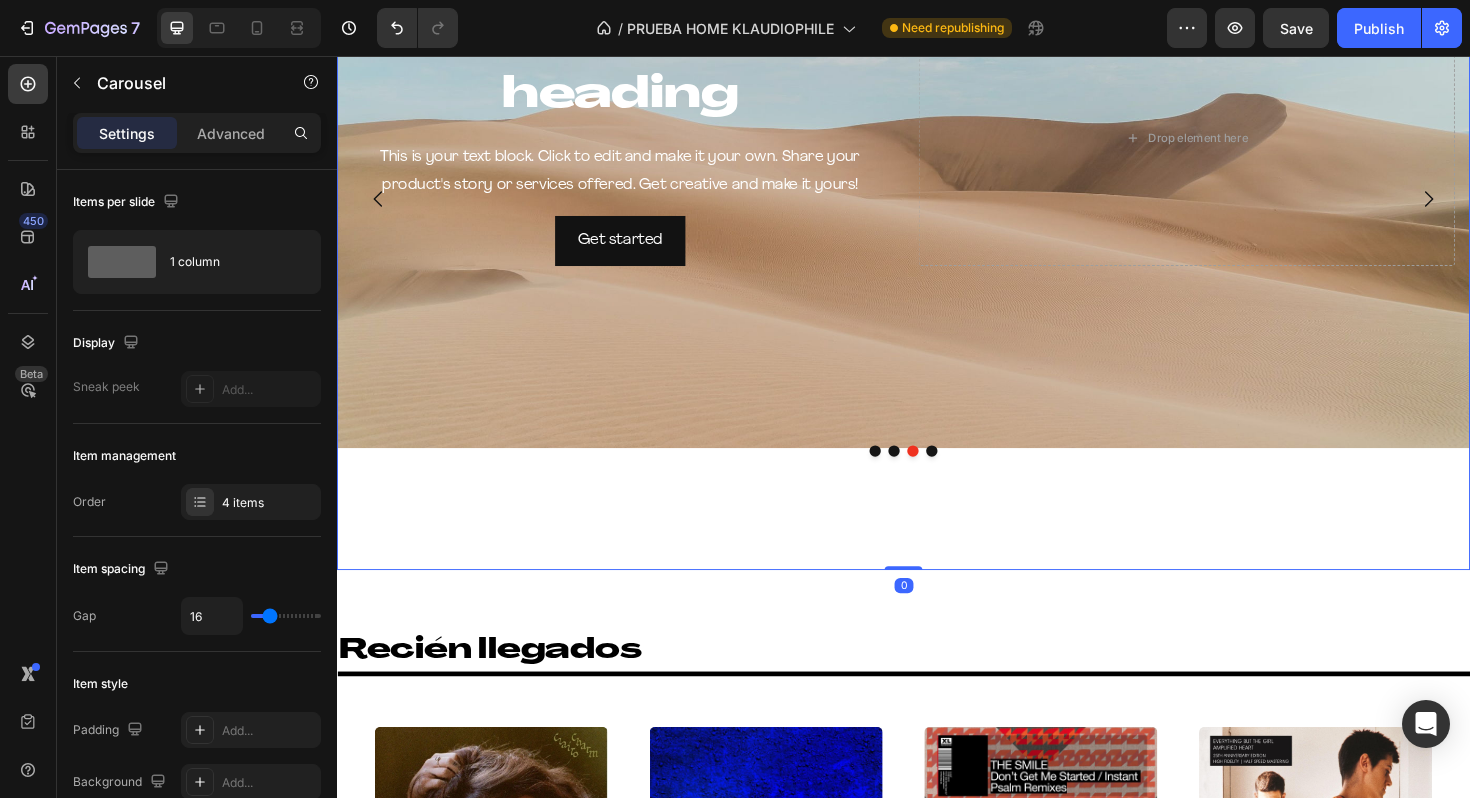 click at bounding box center [927, 475] 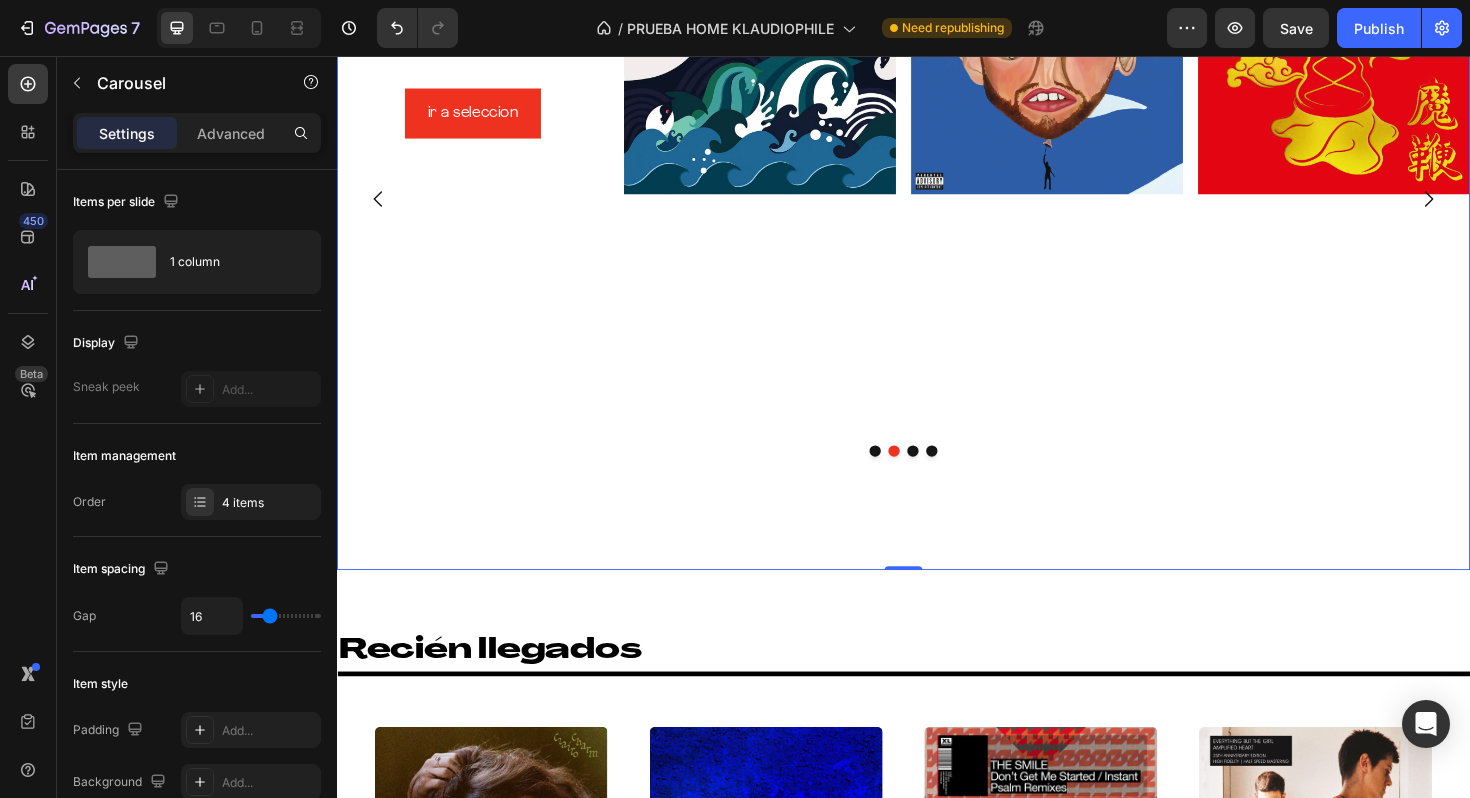 click at bounding box center [907, 475] 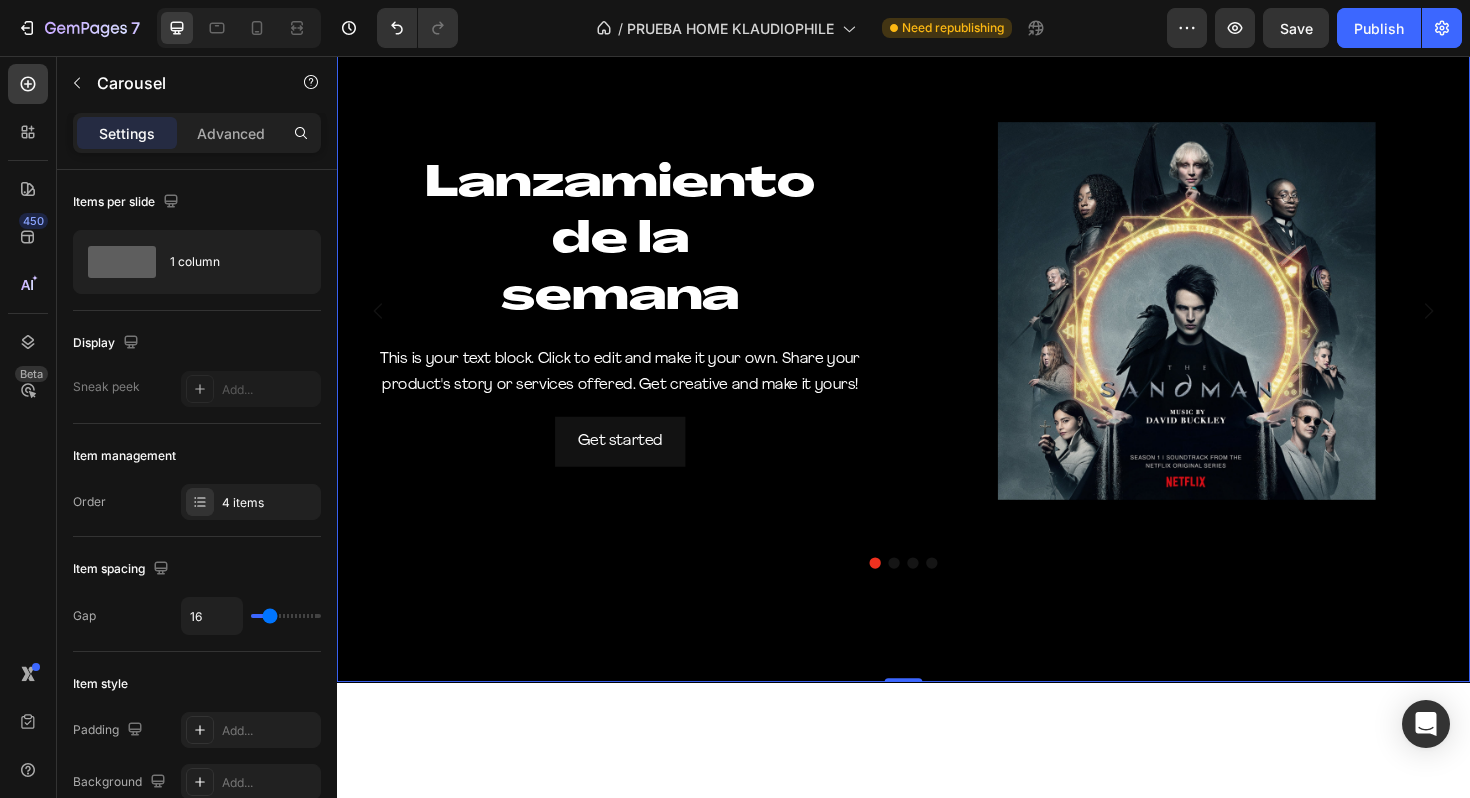 scroll, scrollTop: 0, scrollLeft: 0, axis: both 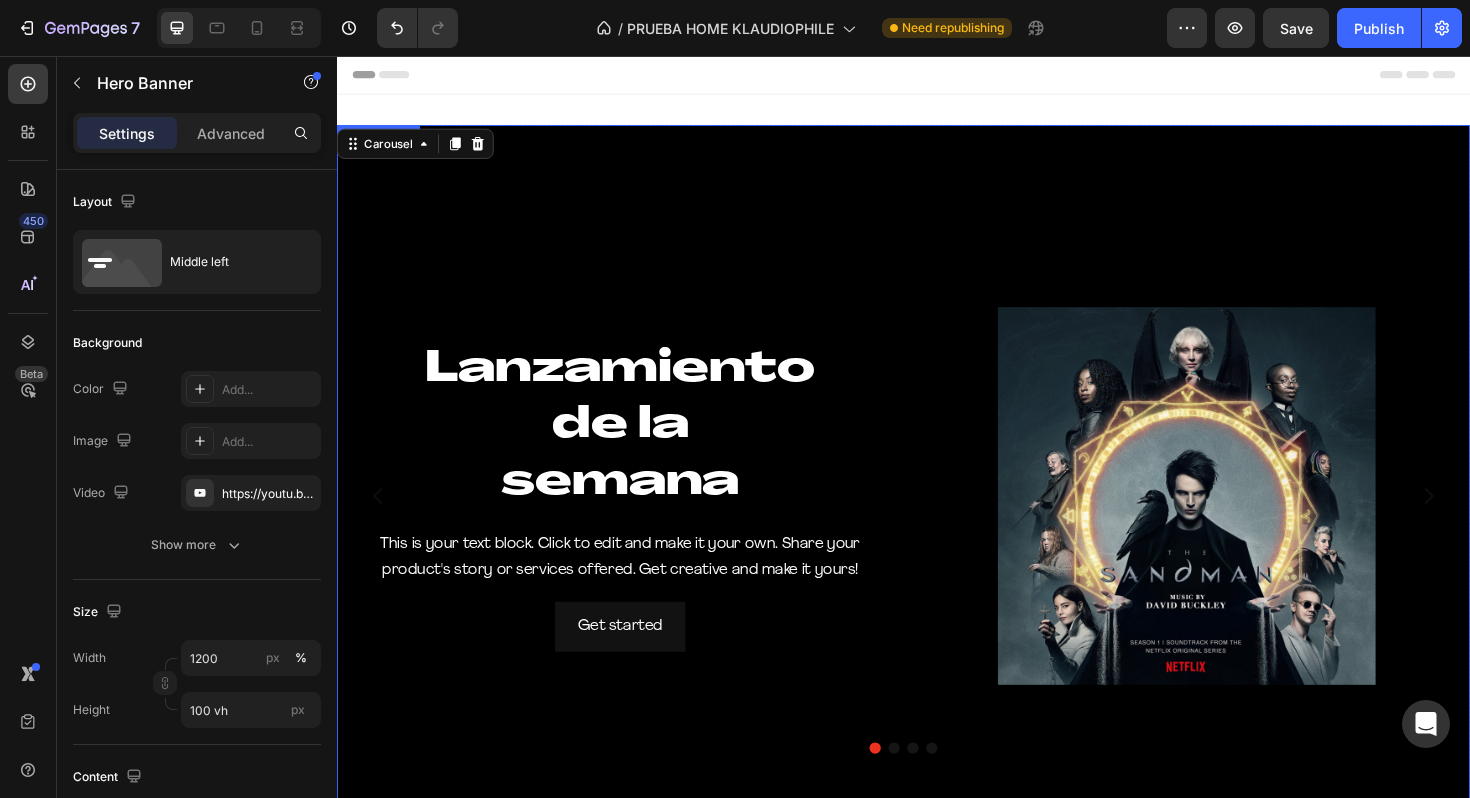 click at bounding box center [937, 522] 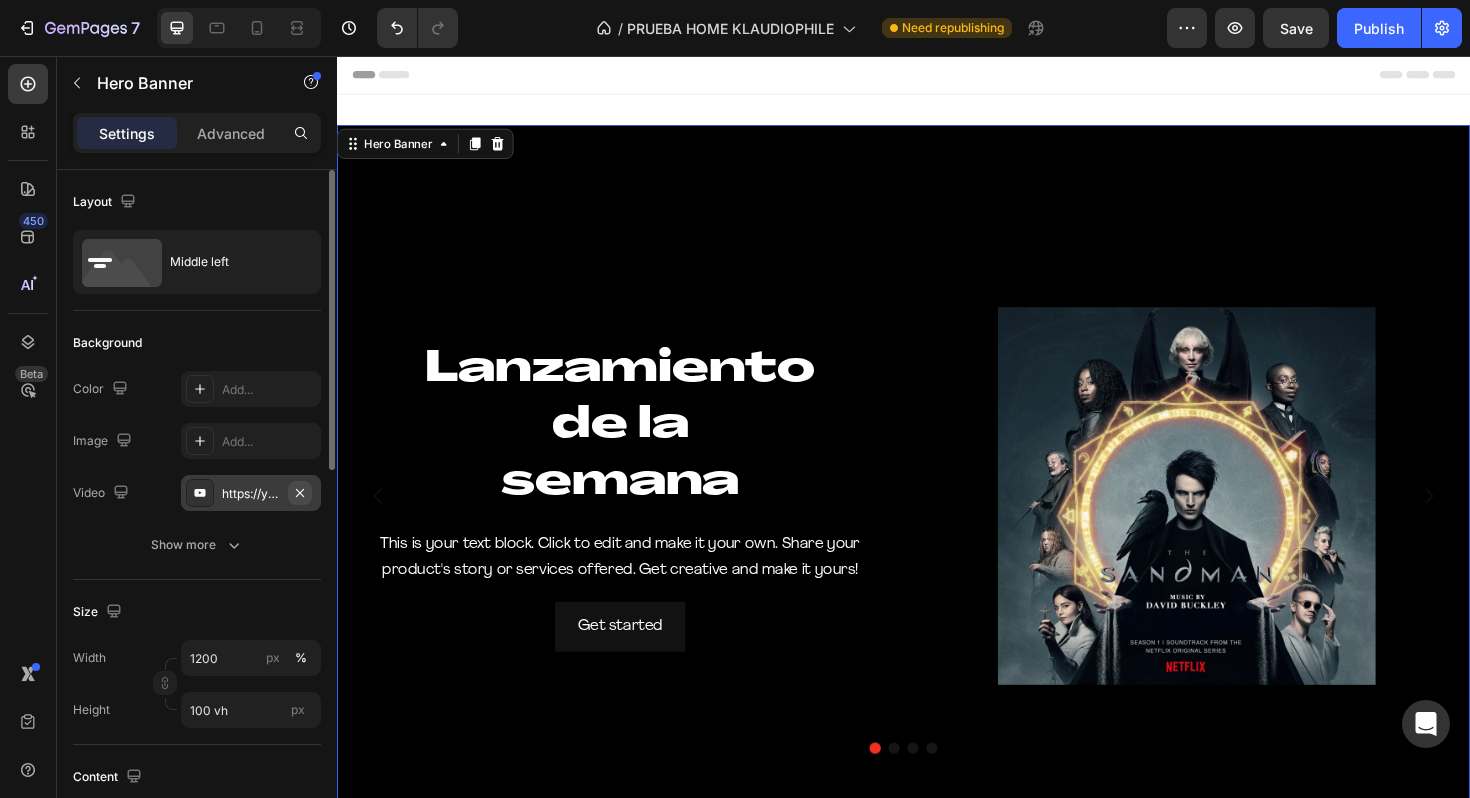 click 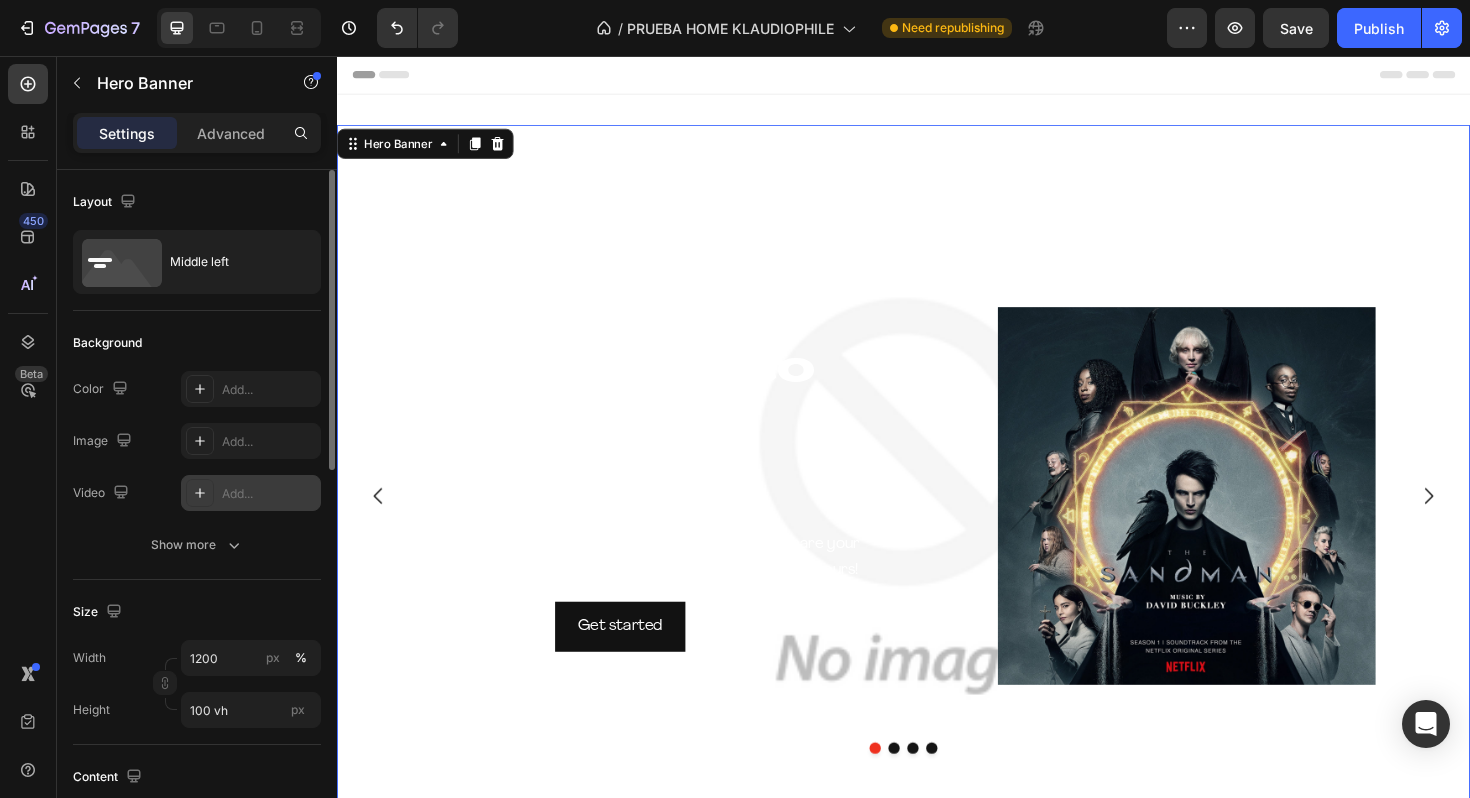 click on "The changes might be hidden by  the video. Color Add... Image Add... Video Add... Show more" at bounding box center (197, 467) 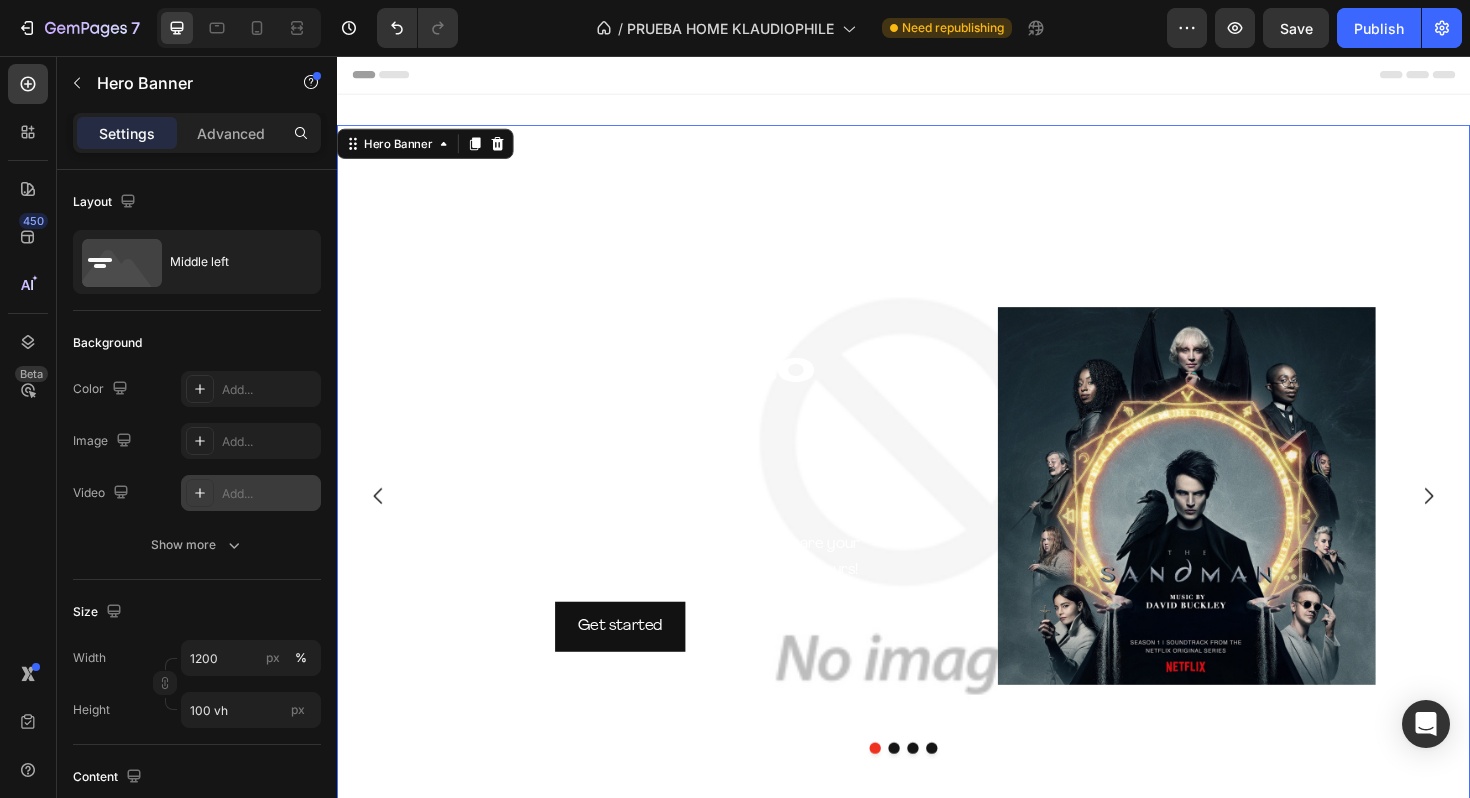 click 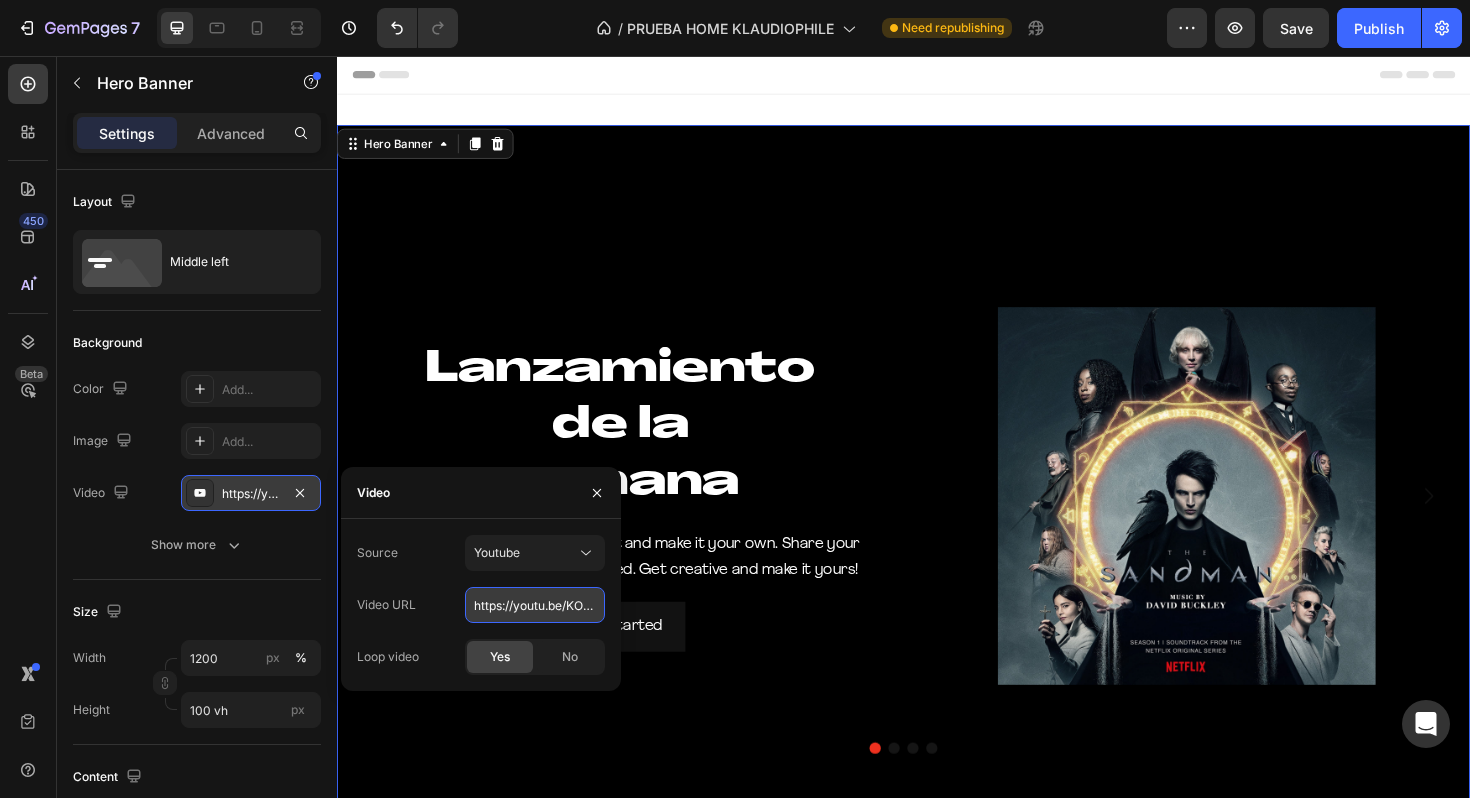 click on "https://youtu.be/KOxfzBp72uk" at bounding box center (535, 605) 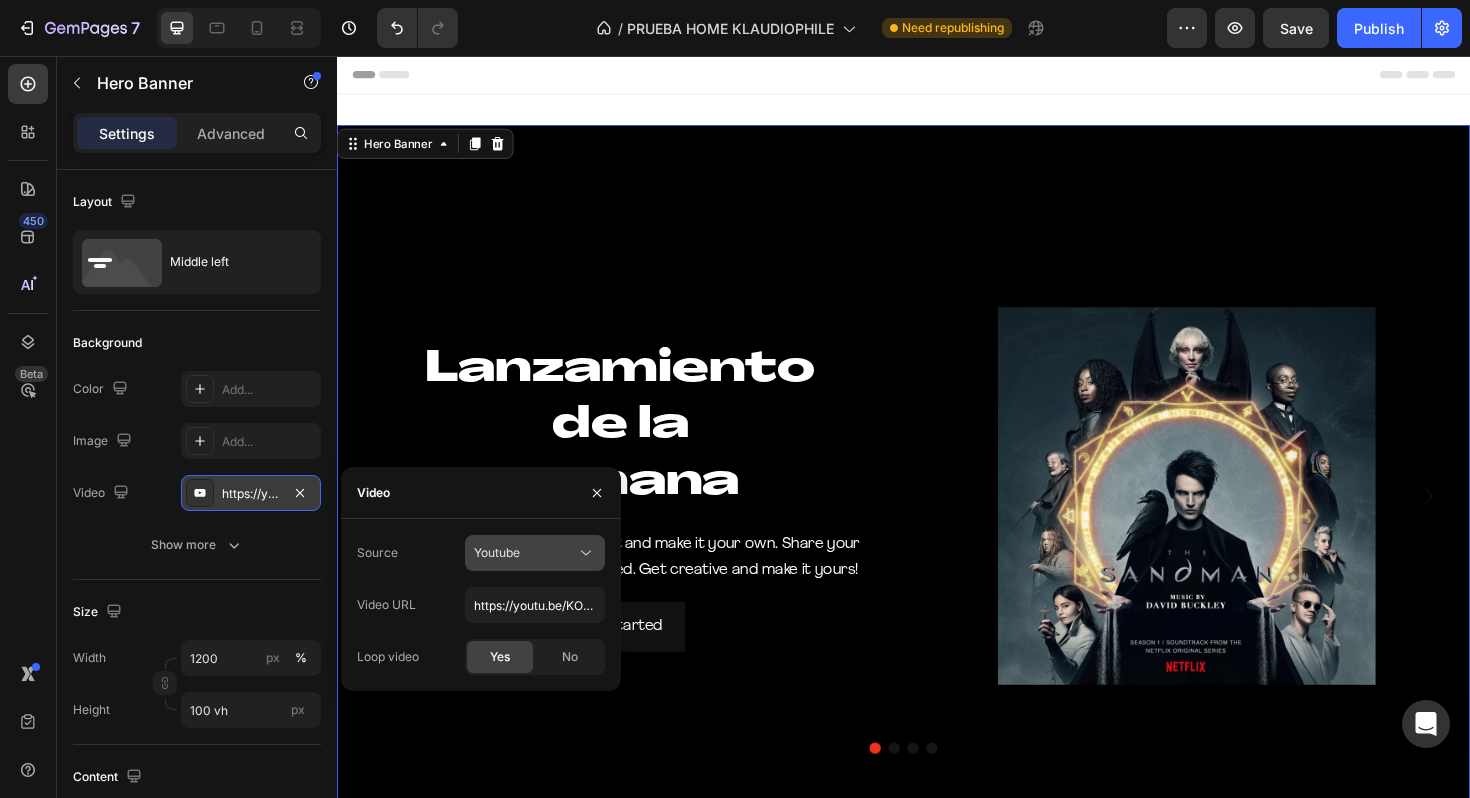 click on "Youtube" 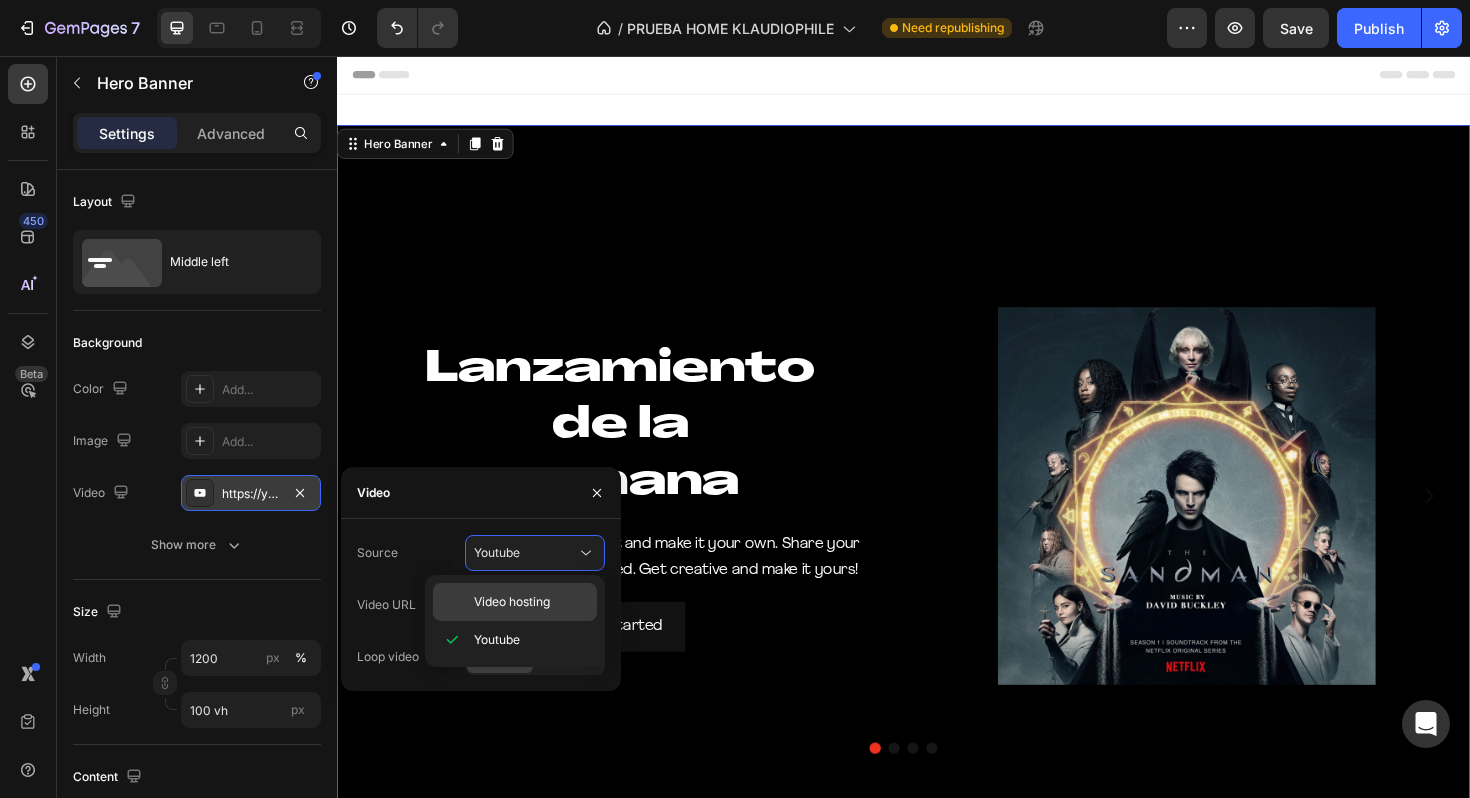 click on "Video hosting" 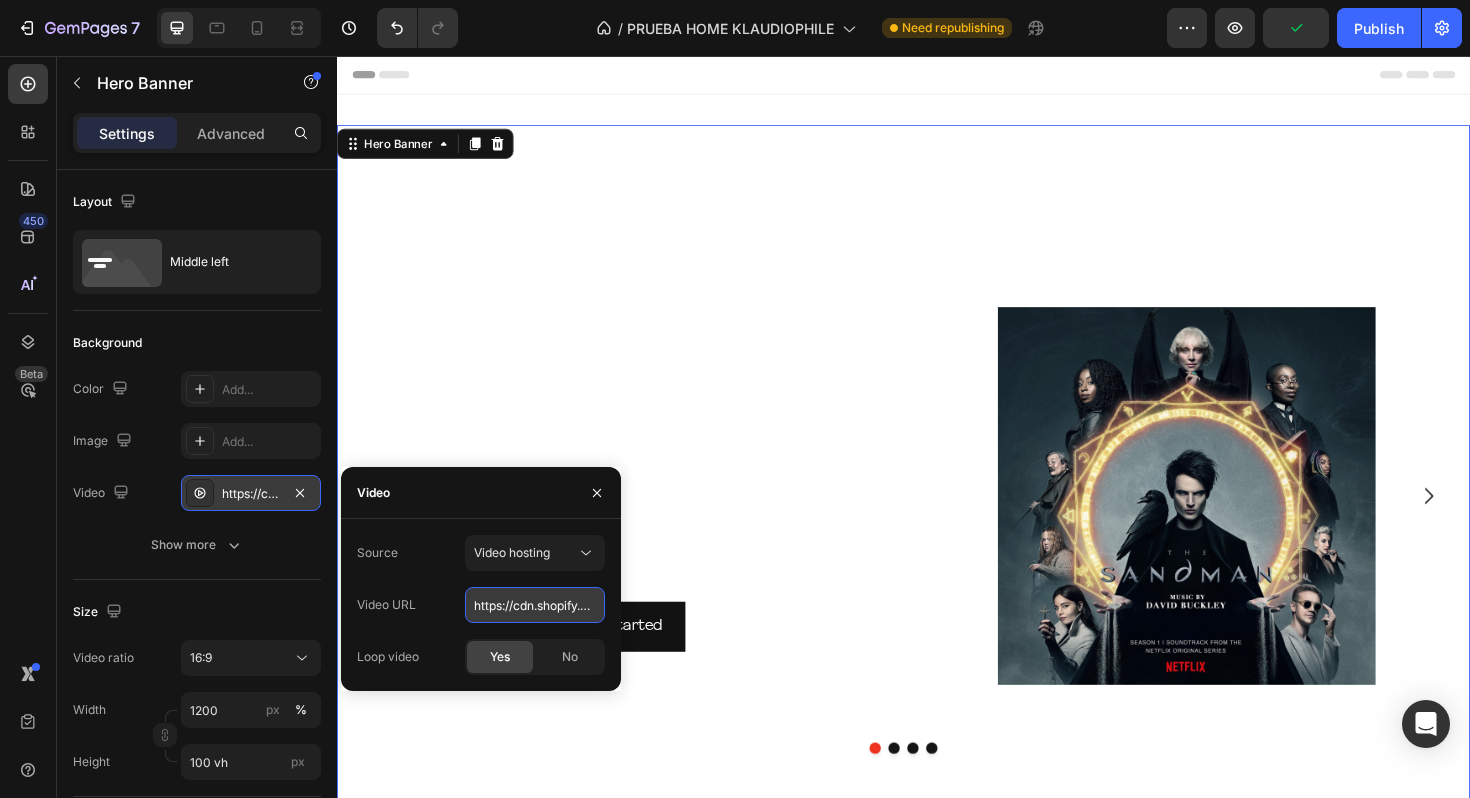 click on "https://cdn.shopify.com/videos/c/o/v/92a407d4e0c94a288eb54cac18c387dc.mp4" at bounding box center (535, 605) 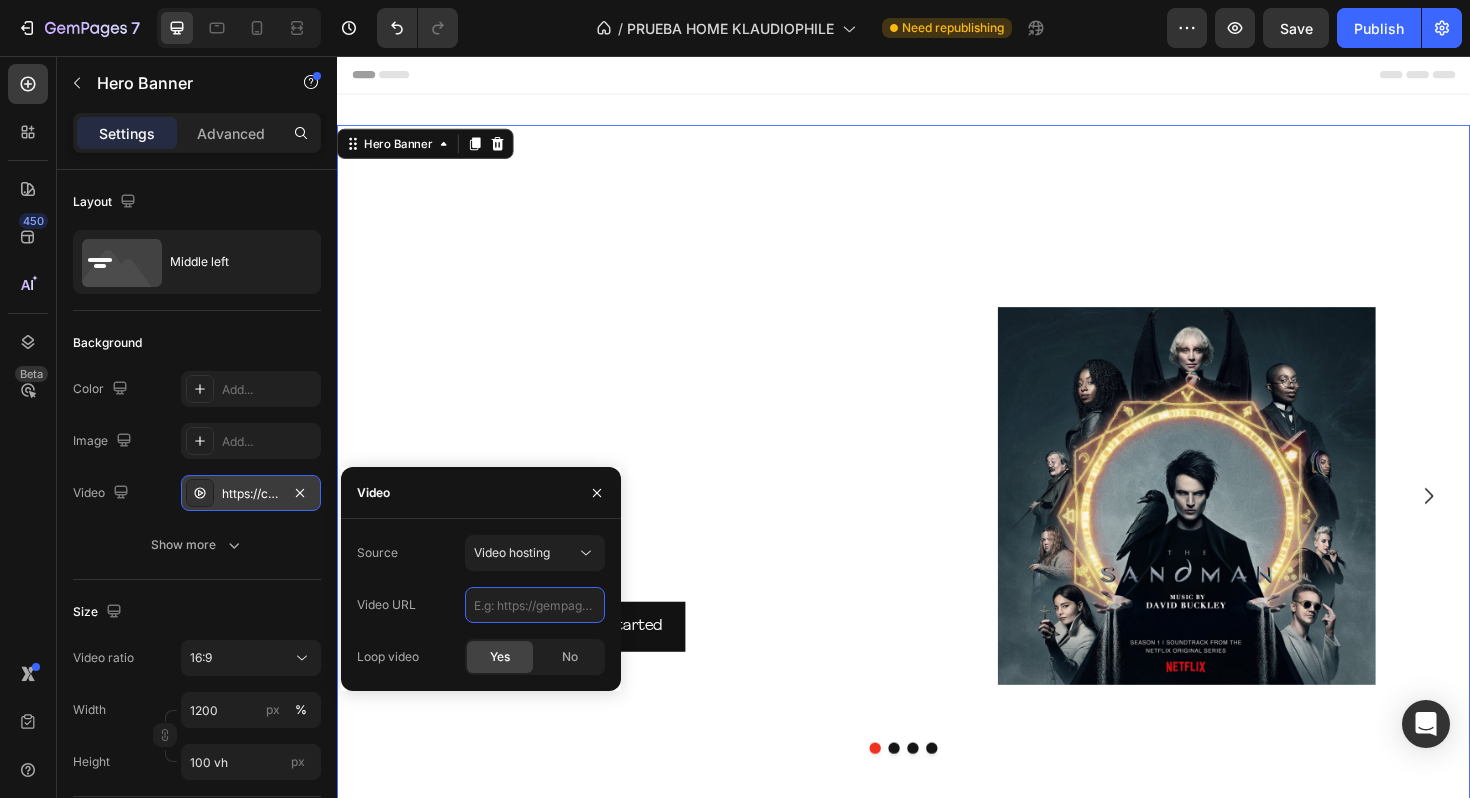 type 